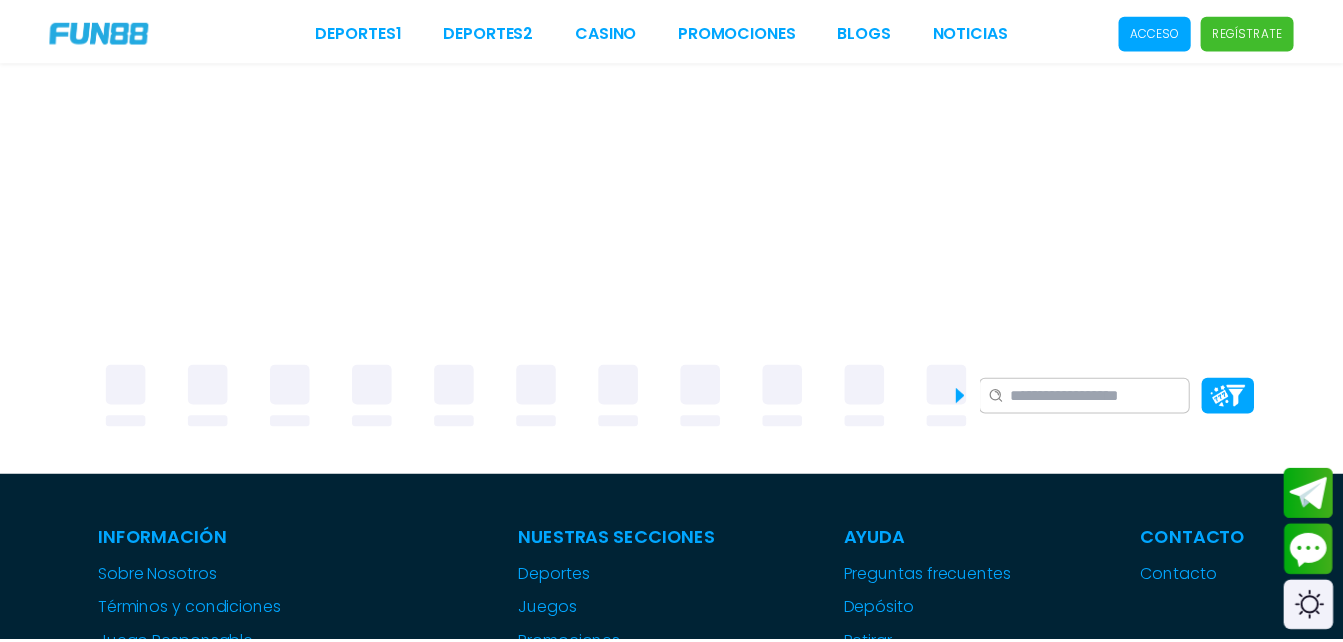 scroll, scrollTop: 0, scrollLeft: 0, axis: both 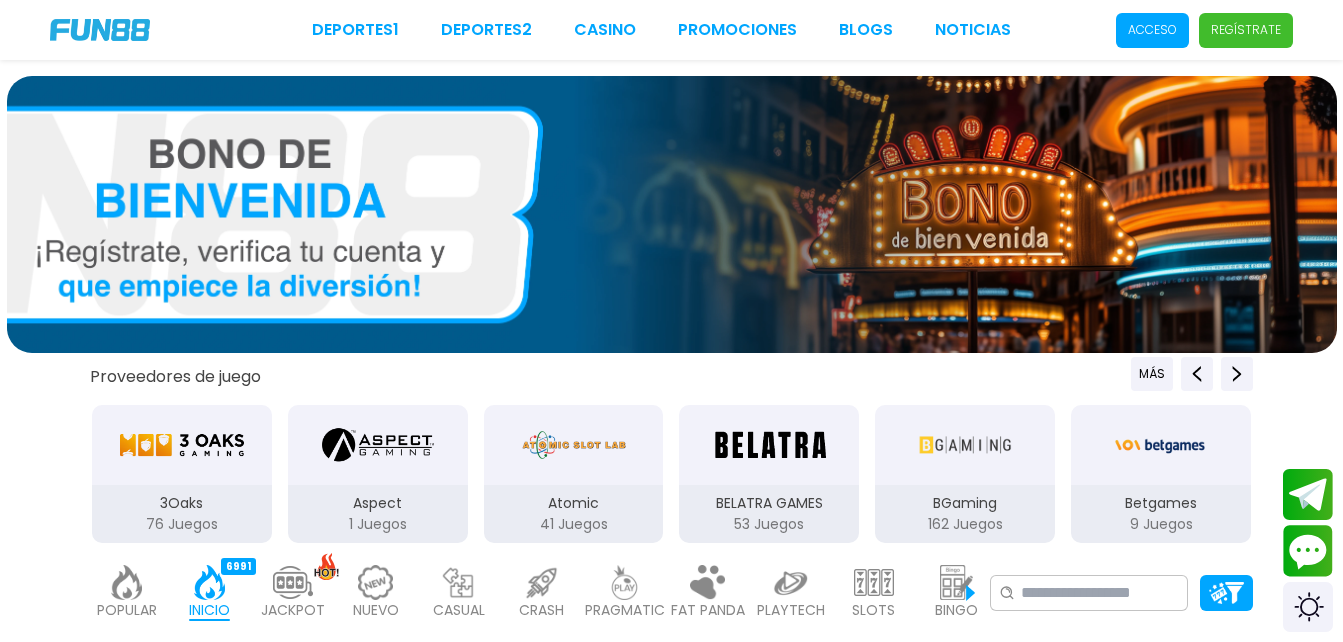 click on "Acceso" at bounding box center (1152, 30) 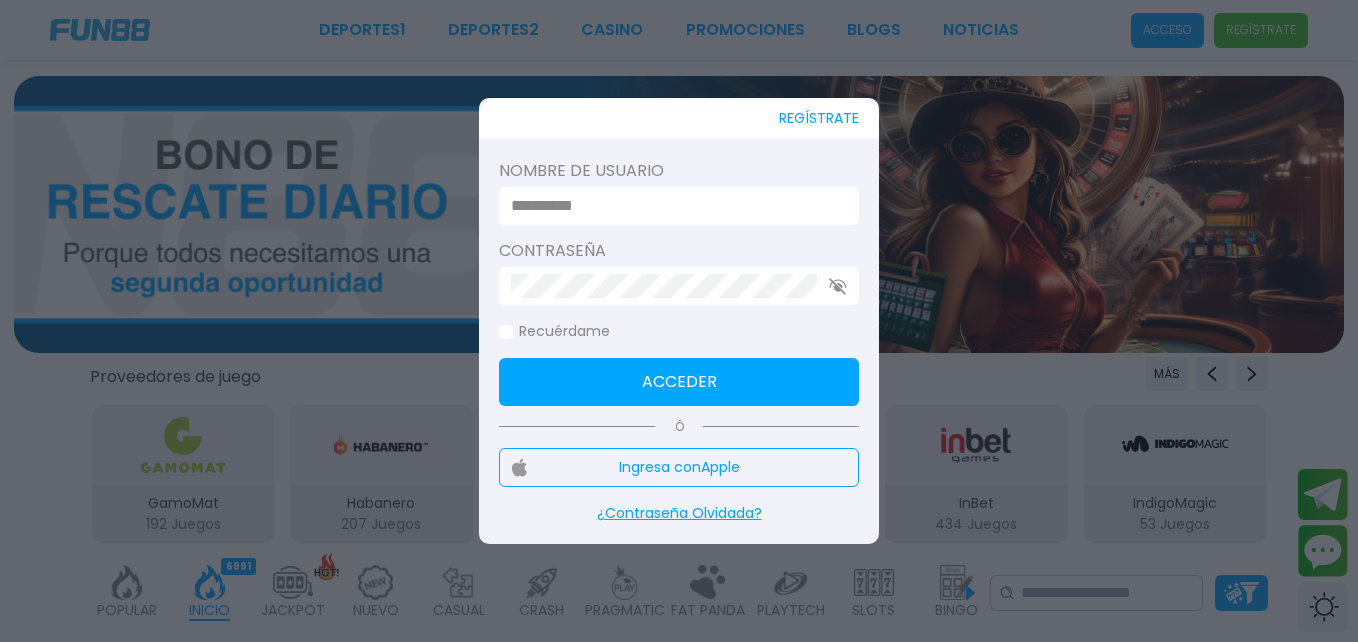 click on "REGÍSTRATE" at bounding box center [819, 118] 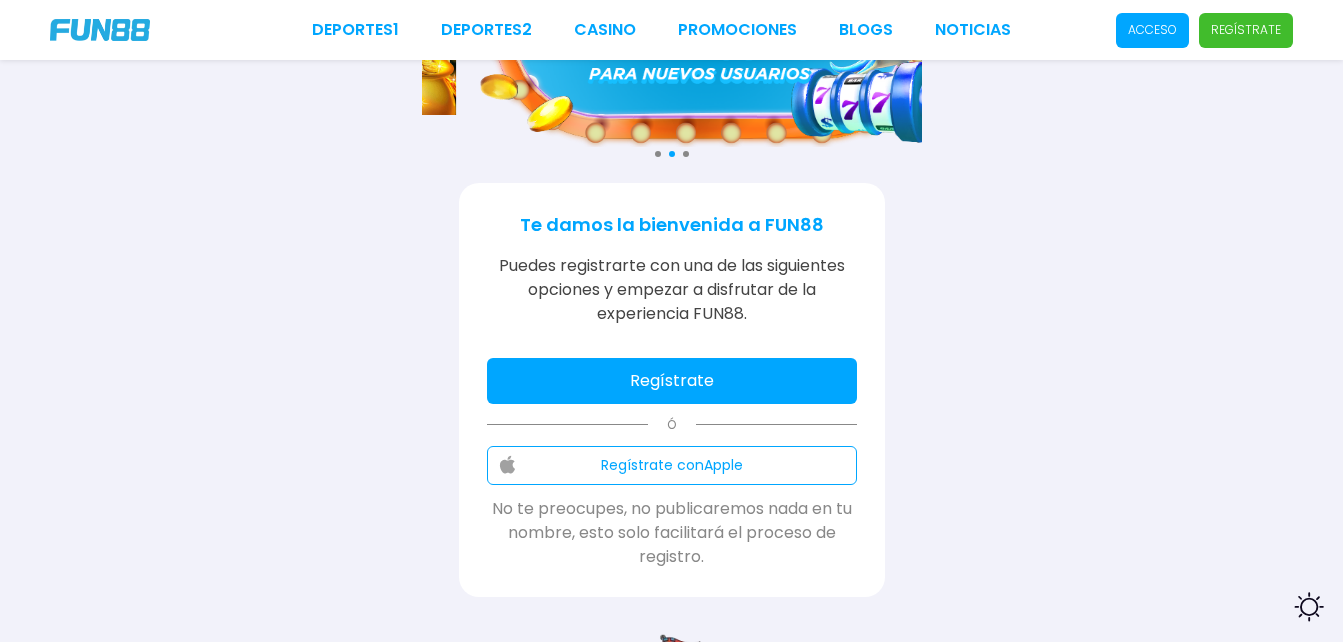 scroll, scrollTop: 208, scrollLeft: 0, axis: vertical 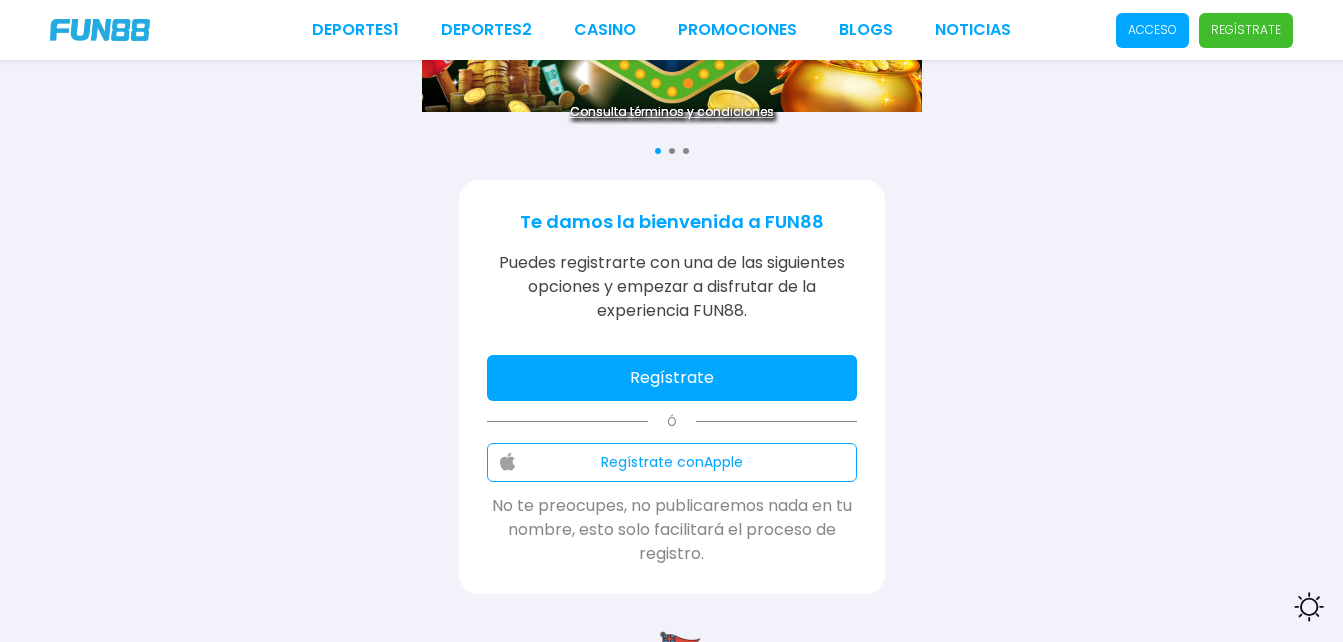 click on "Acceso" at bounding box center [1152, 30] 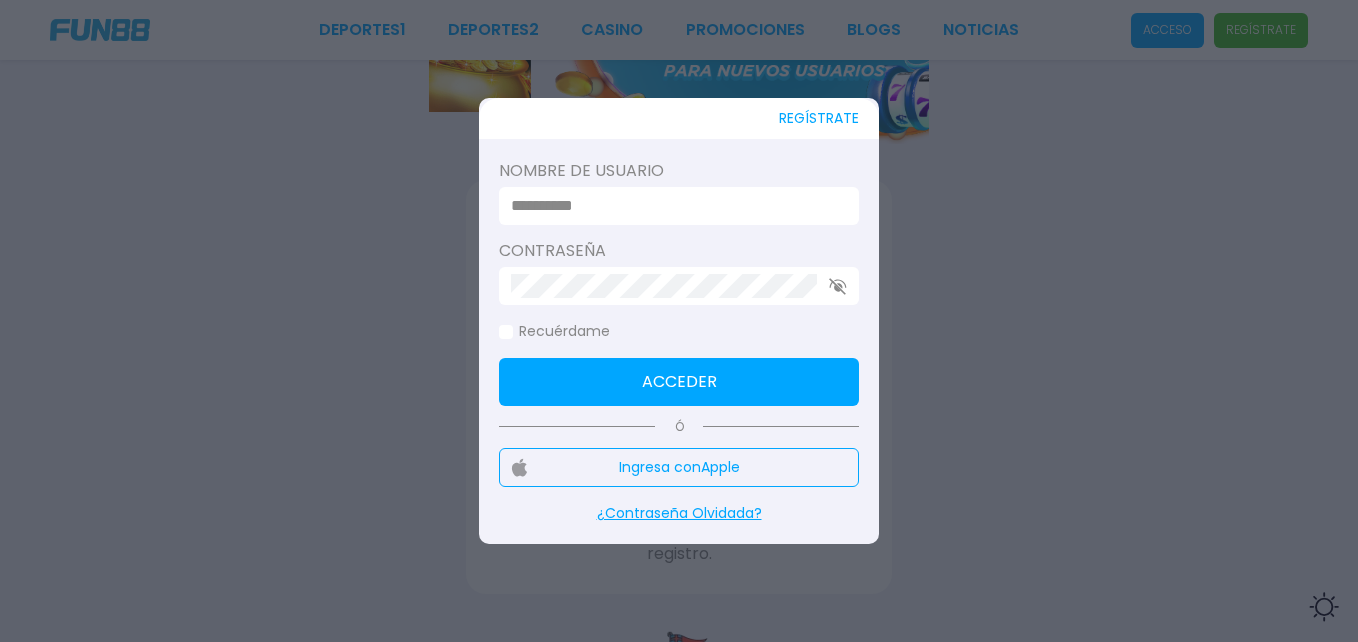 click at bounding box center (673, 206) 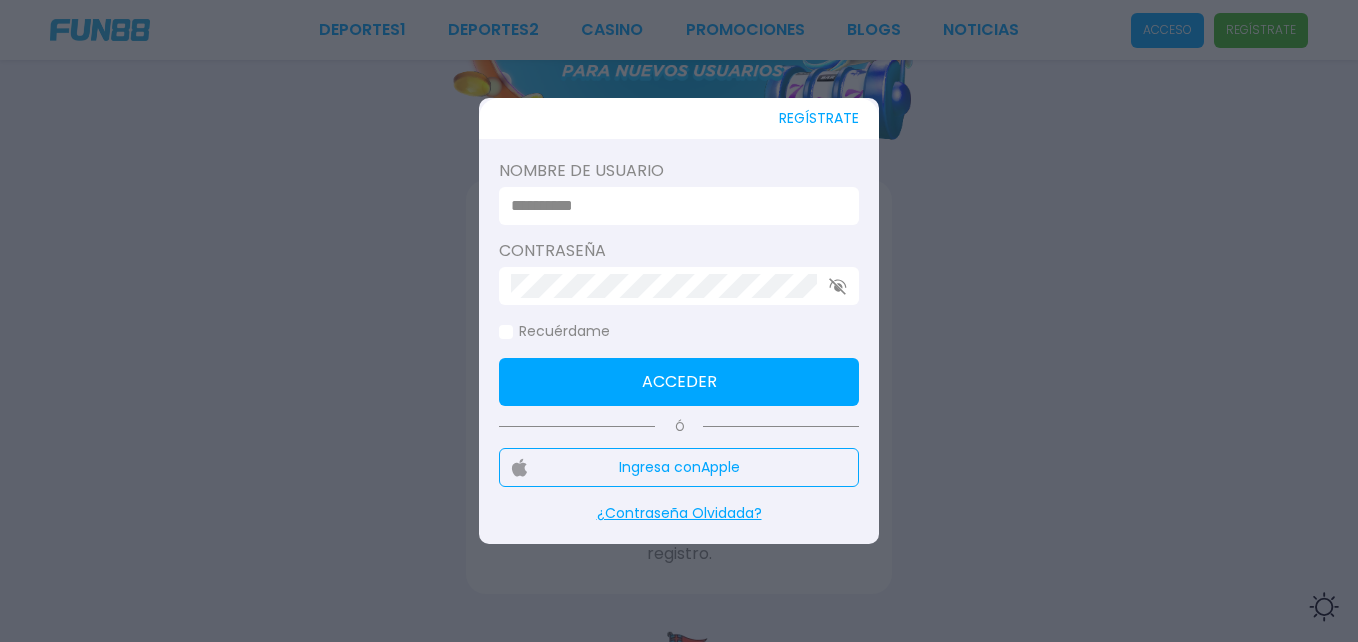 type on "**********" 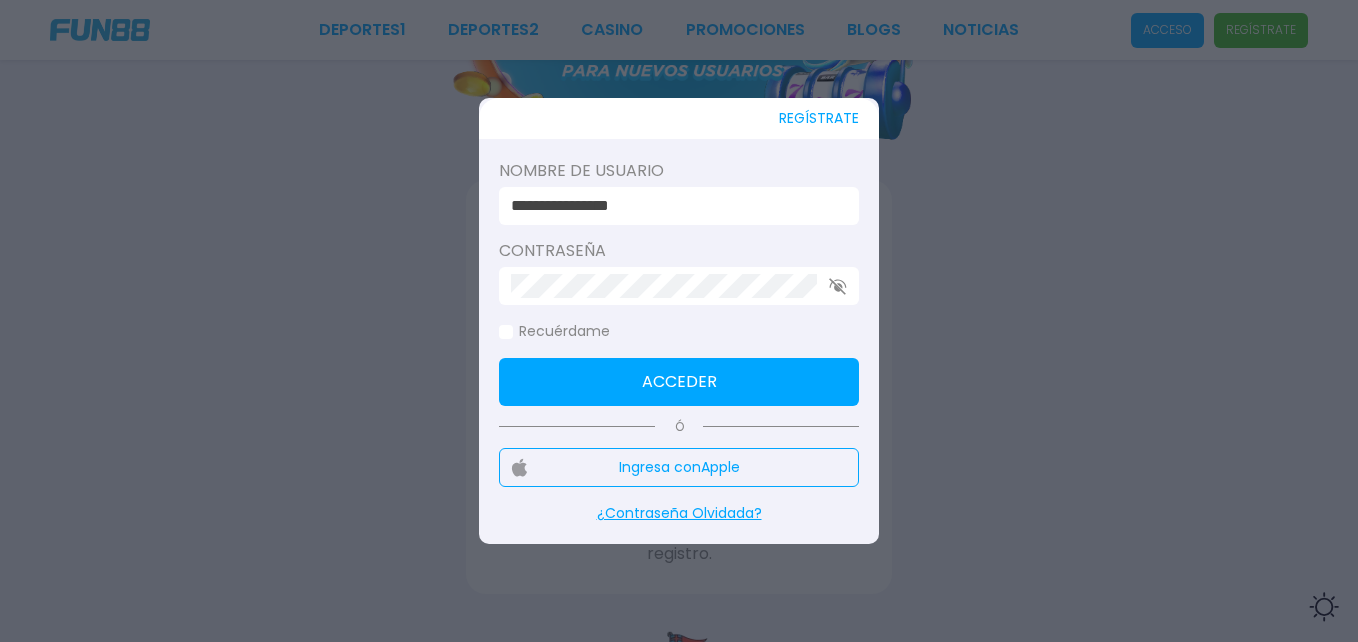 click on "Acceder" at bounding box center (679, 382) 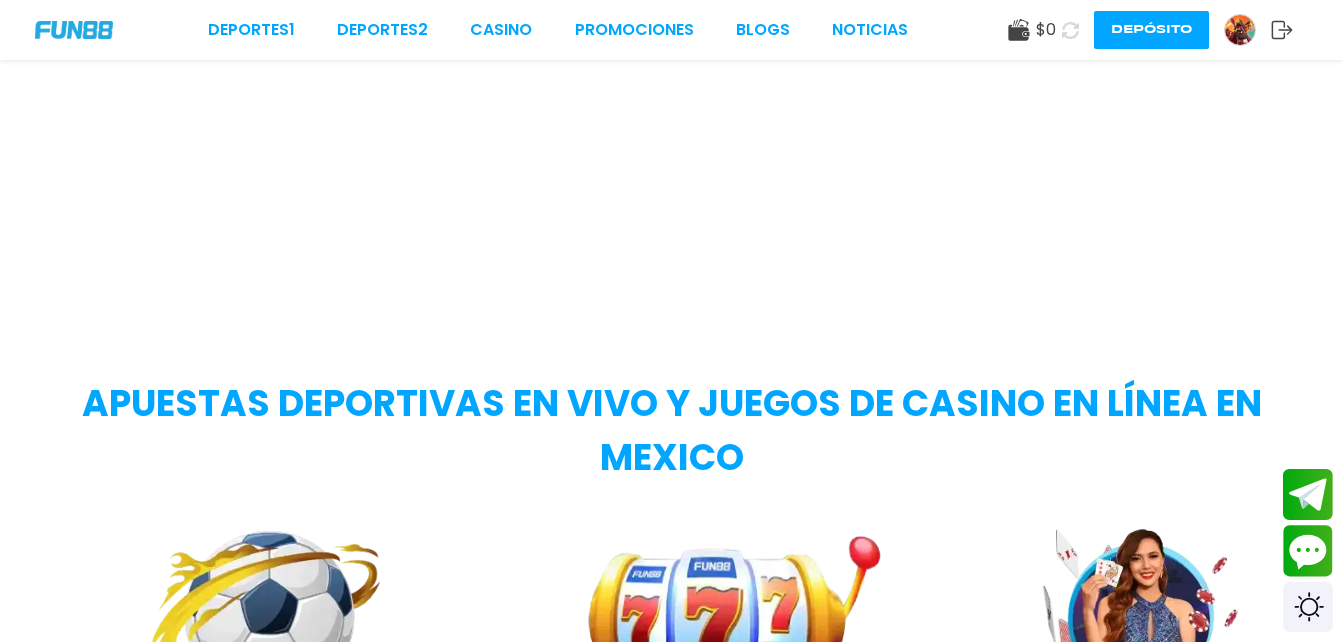 scroll, scrollTop: 0, scrollLeft: 0, axis: both 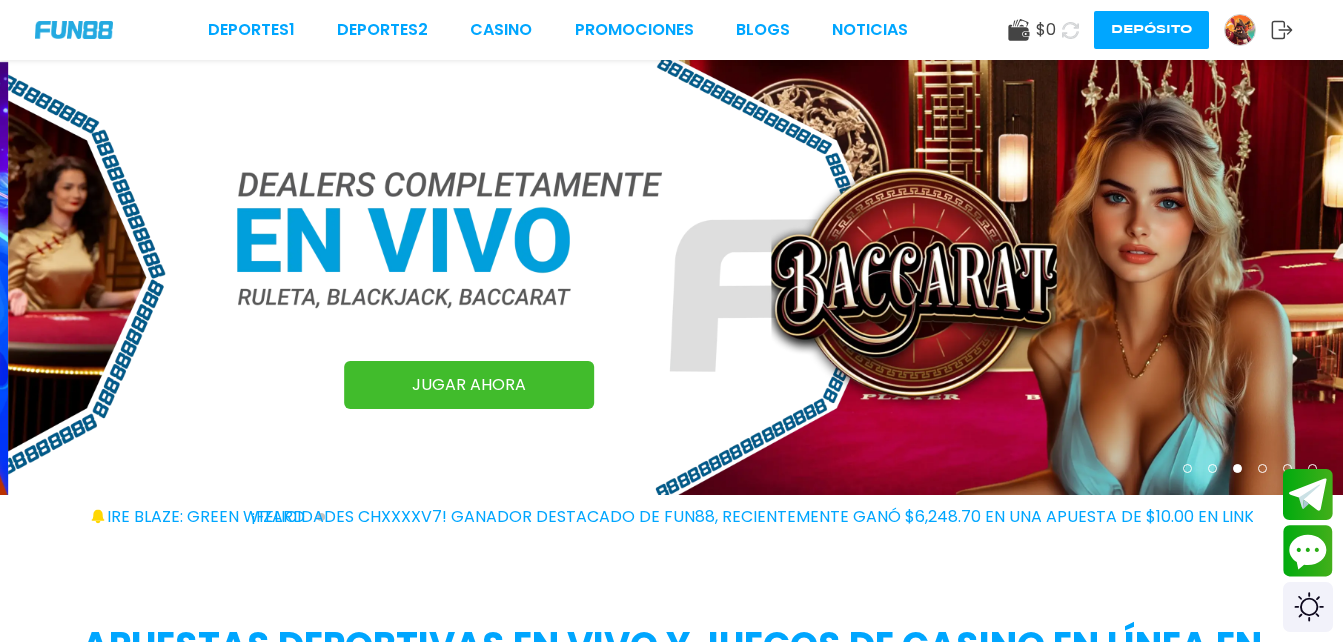 click at bounding box center (1240, 30) 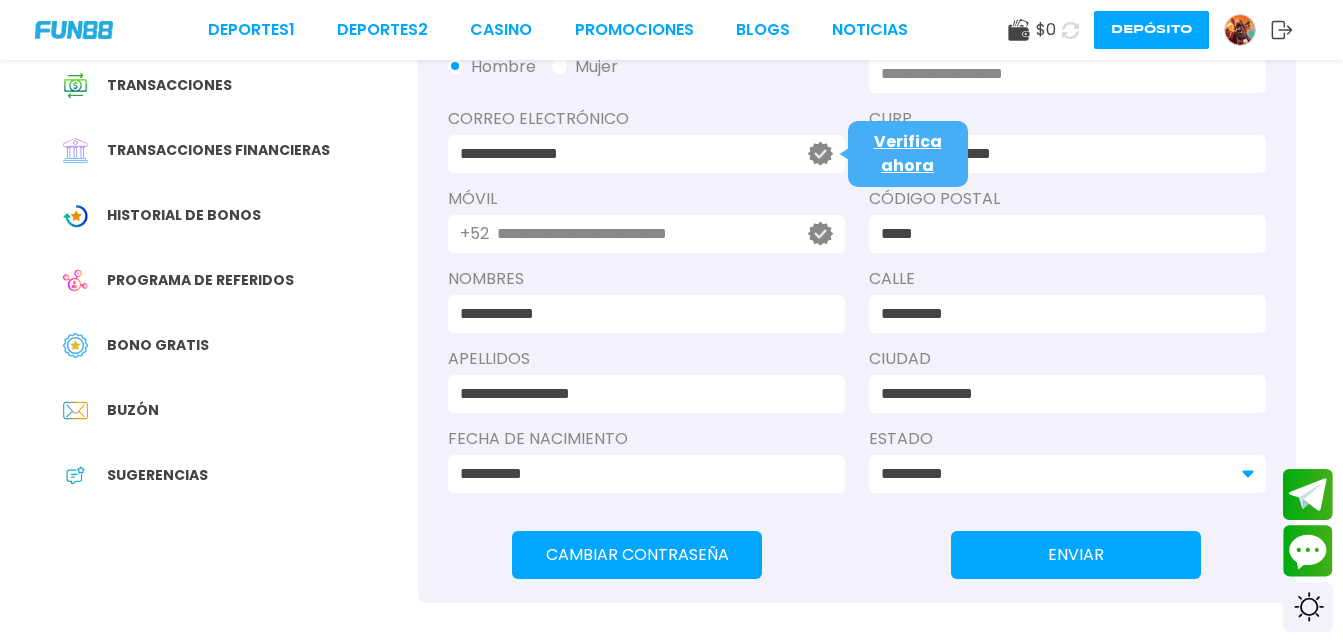 scroll, scrollTop: 232, scrollLeft: 0, axis: vertical 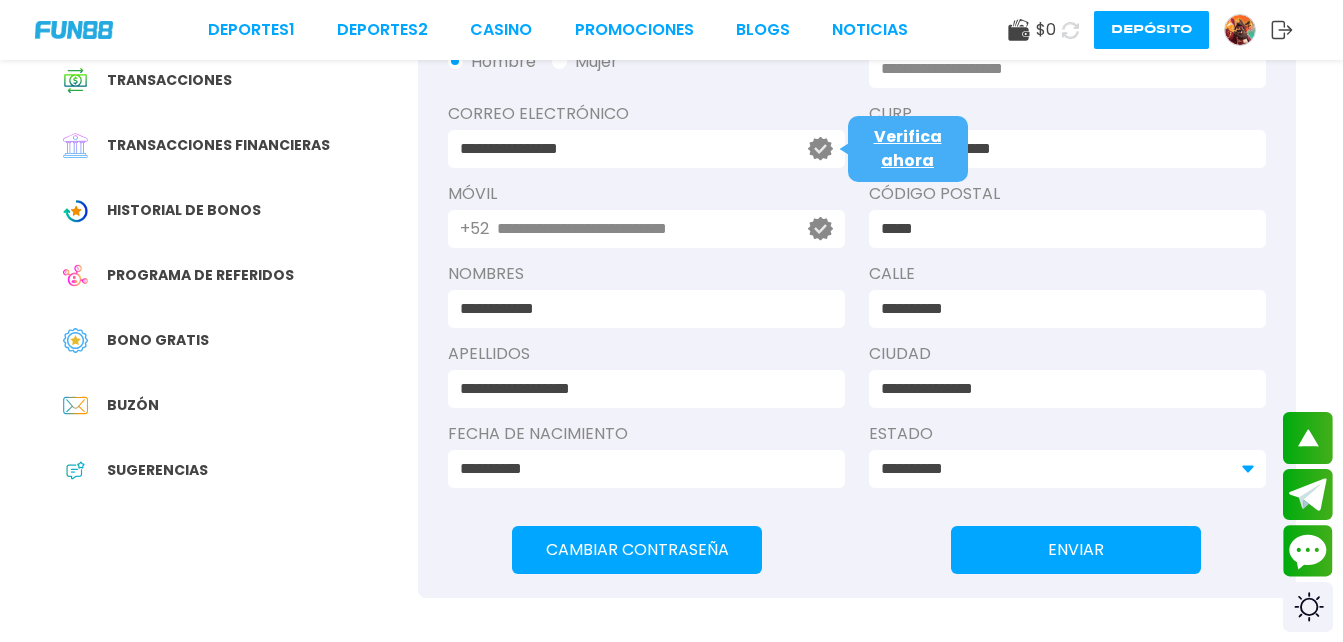 drag, startPoint x: 910, startPoint y: 480, endPoint x: 951, endPoint y: 465, distance: 43.65776 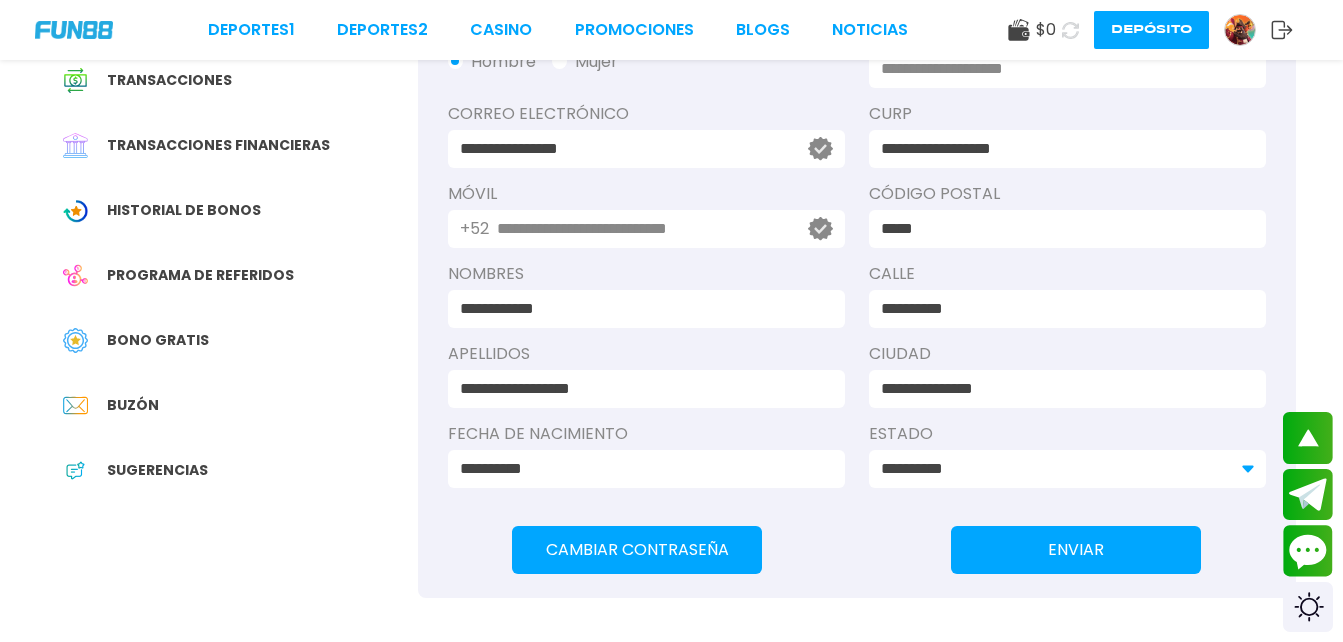 click on "**********" at bounding box center [1067, 469] 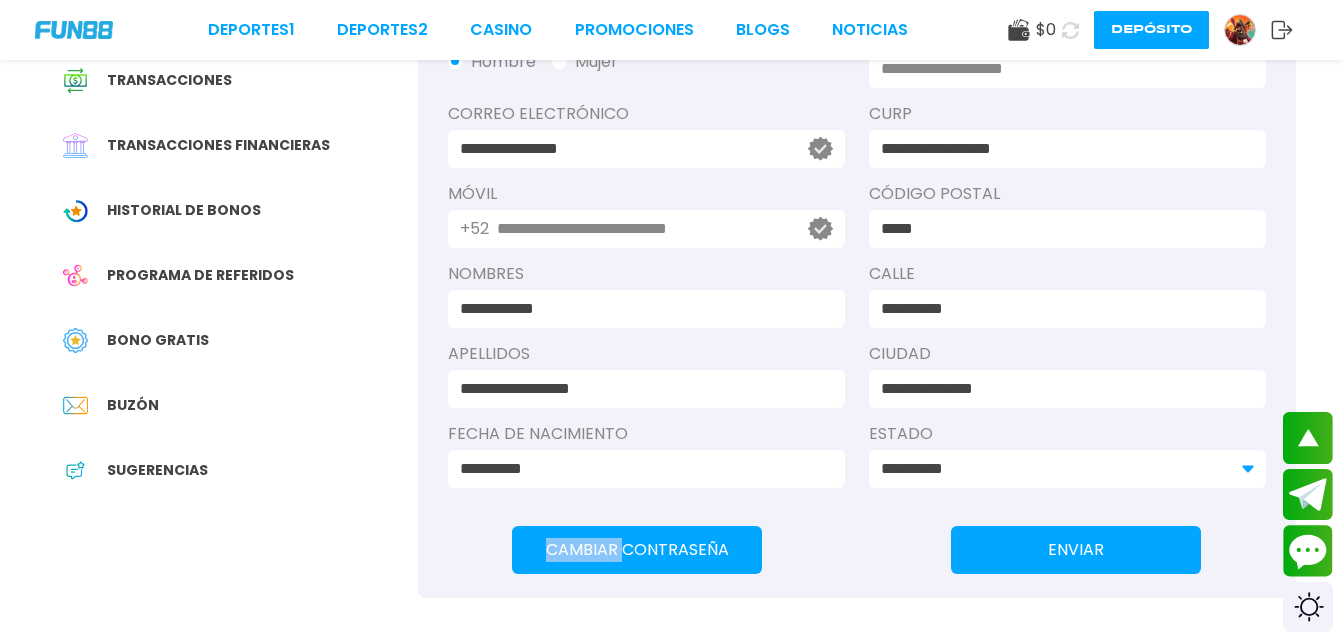 click 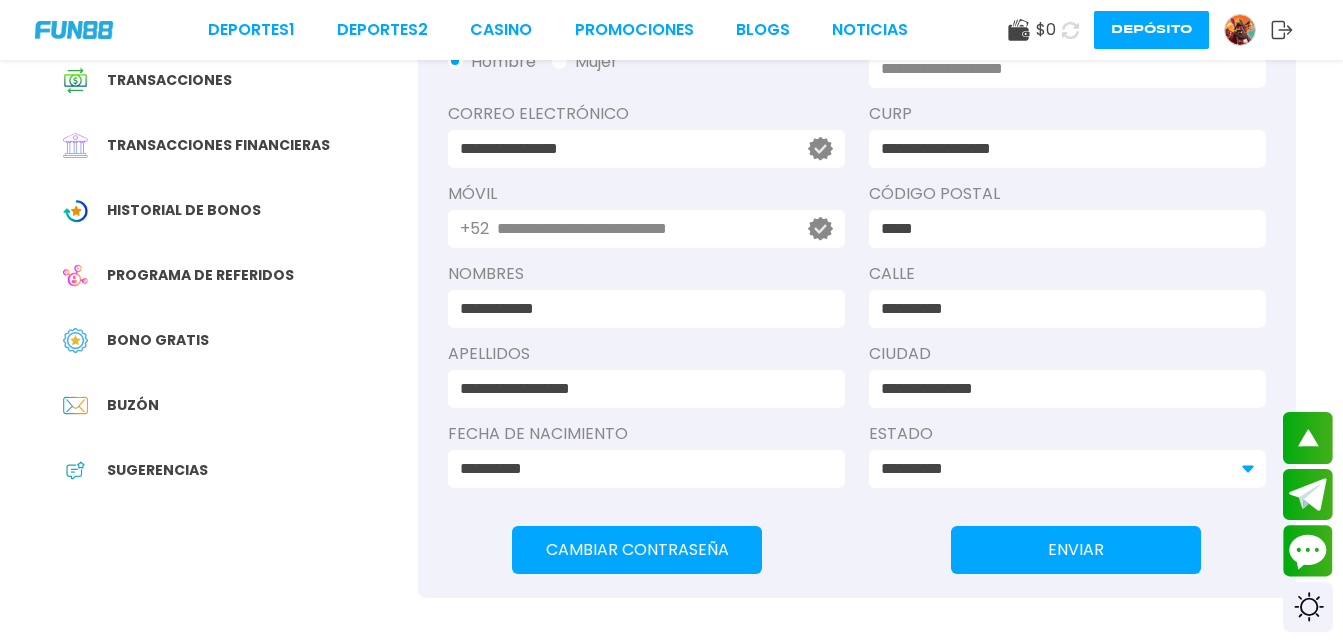 click on "**********" at bounding box center (1067, 469) 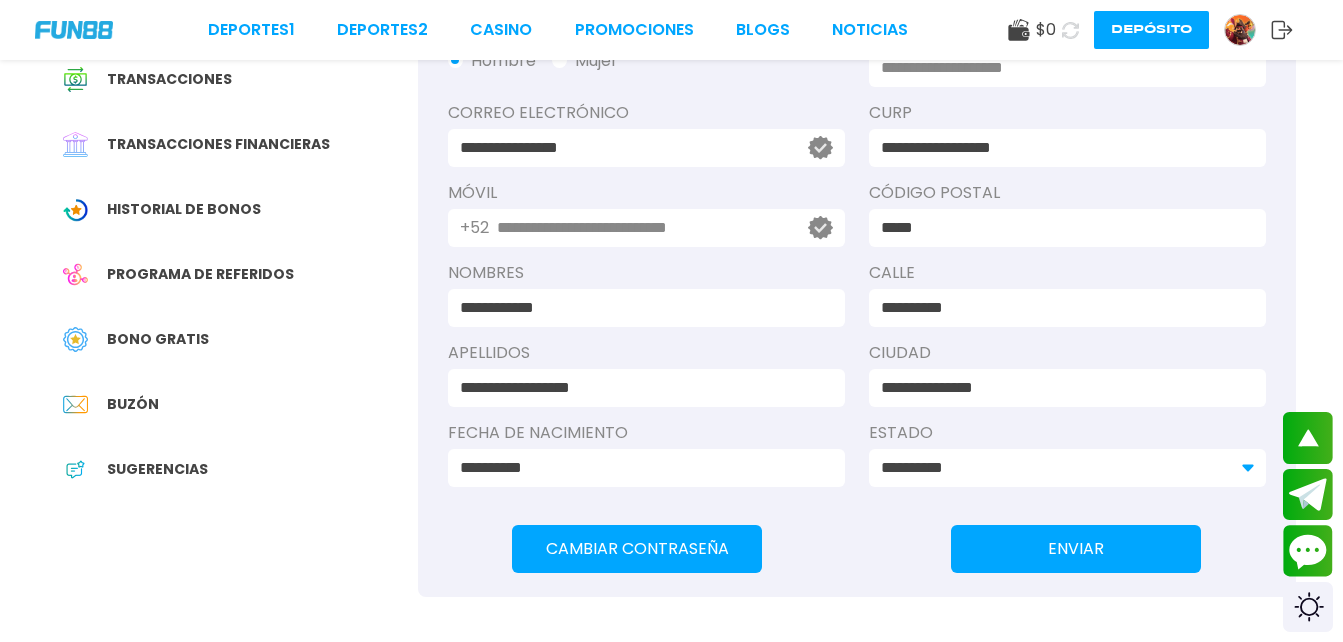 click on "**********" at bounding box center (1067, 468) 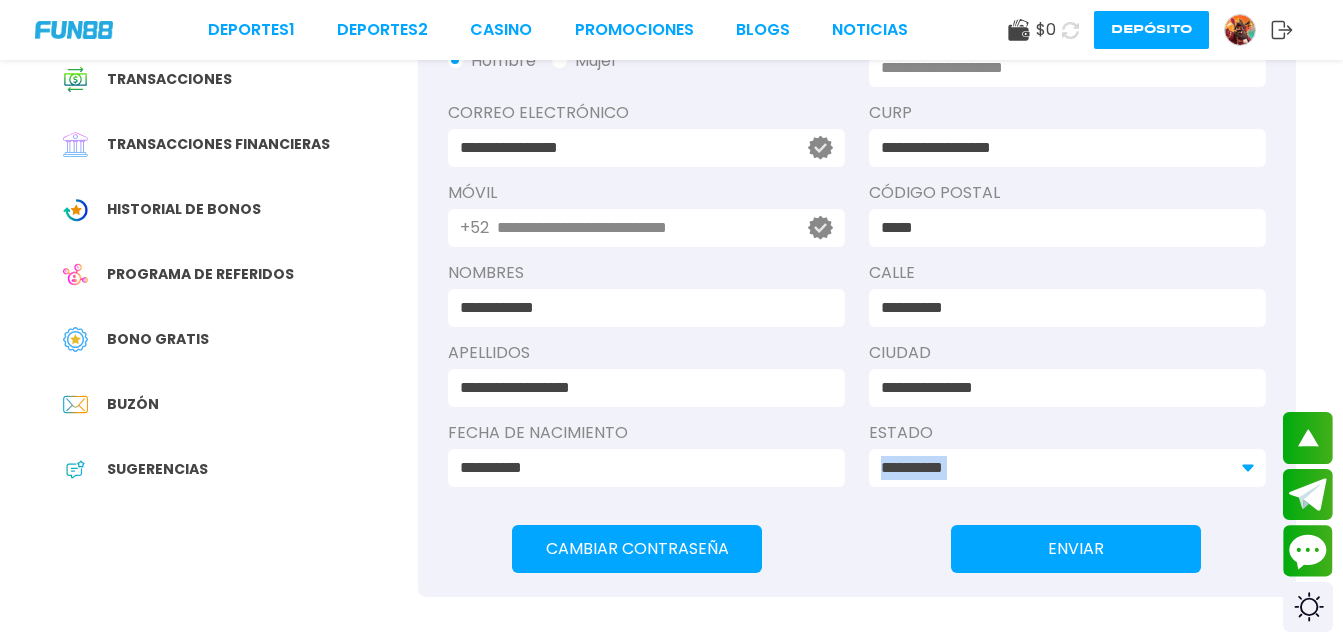 click 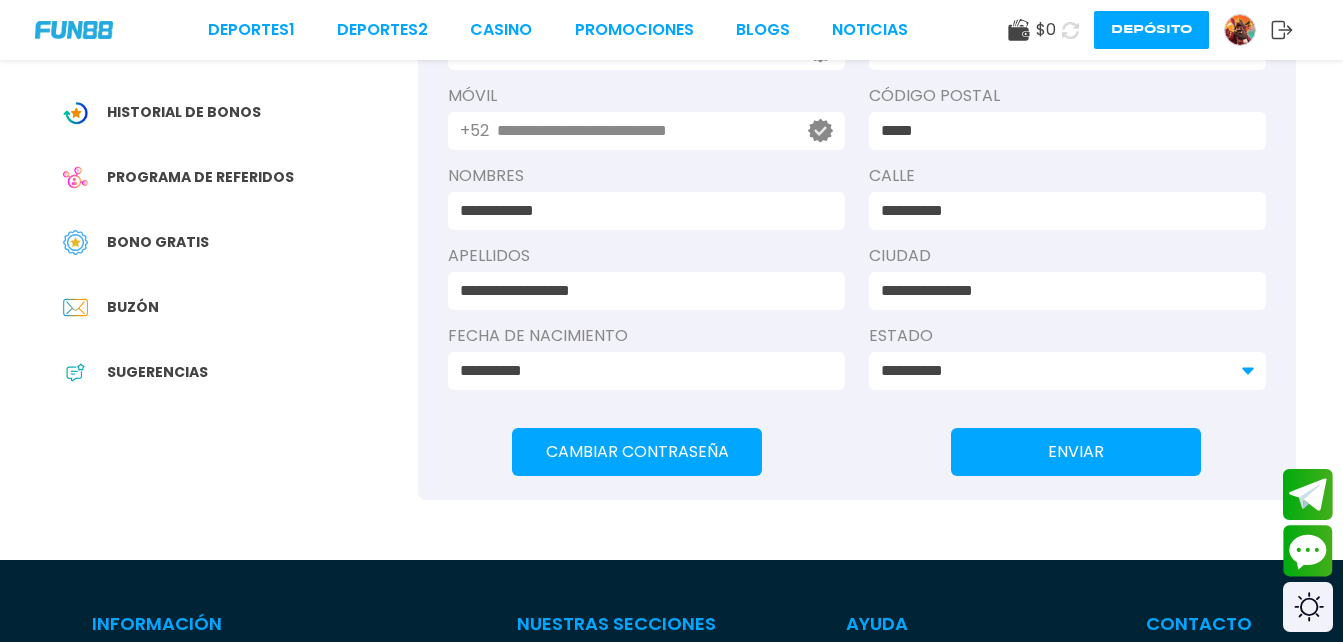 scroll, scrollTop: 335, scrollLeft: 0, axis: vertical 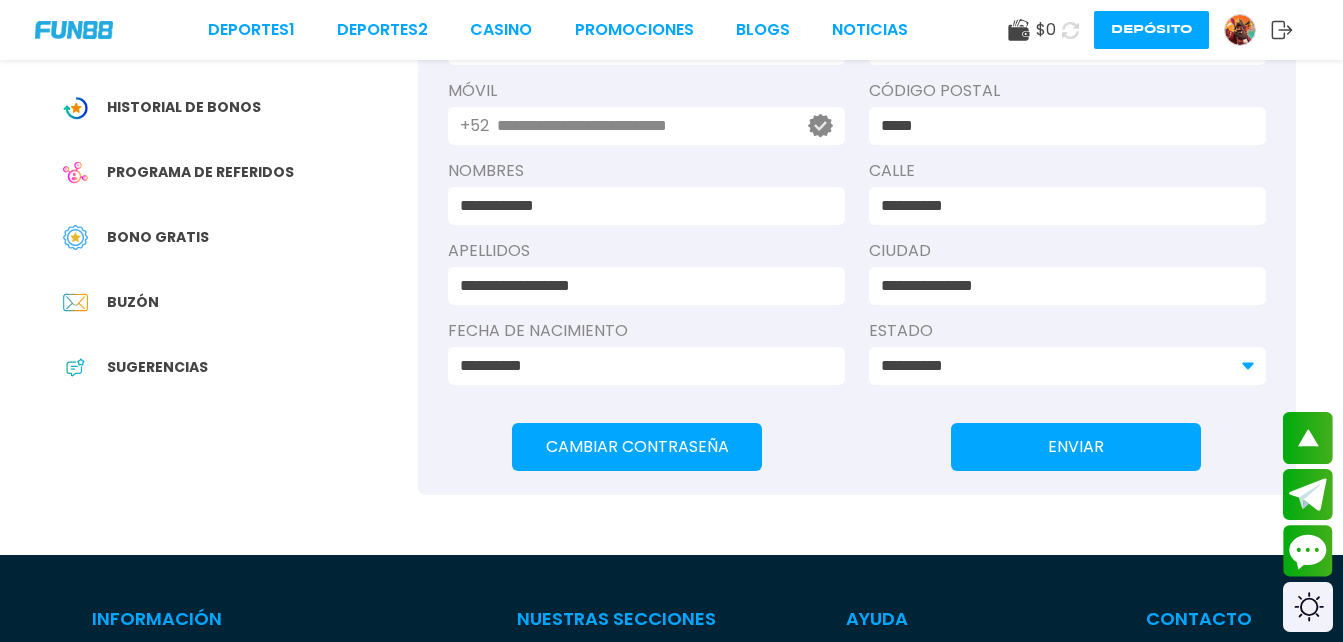 click on "**********" at bounding box center [1055, 366] 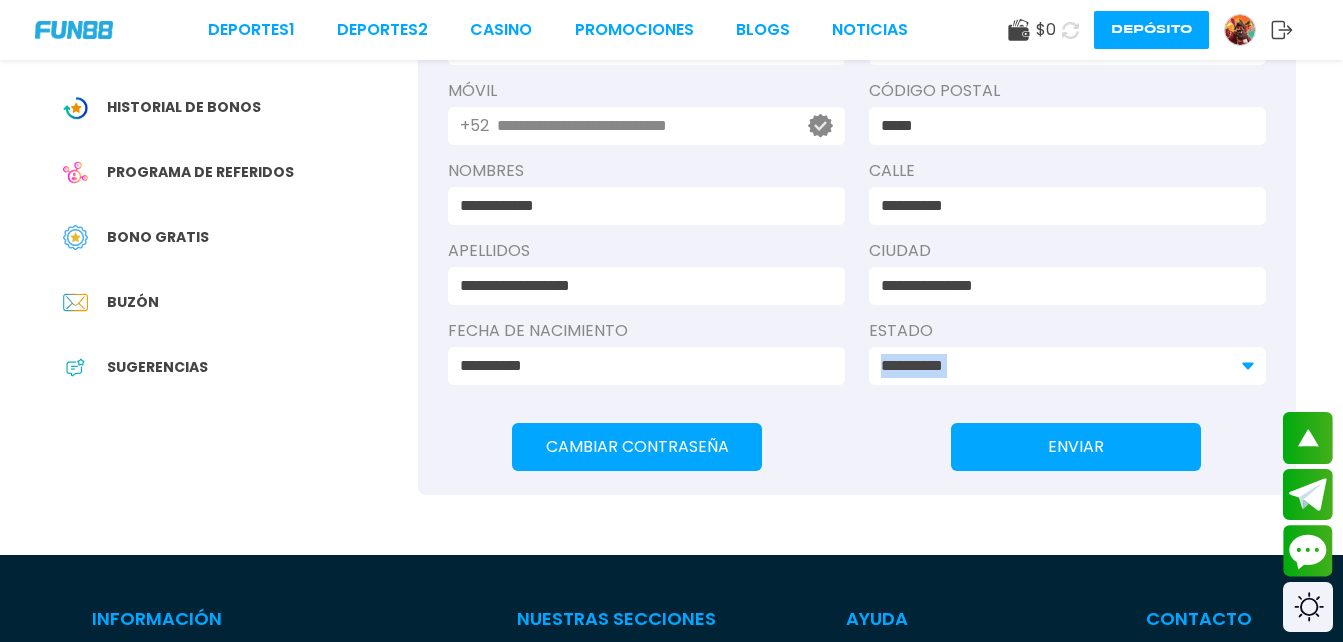 click 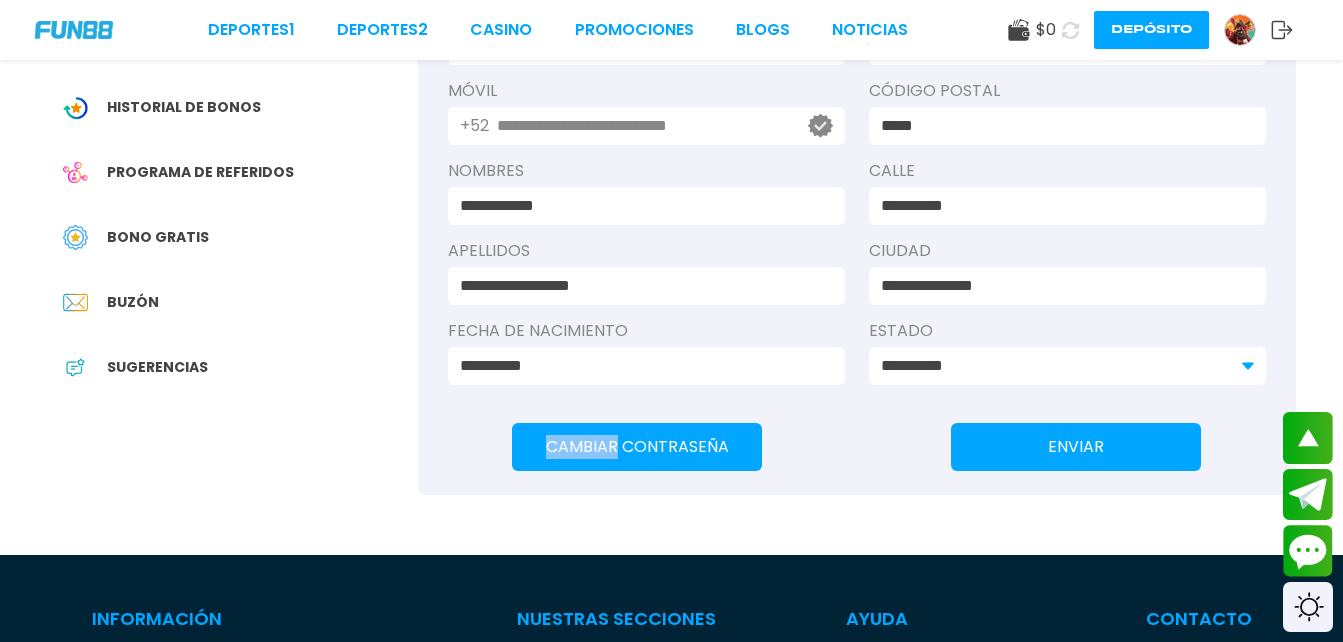 click 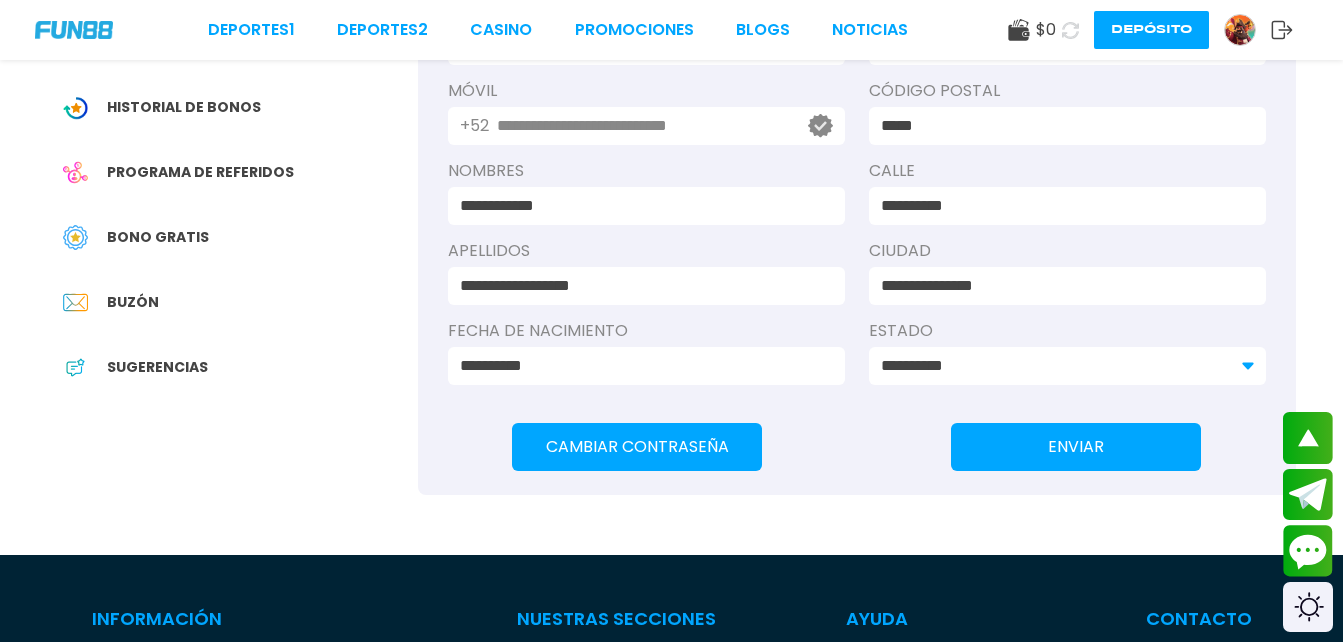 click 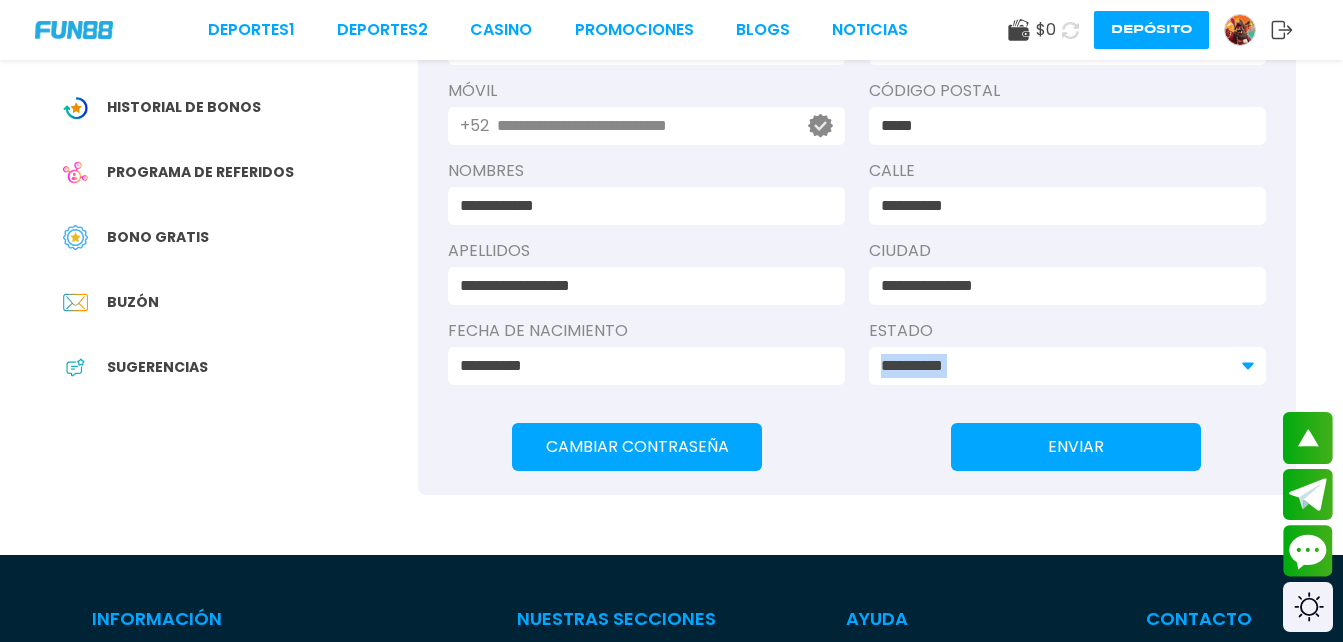 click 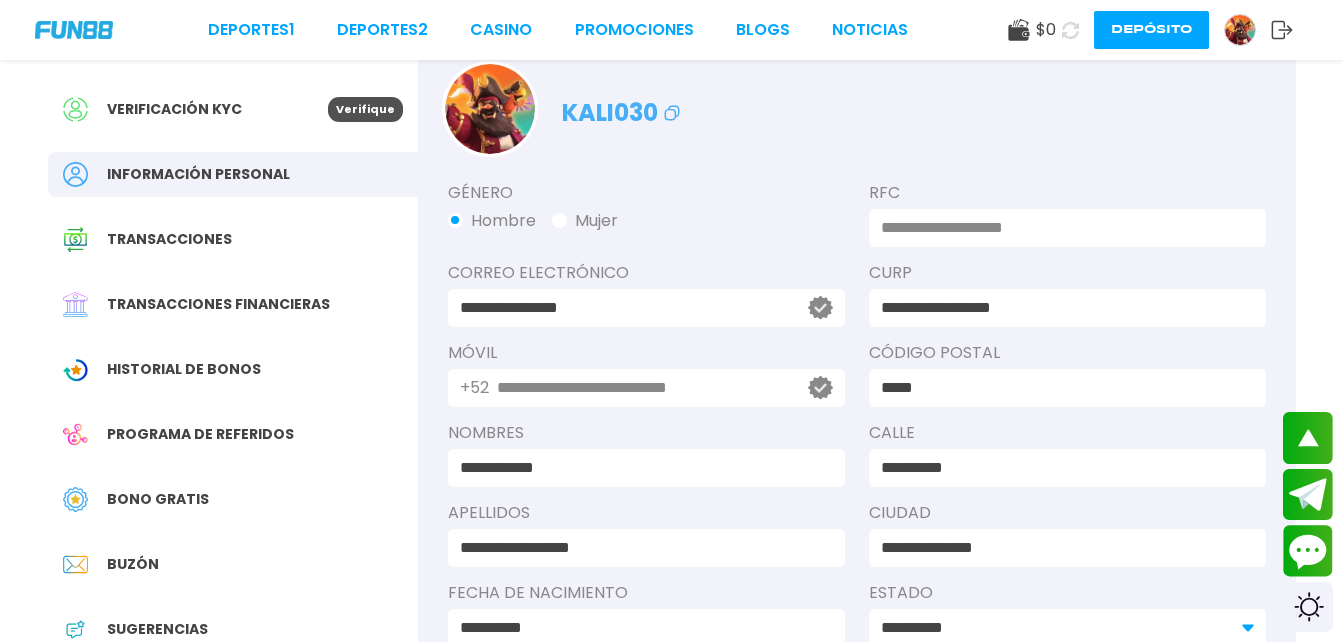 scroll, scrollTop: 71, scrollLeft: 0, axis: vertical 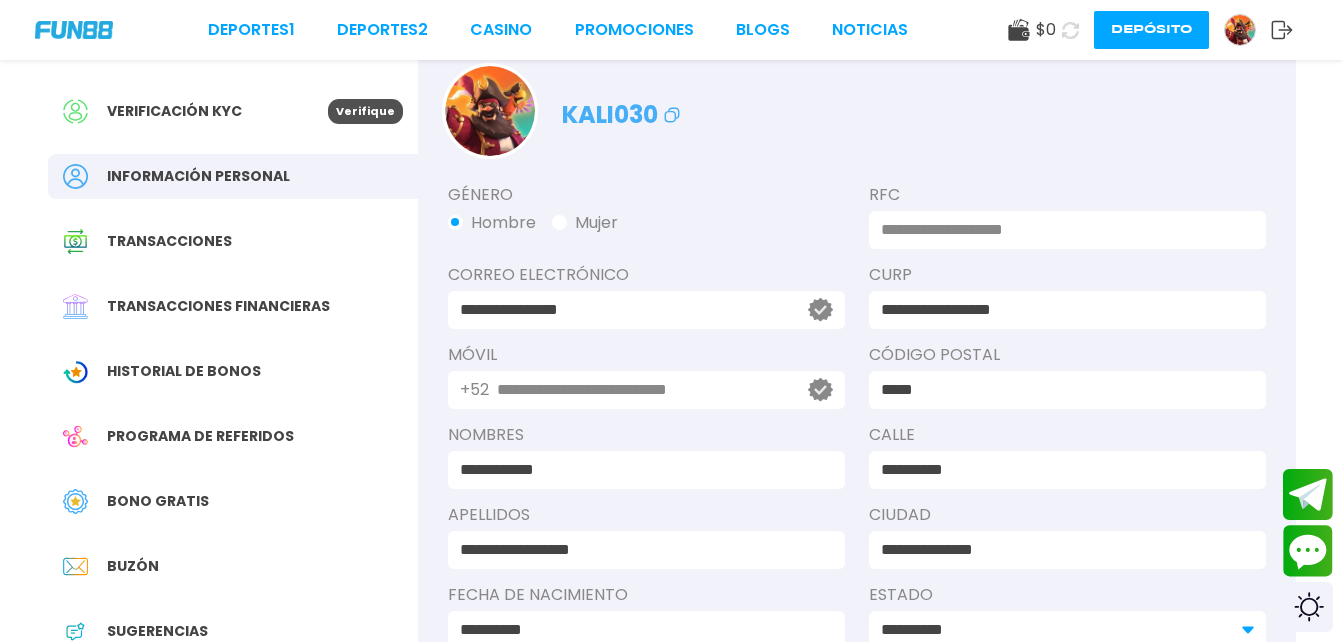 click on "**********" at bounding box center [1061, 310] 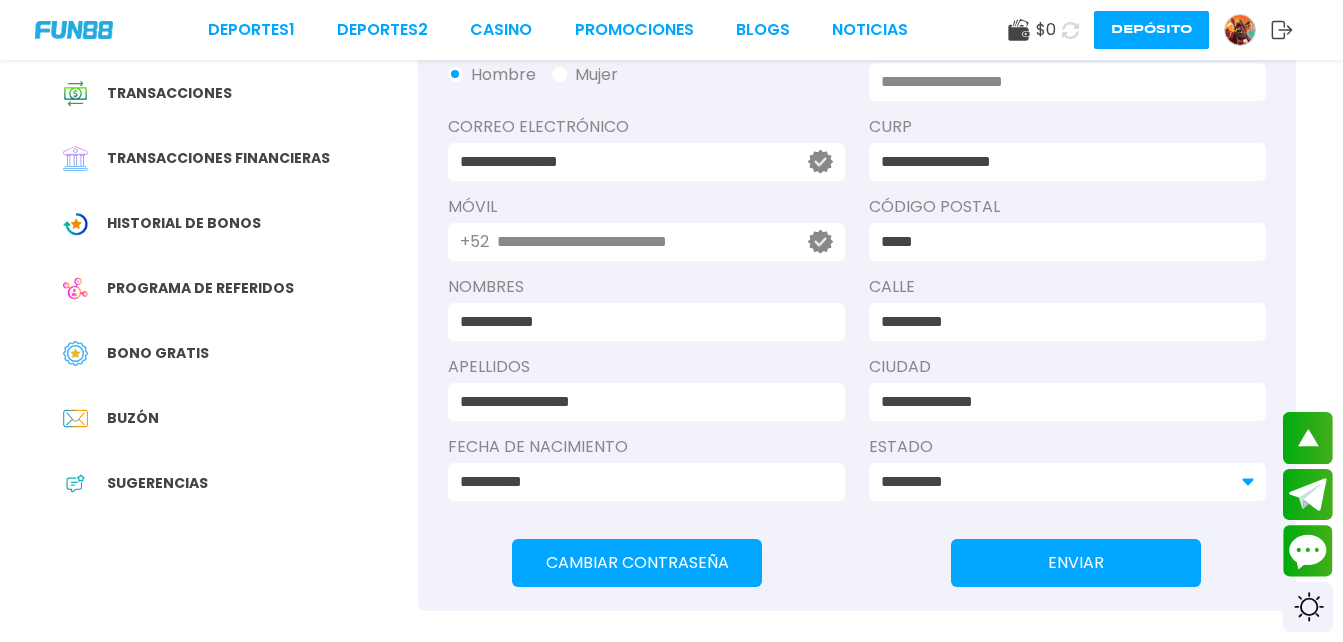scroll, scrollTop: 225, scrollLeft: 0, axis: vertical 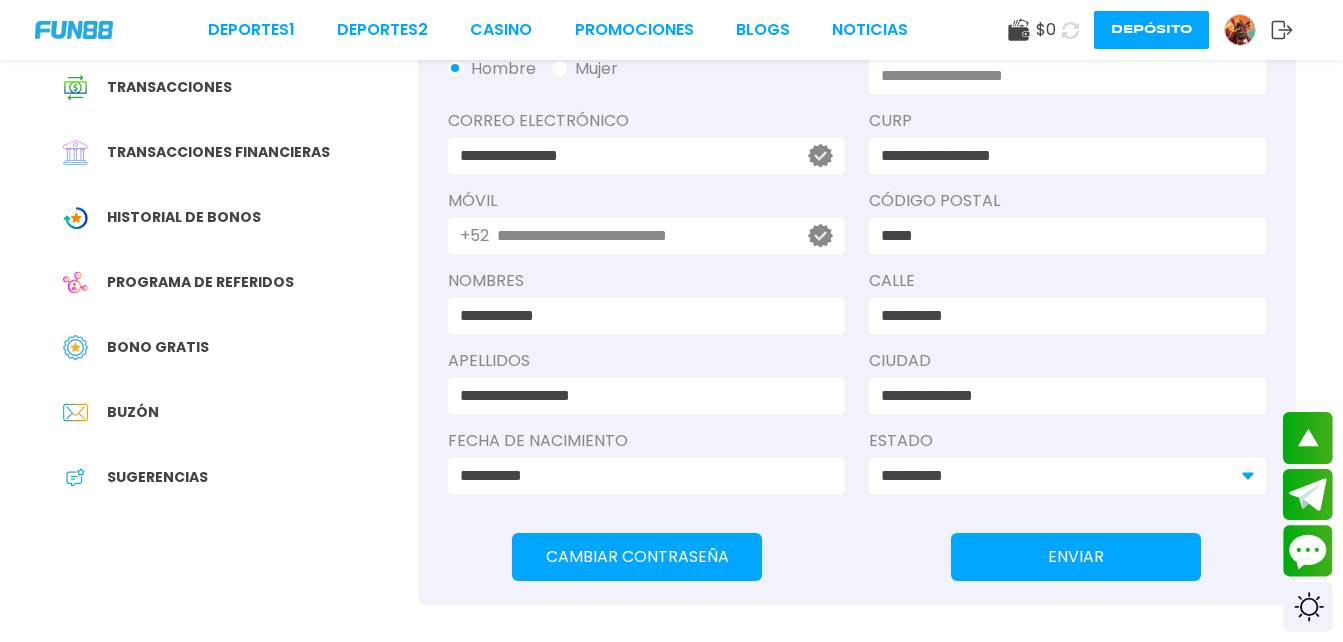 click on "ENVIAR" at bounding box center [1076, 557] 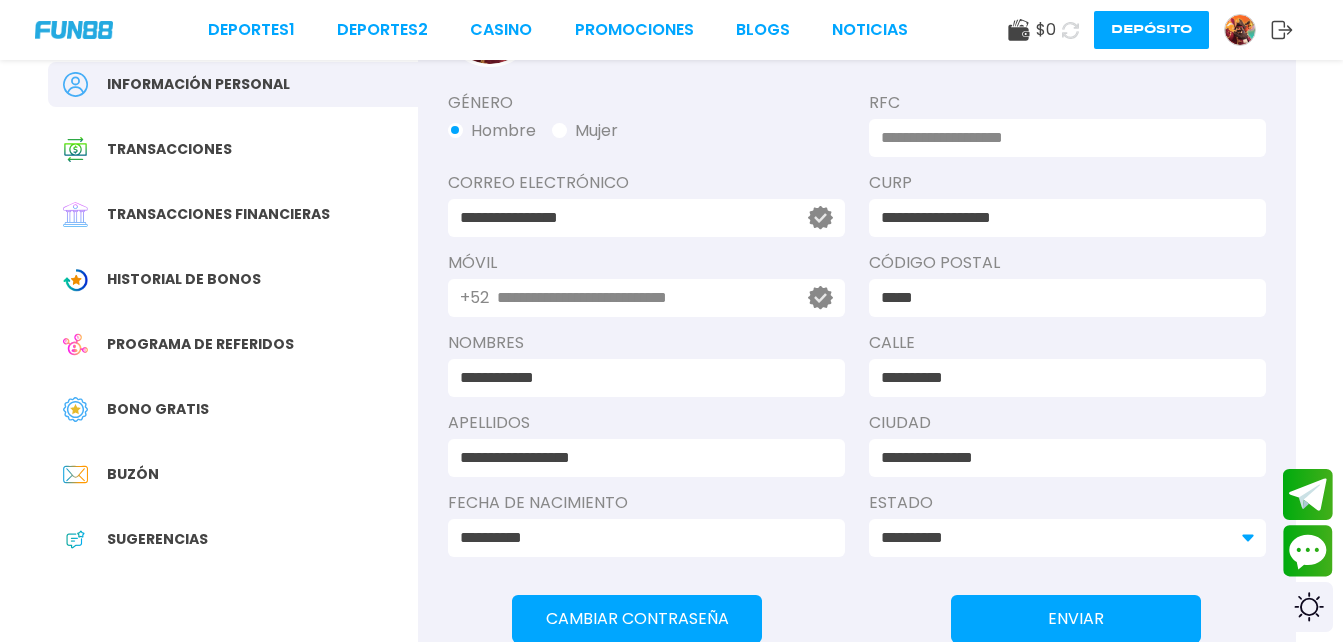 scroll, scrollTop: 159, scrollLeft: 0, axis: vertical 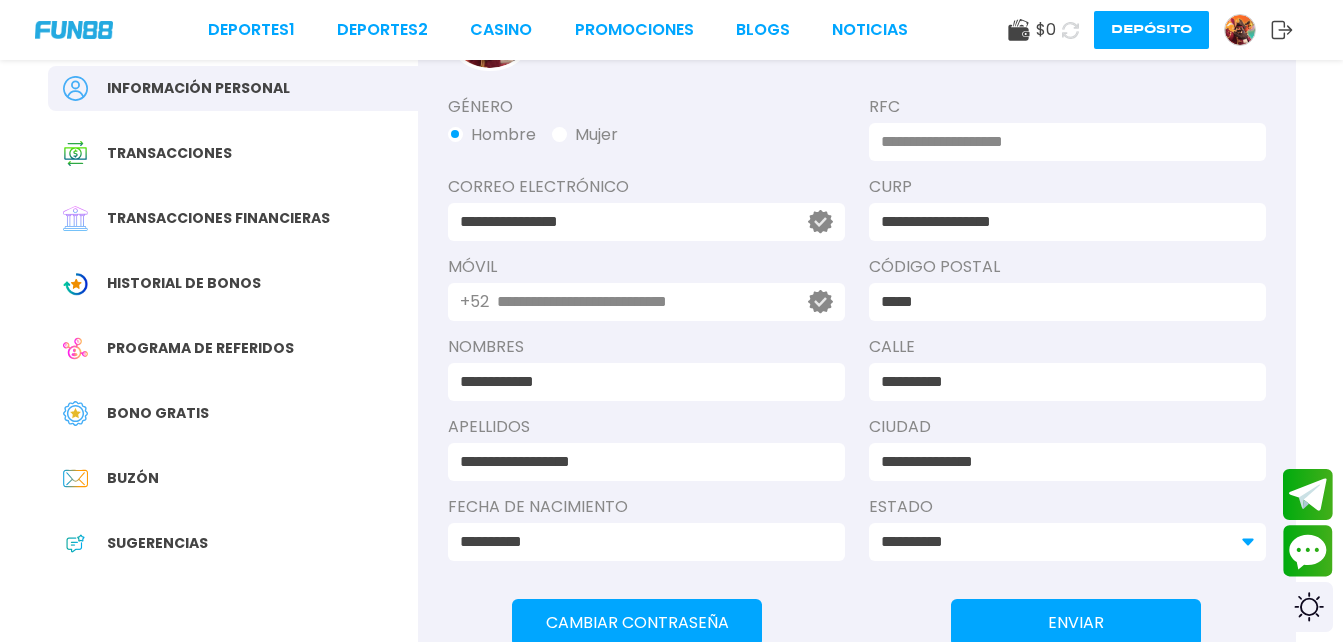 click at bounding box center (1061, 142) 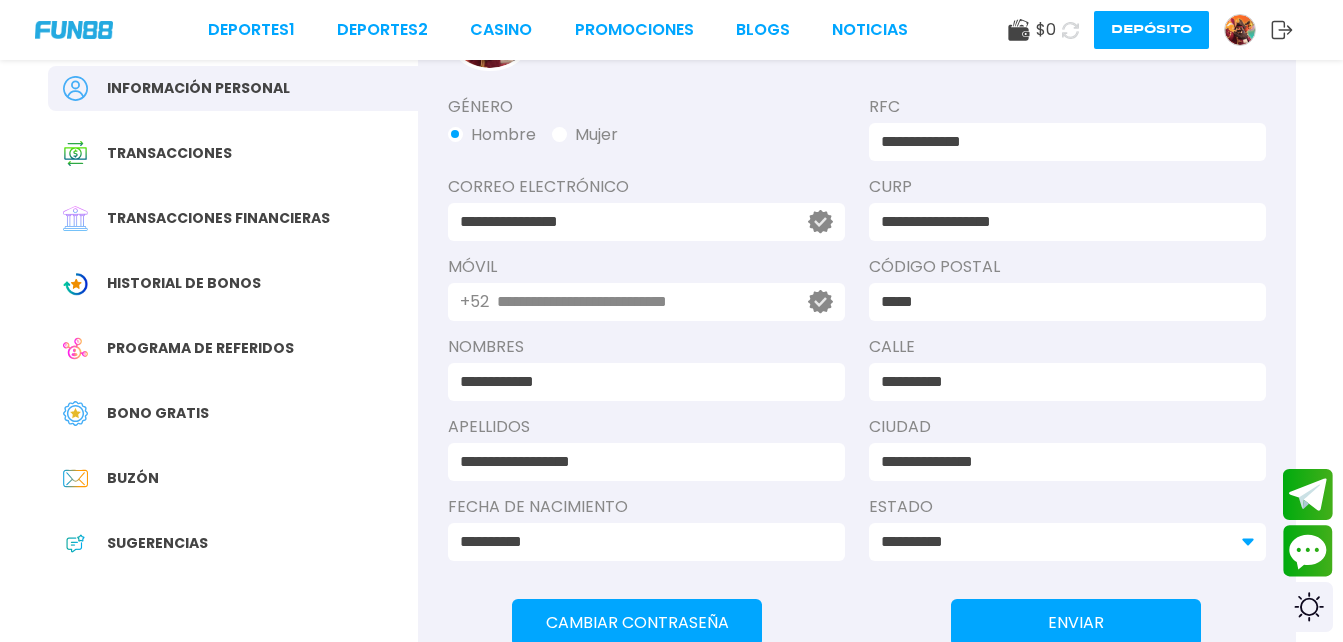 type on "**********" 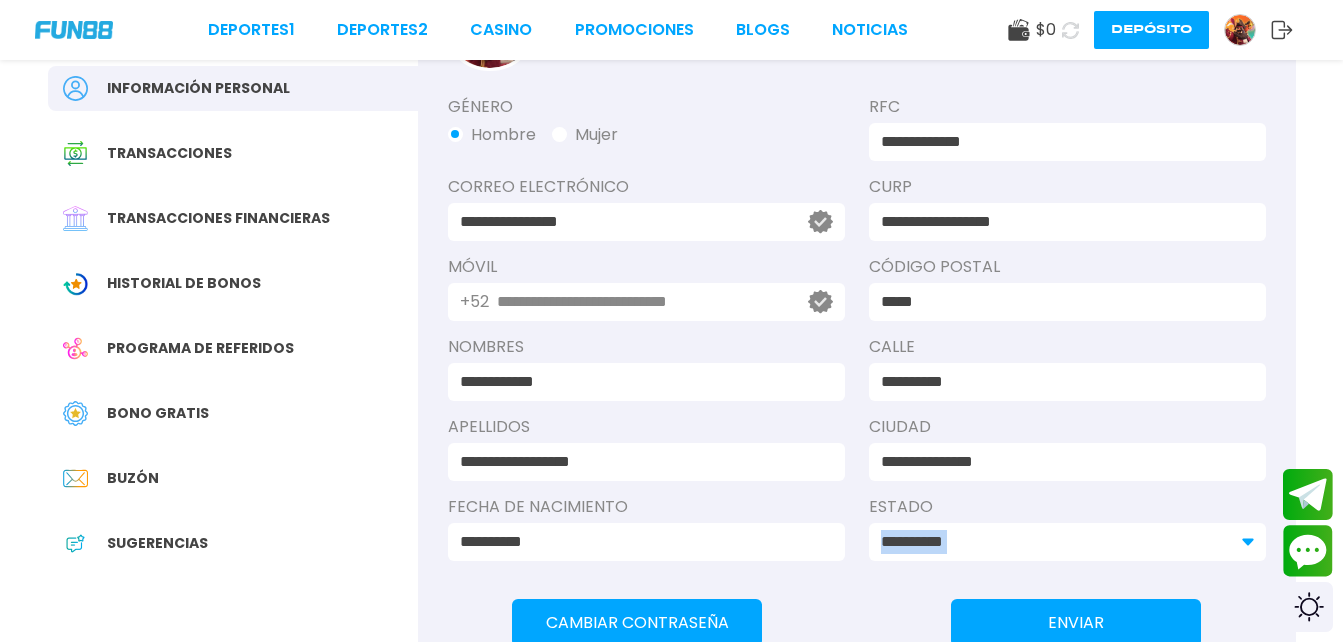 click 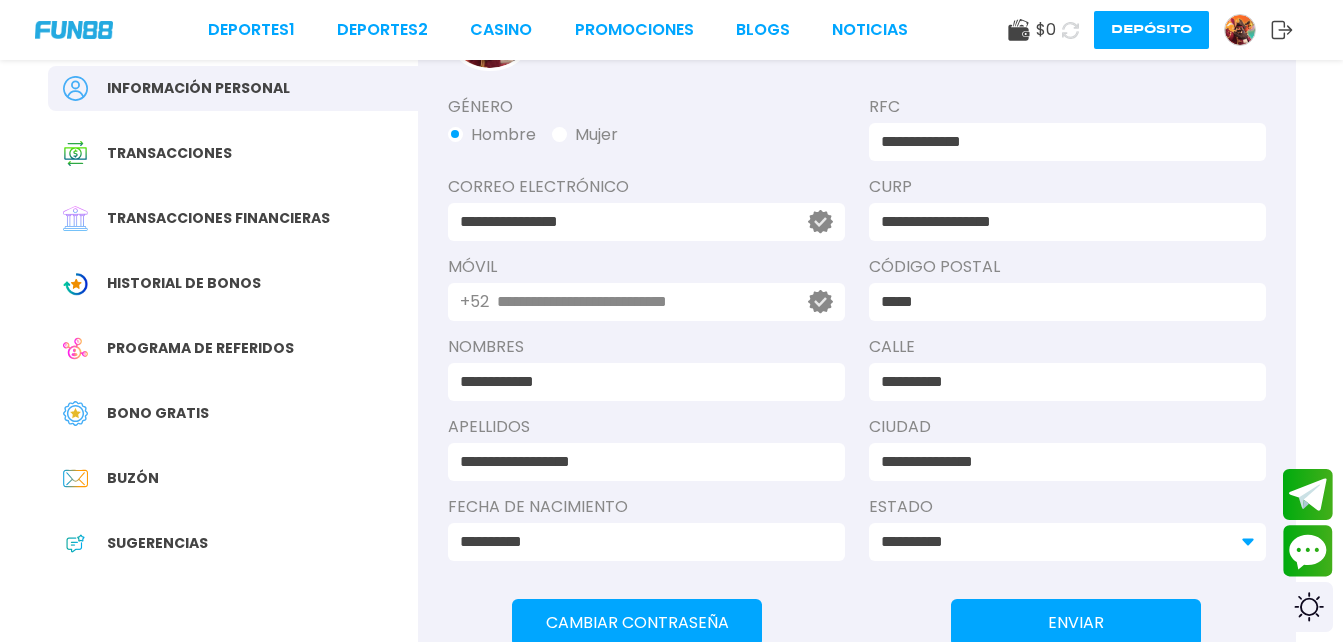 click 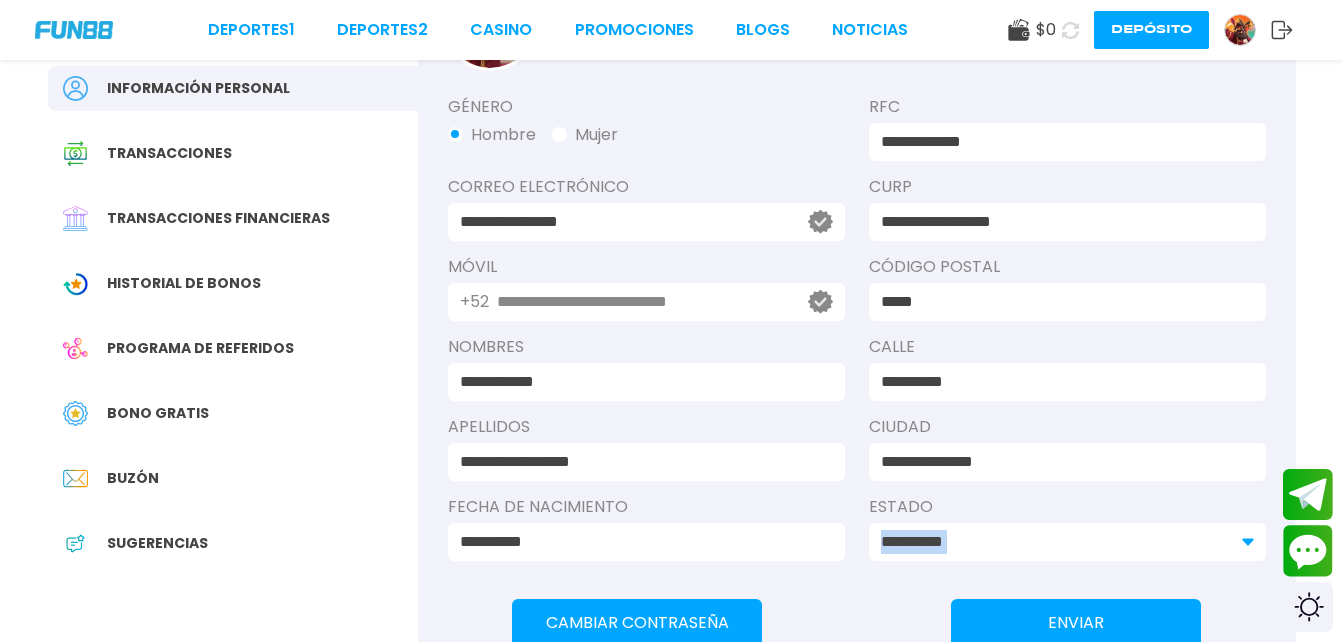 click 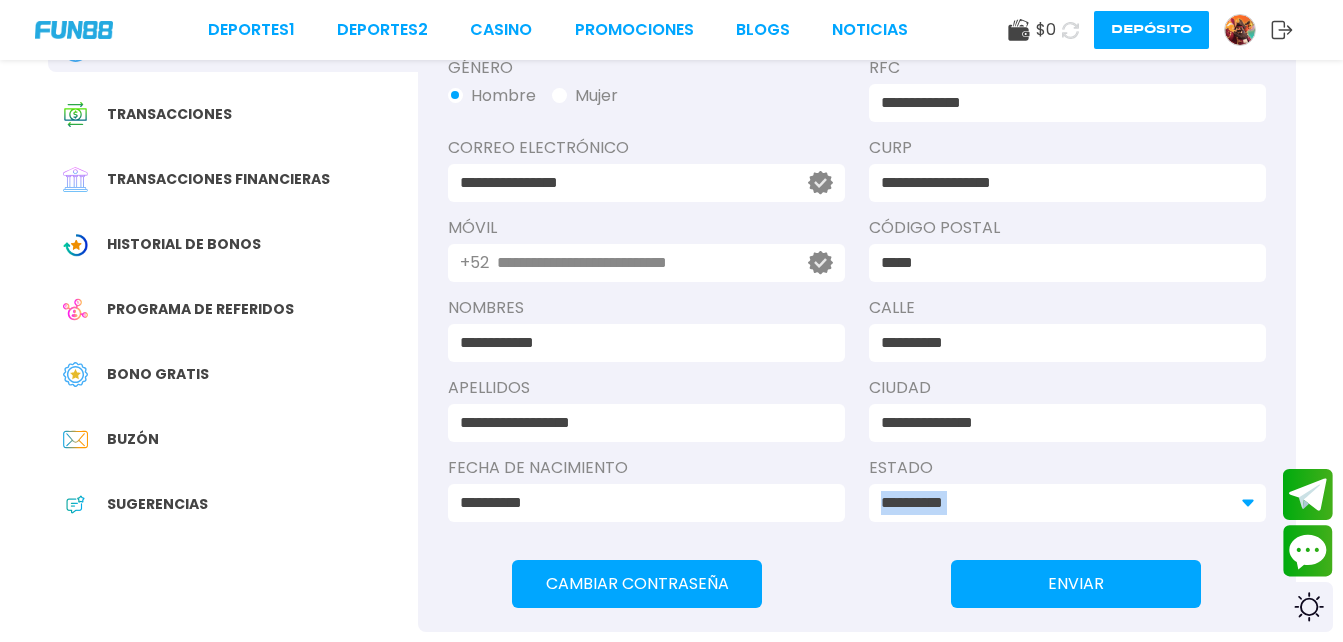 scroll, scrollTop: 206, scrollLeft: 0, axis: vertical 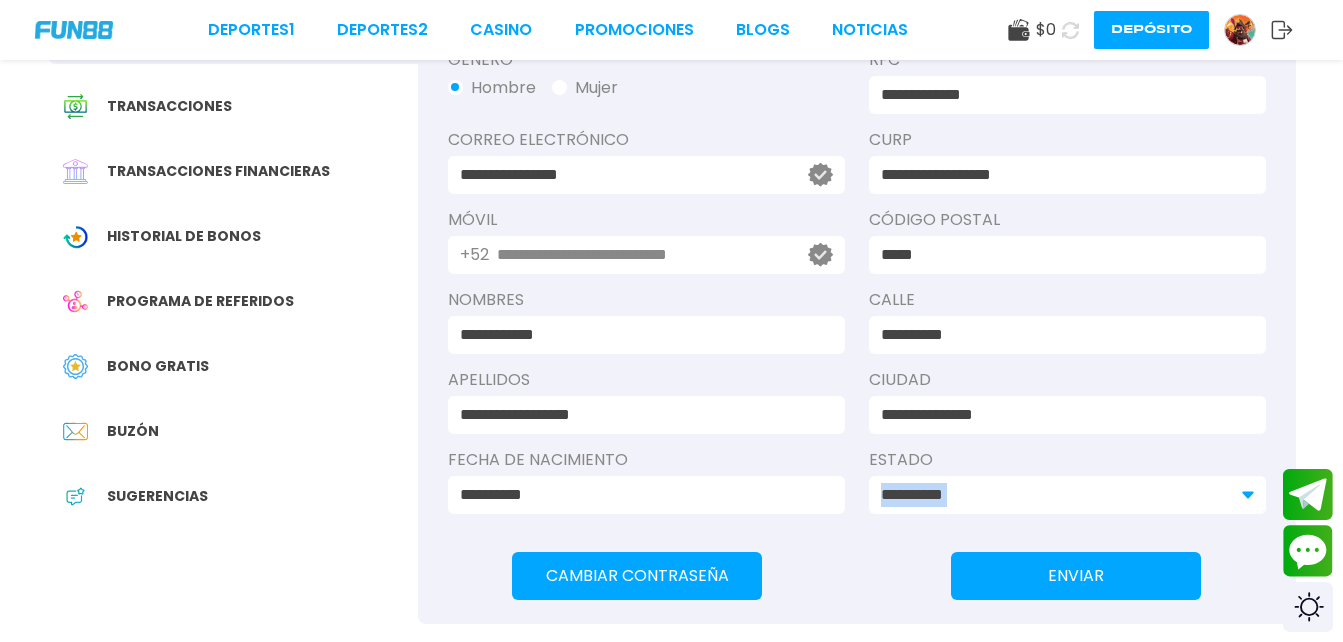 click on "ENVIAR" at bounding box center [1076, 576] 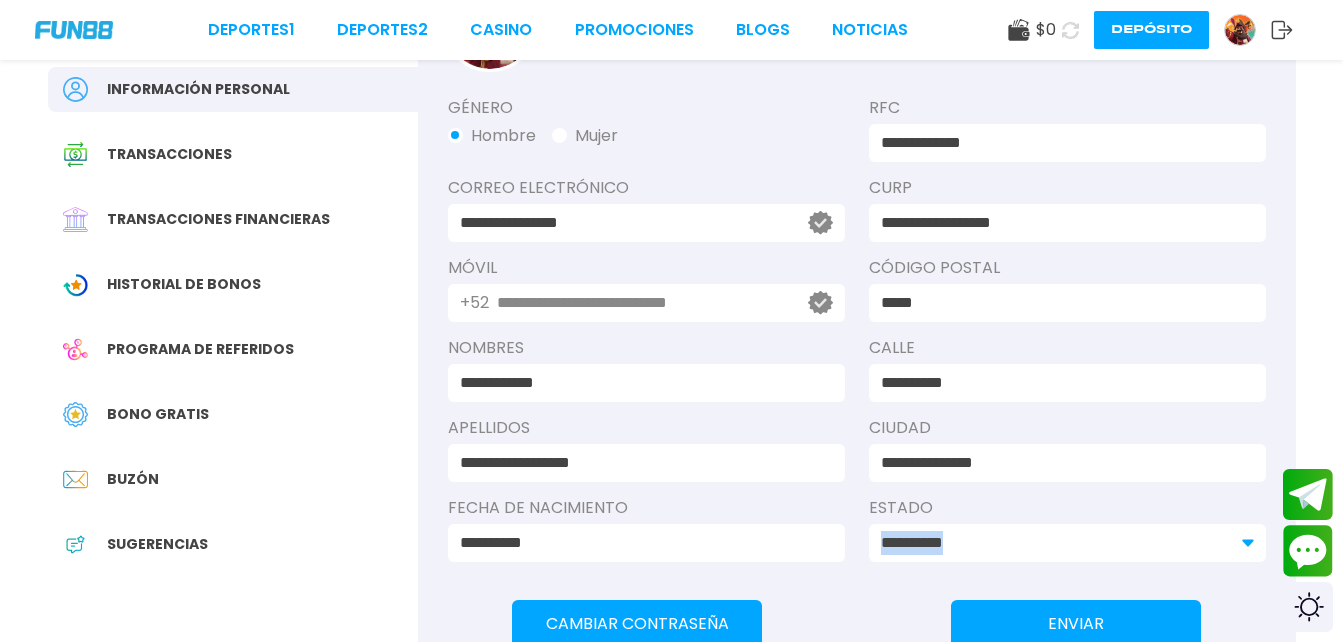 scroll, scrollTop: 162, scrollLeft: 0, axis: vertical 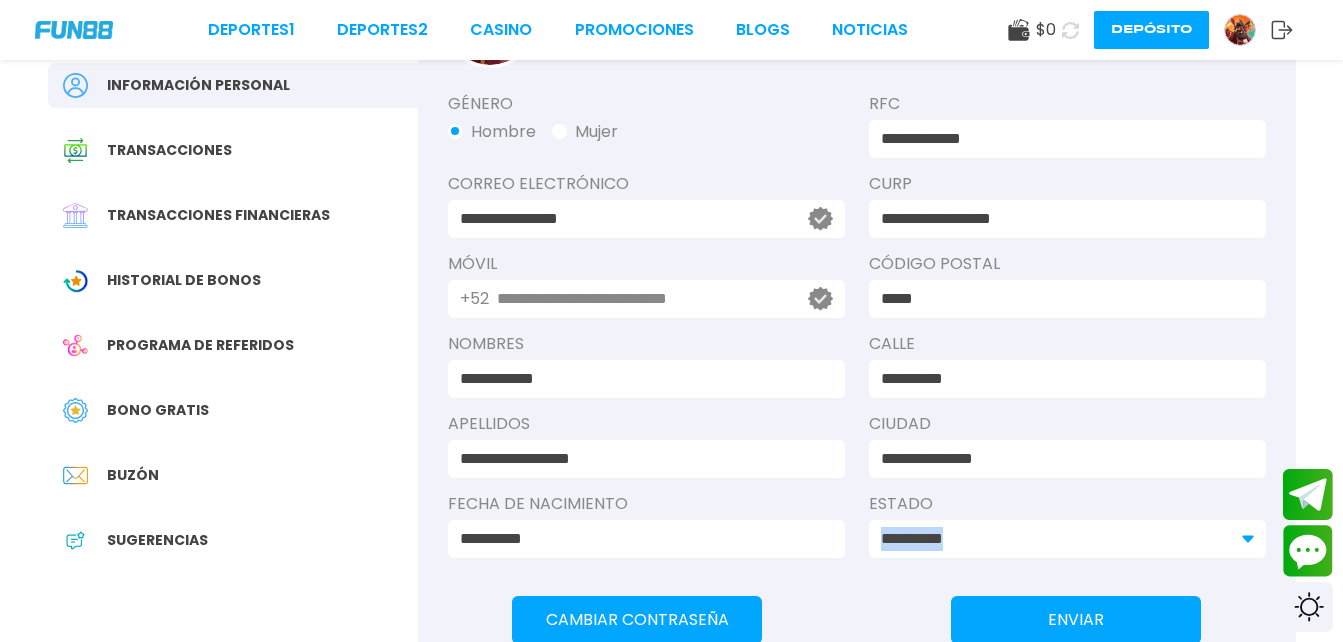click on "Bono Gratis" at bounding box center [233, 410] 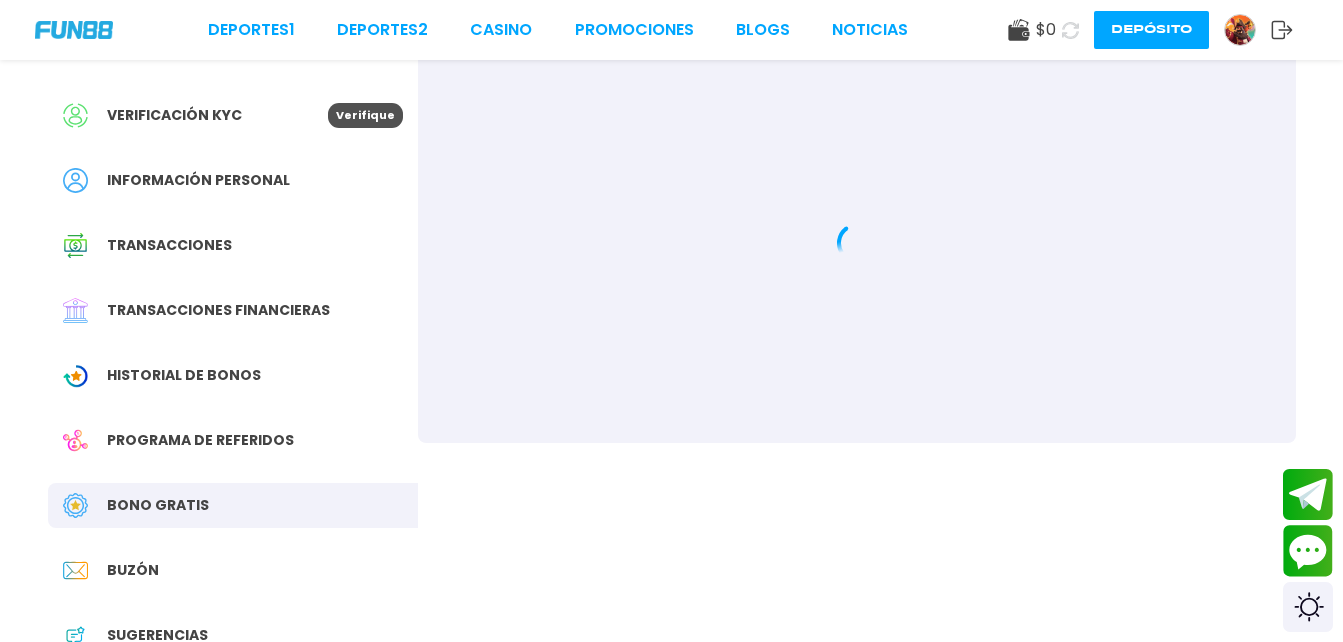 scroll, scrollTop: 0, scrollLeft: 0, axis: both 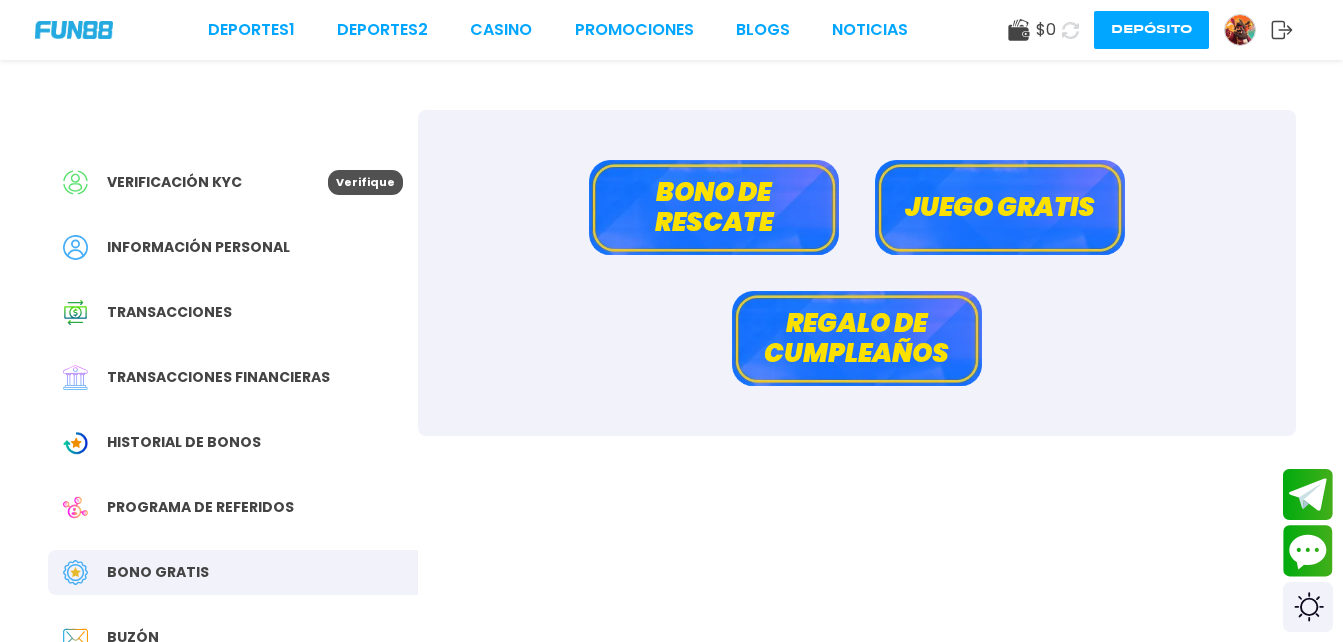 click on "Verificación KYC" at bounding box center [174, 182] 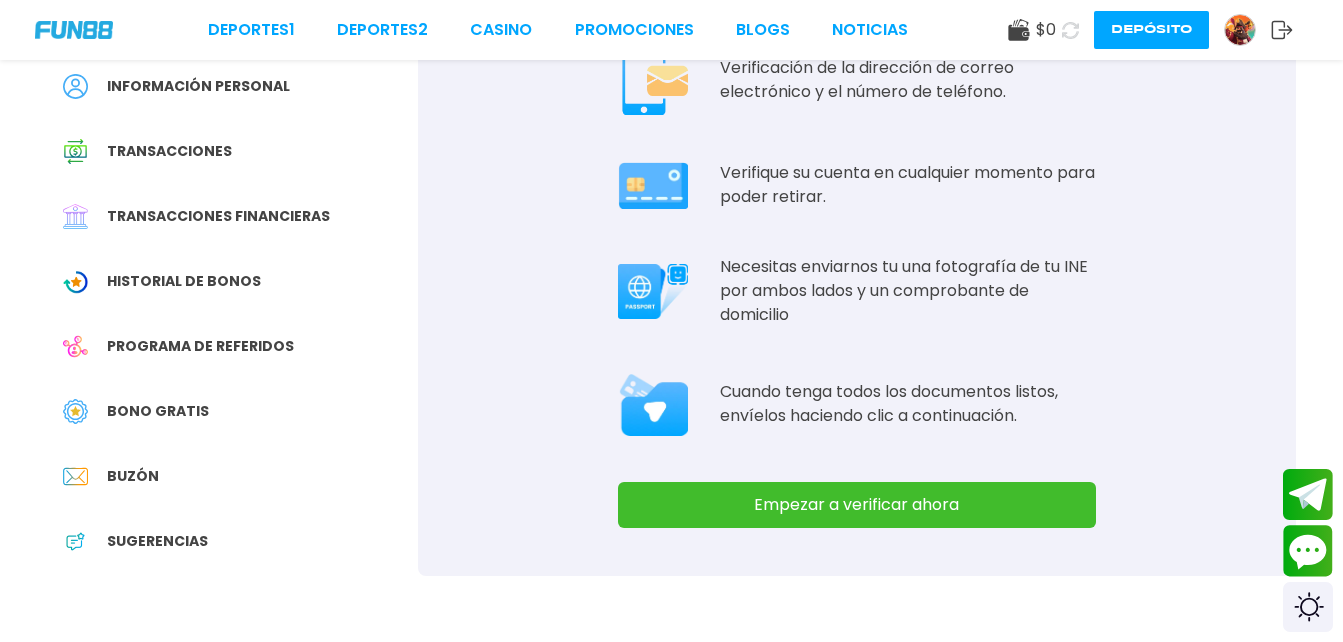 scroll, scrollTop: 166, scrollLeft: 0, axis: vertical 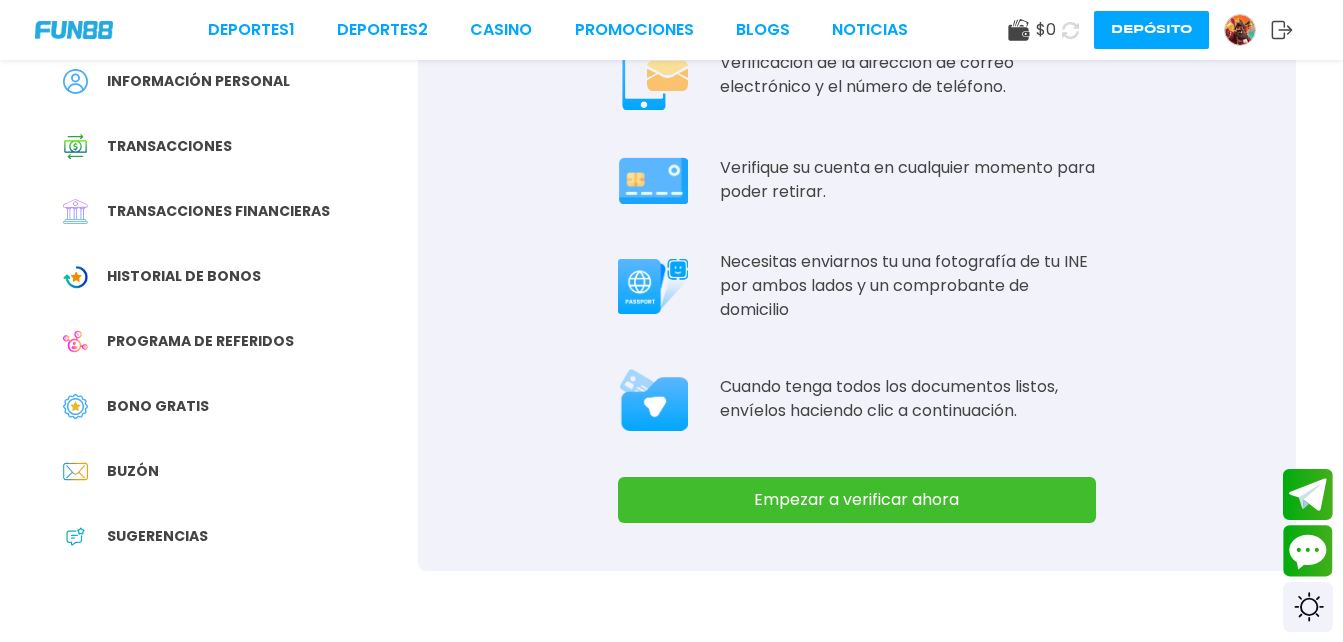 click on "Empezar a verificar ahora" at bounding box center (857, 500) 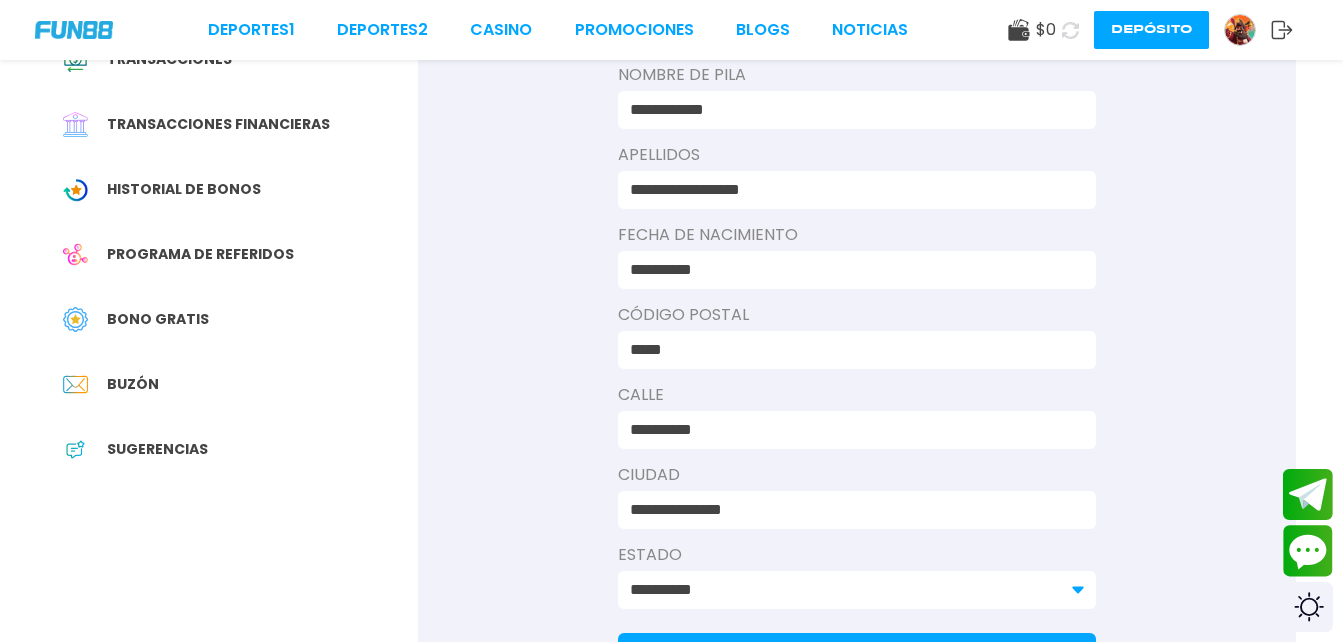 scroll, scrollTop: 279, scrollLeft: 0, axis: vertical 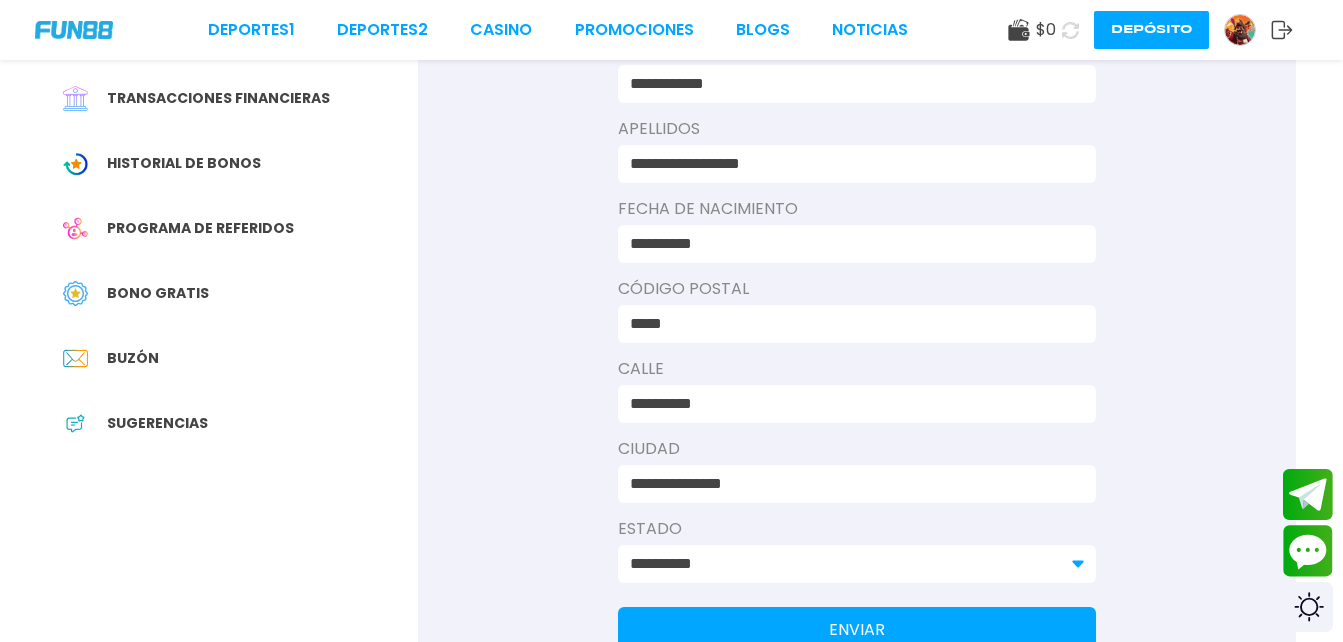 click on "**********" at bounding box center (857, 564) 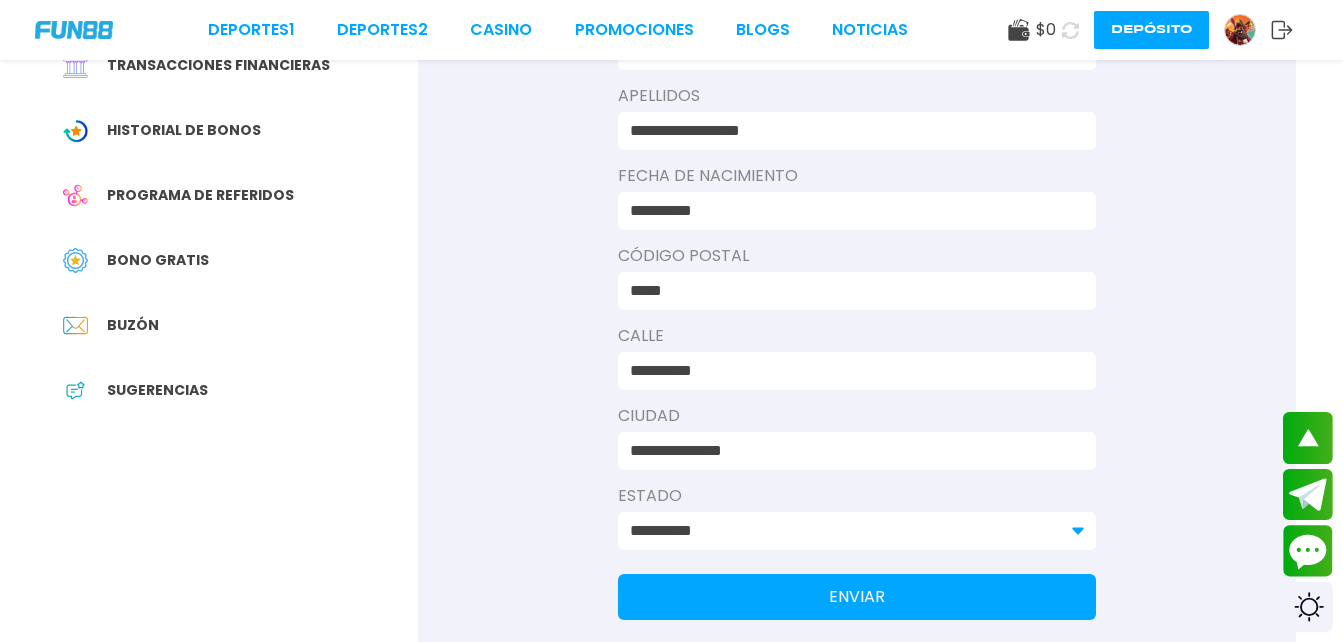 scroll, scrollTop: 321, scrollLeft: 0, axis: vertical 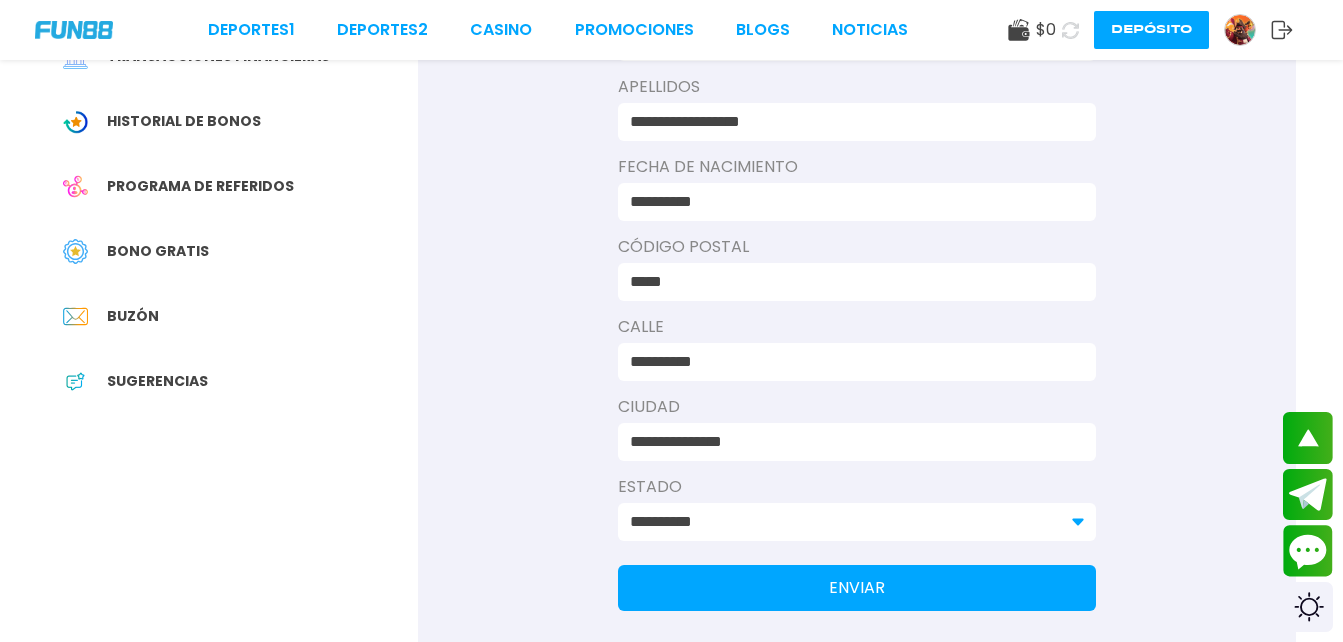 click 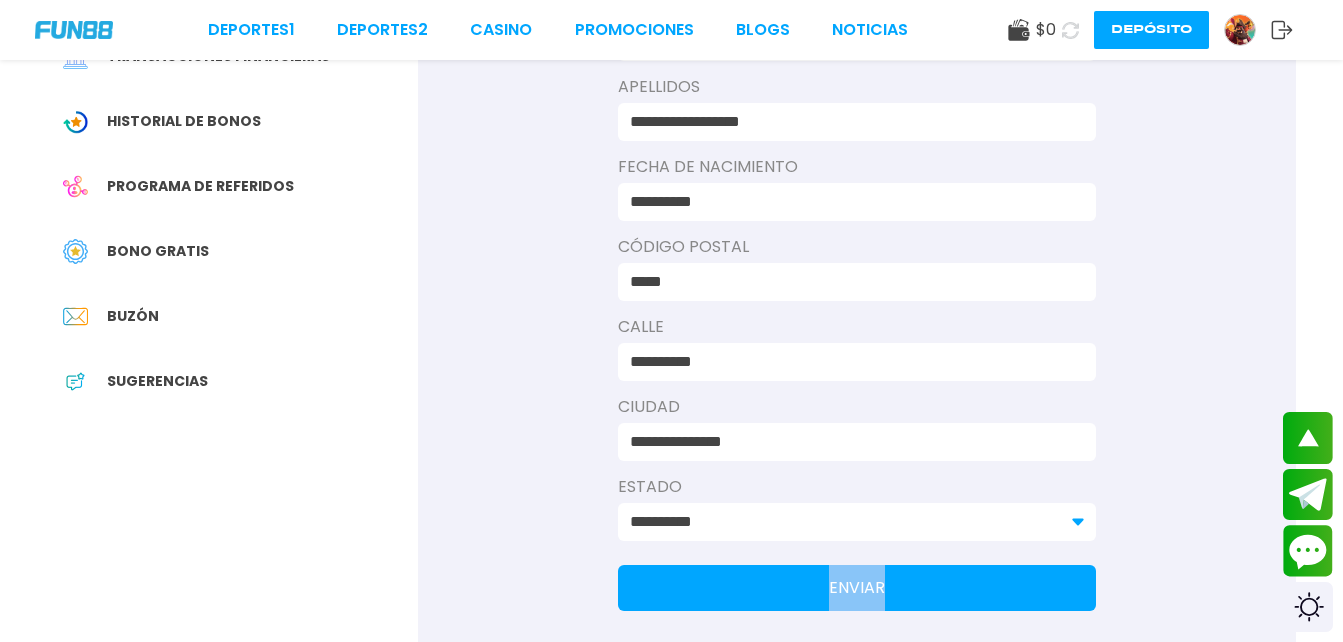 click 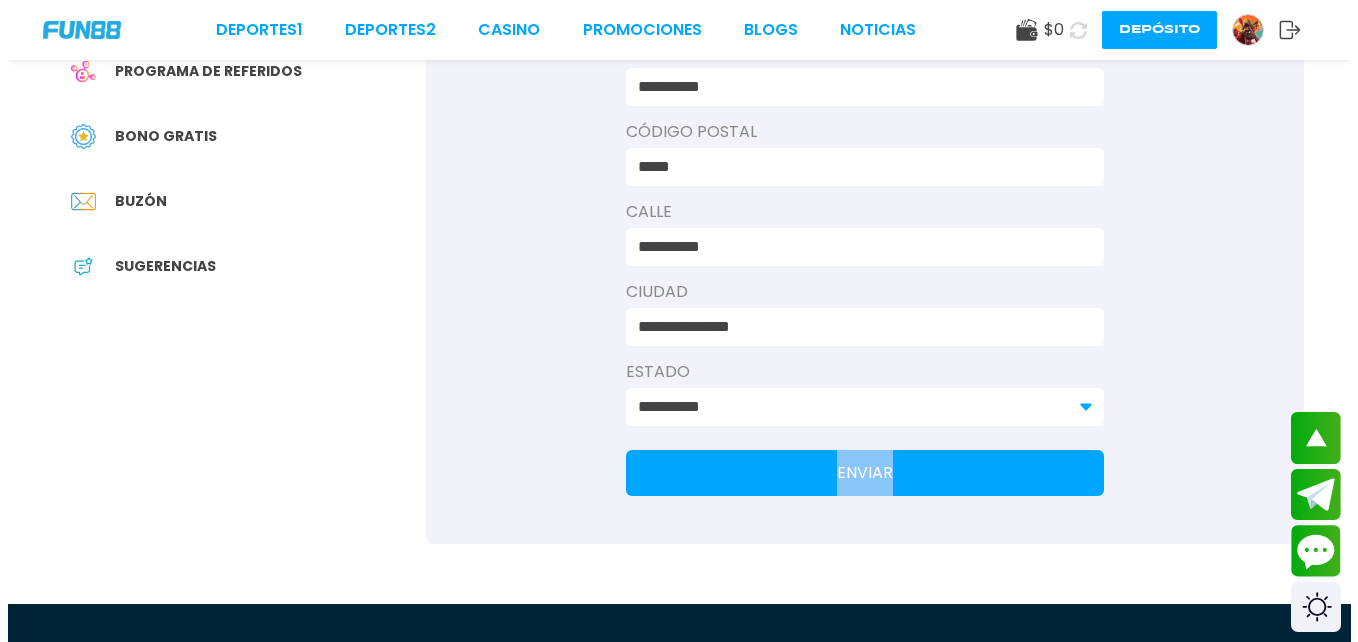 scroll, scrollTop: 437, scrollLeft: 0, axis: vertical 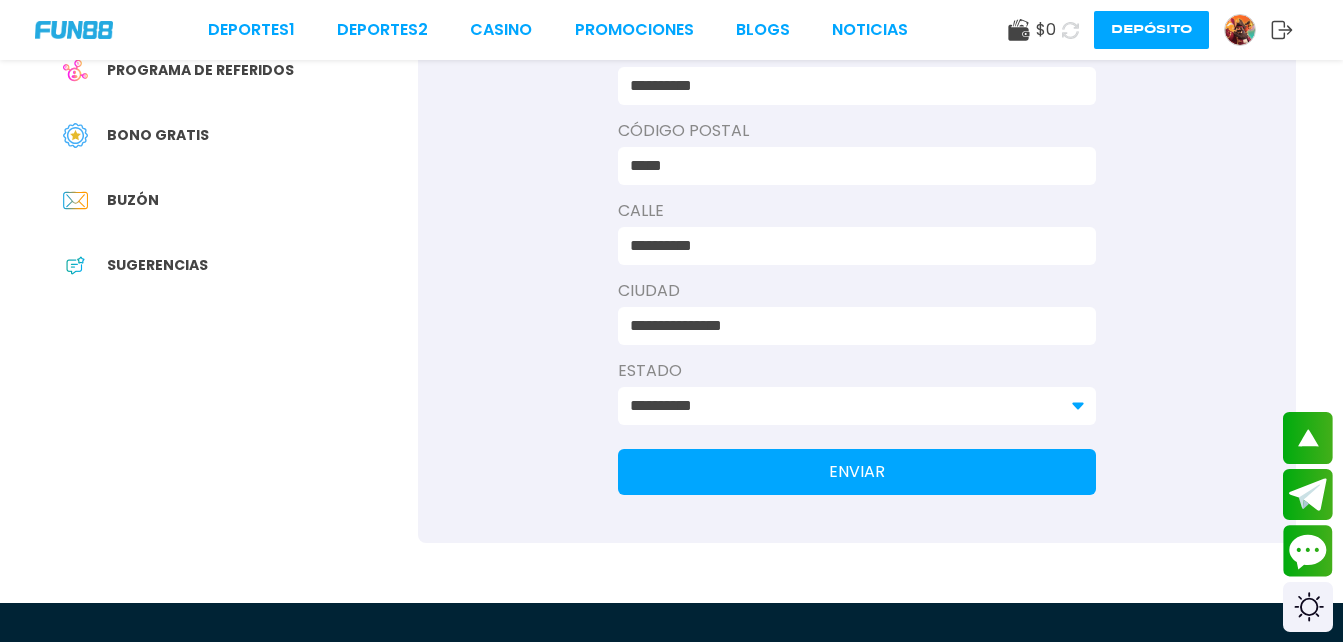 click 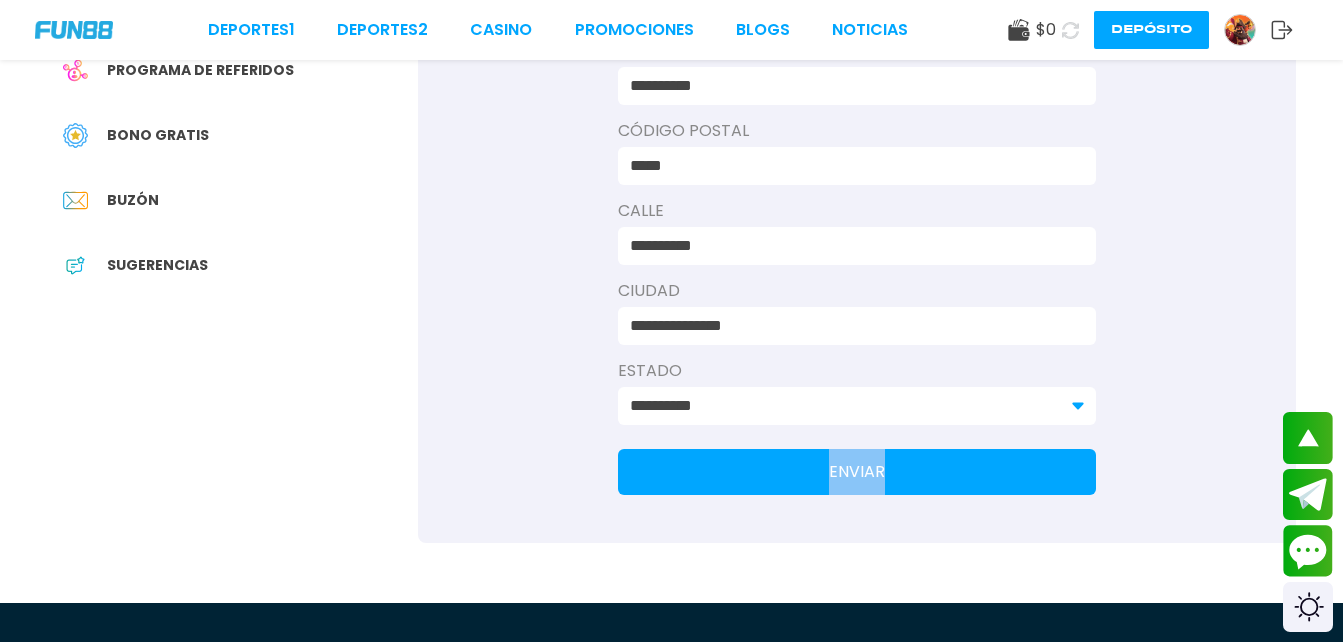 click 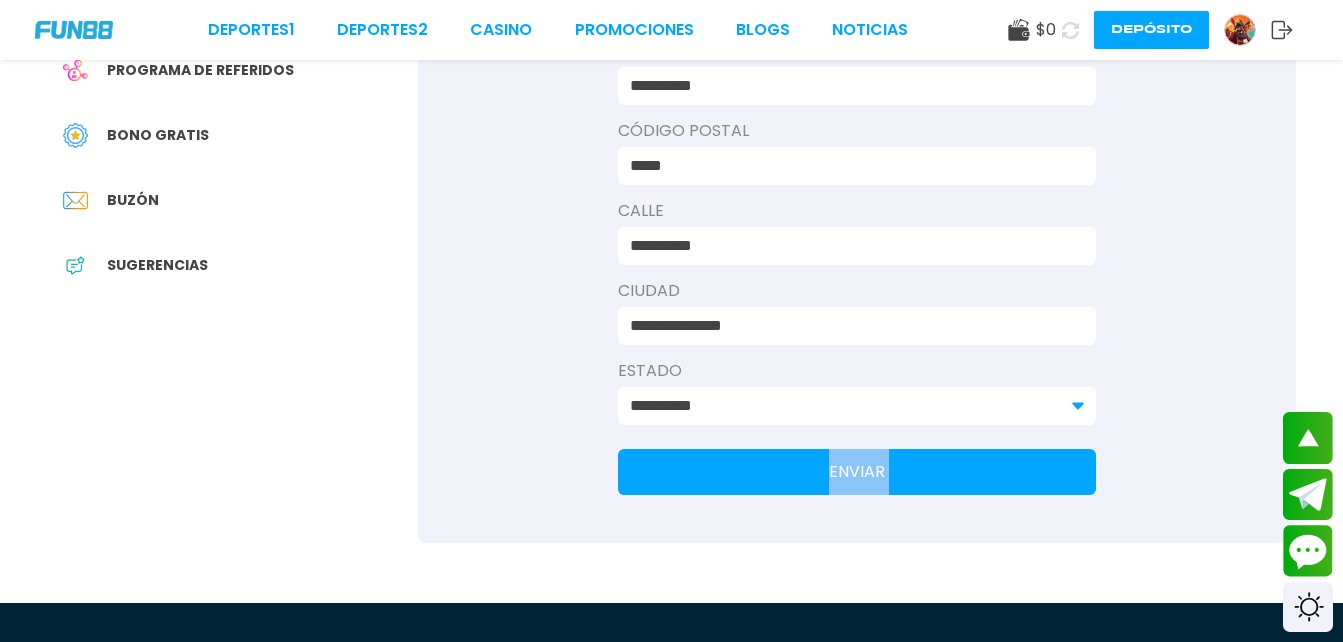 click 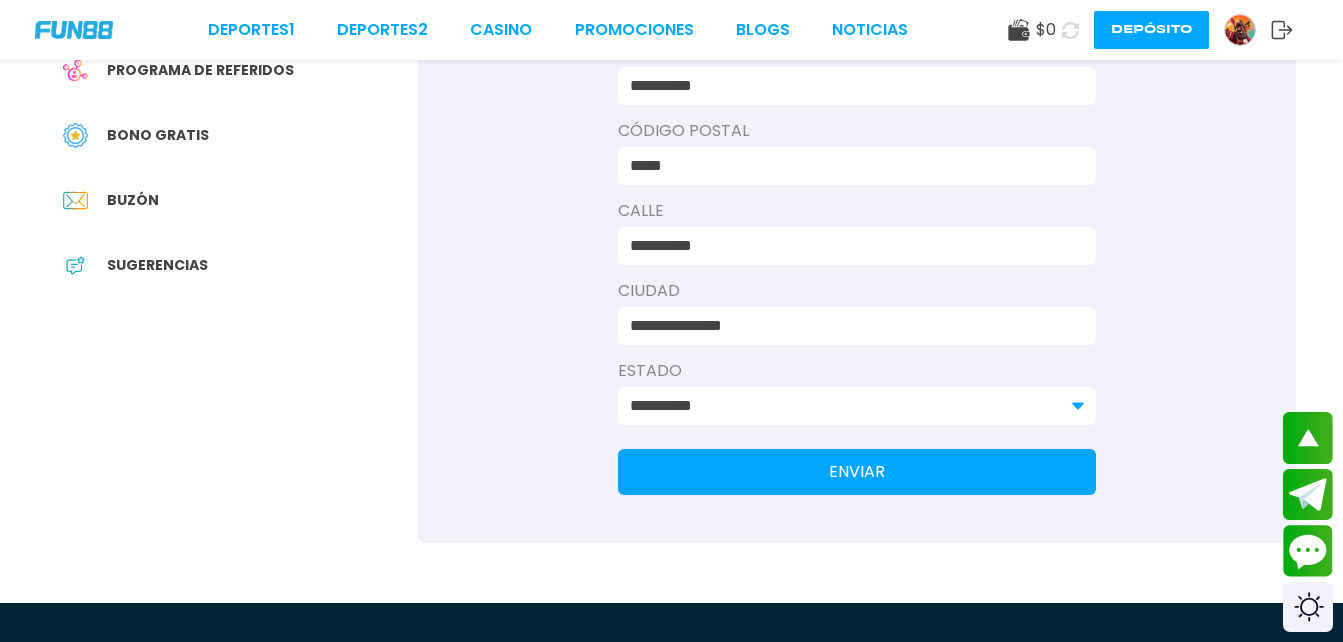 drag, startPoint x: 1078, startPoint y: 408, endPoint x: 1036, endPoint y: 402, distance: 42.426407 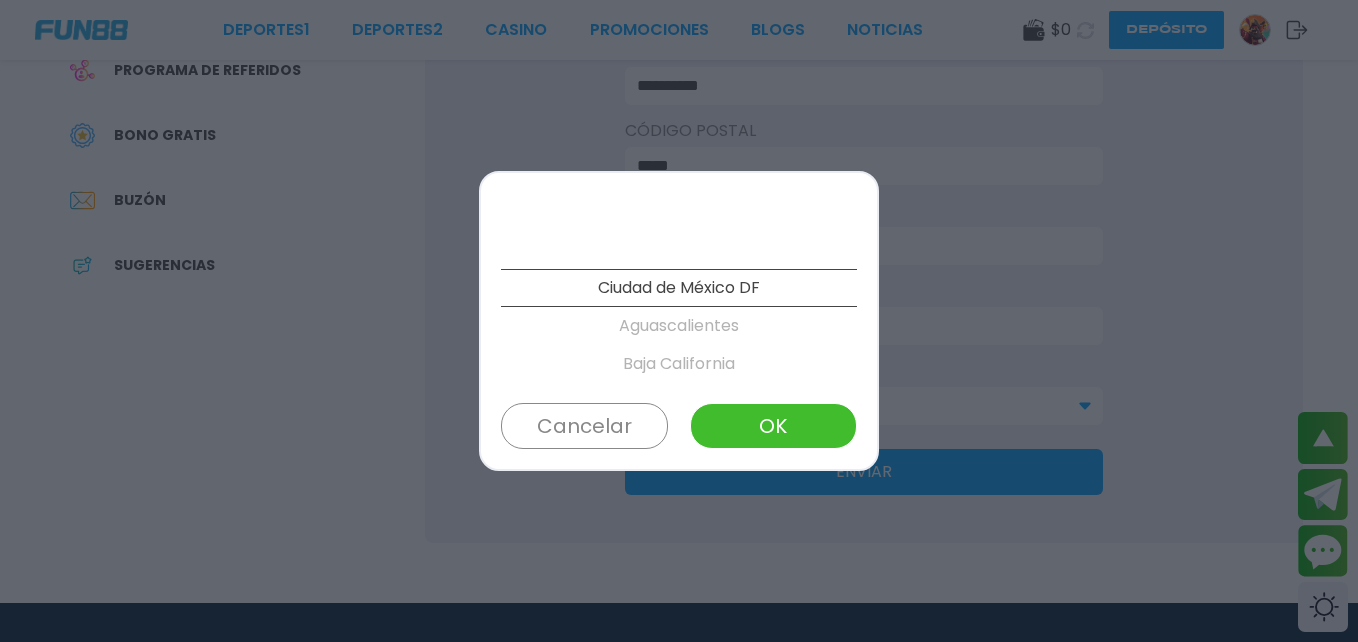 scroll, scrollTop: 418, scrollLeft: 0, axis: vertical 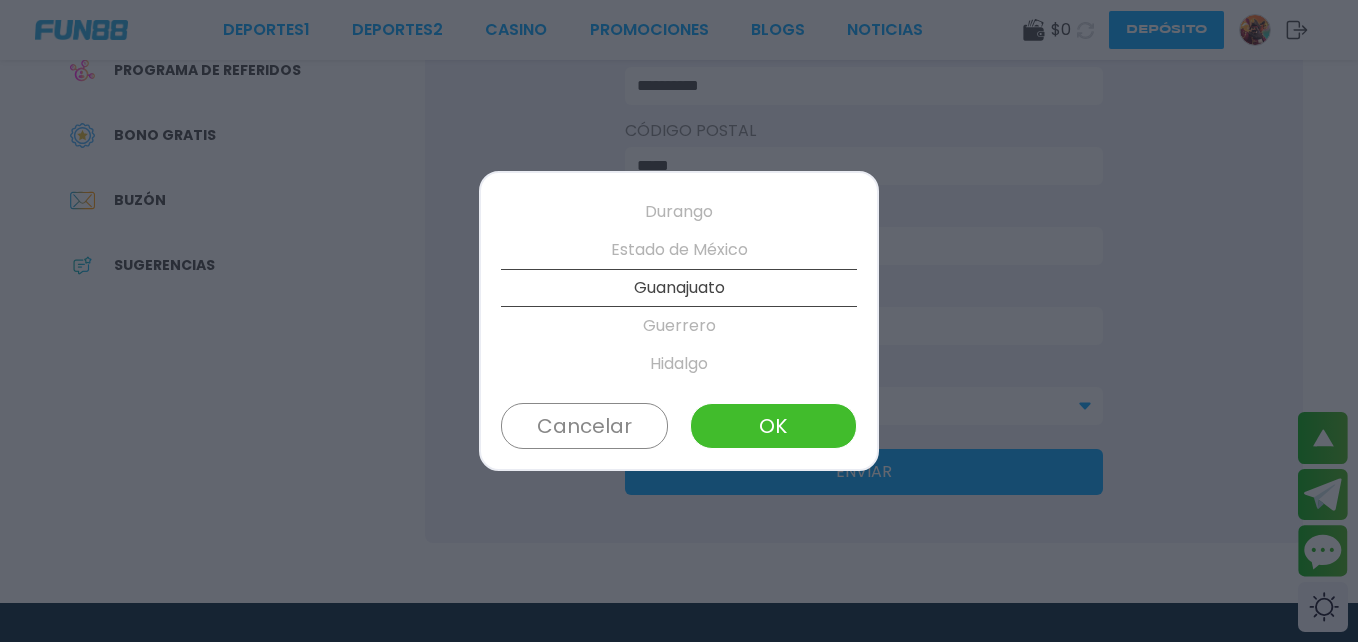 click at bounding box center (679, 321) 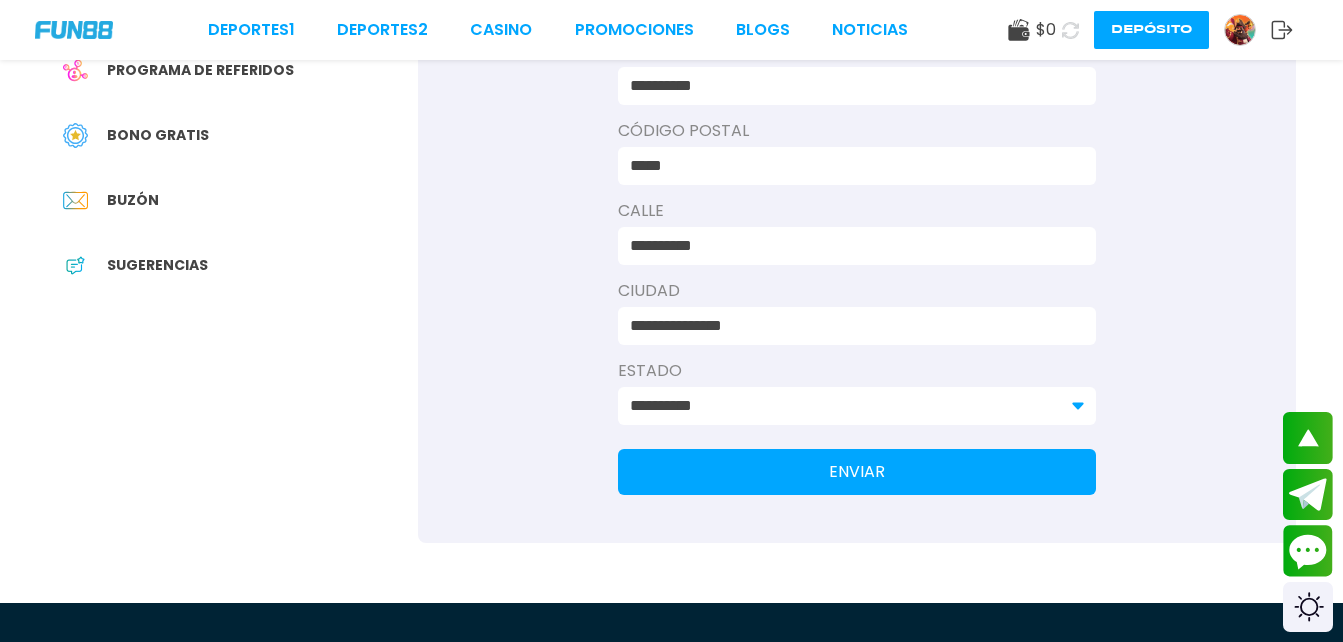 click on "**********" at bounding box center (845, 406) 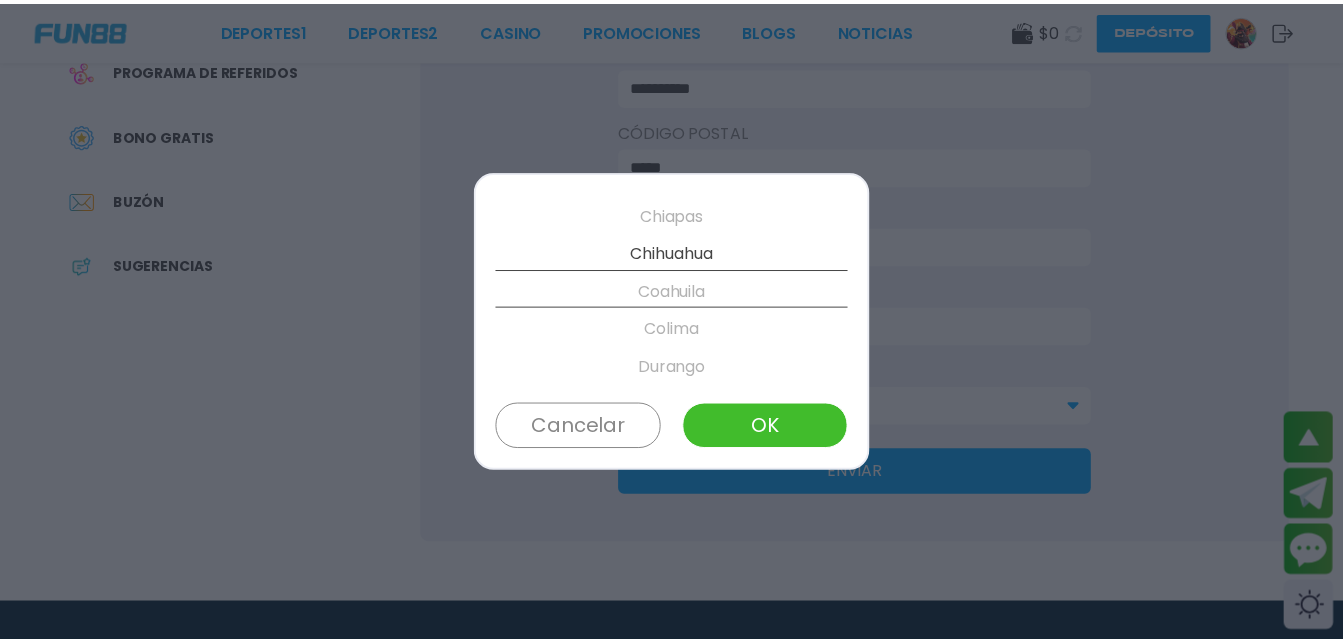 scroll, scrollTop: 266, scrollLeft: 0, axis: vertical 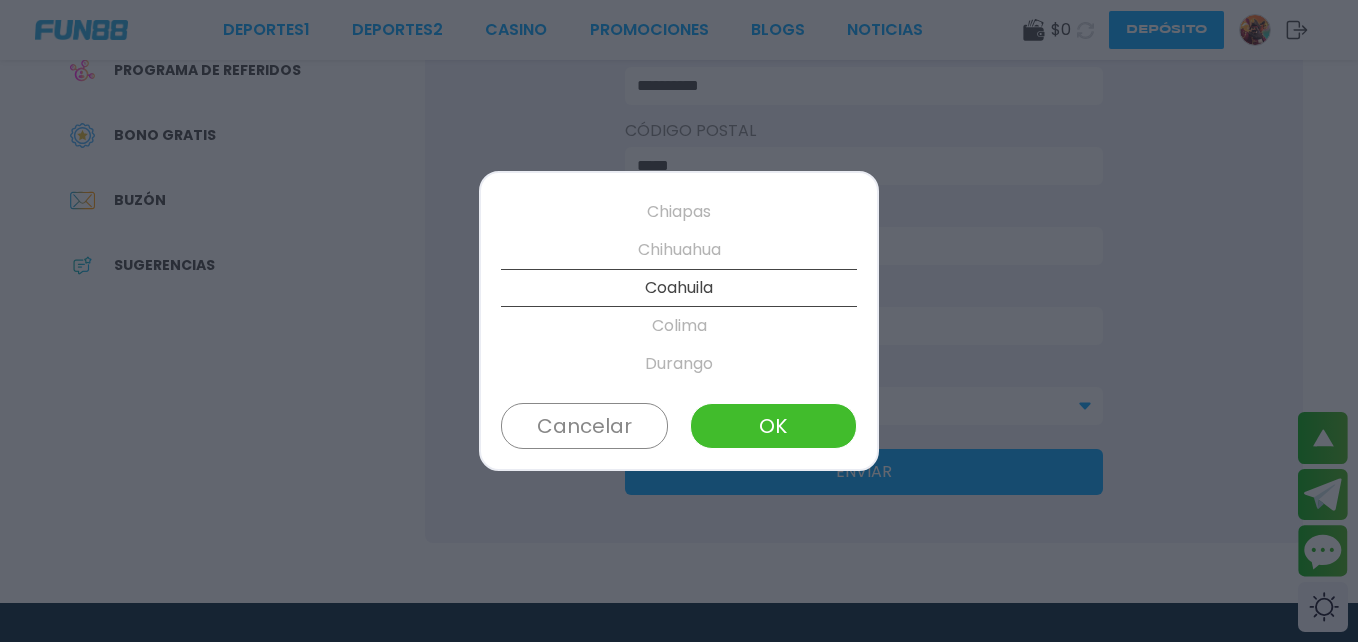 click on "OK" at bounding box center [773, 426] 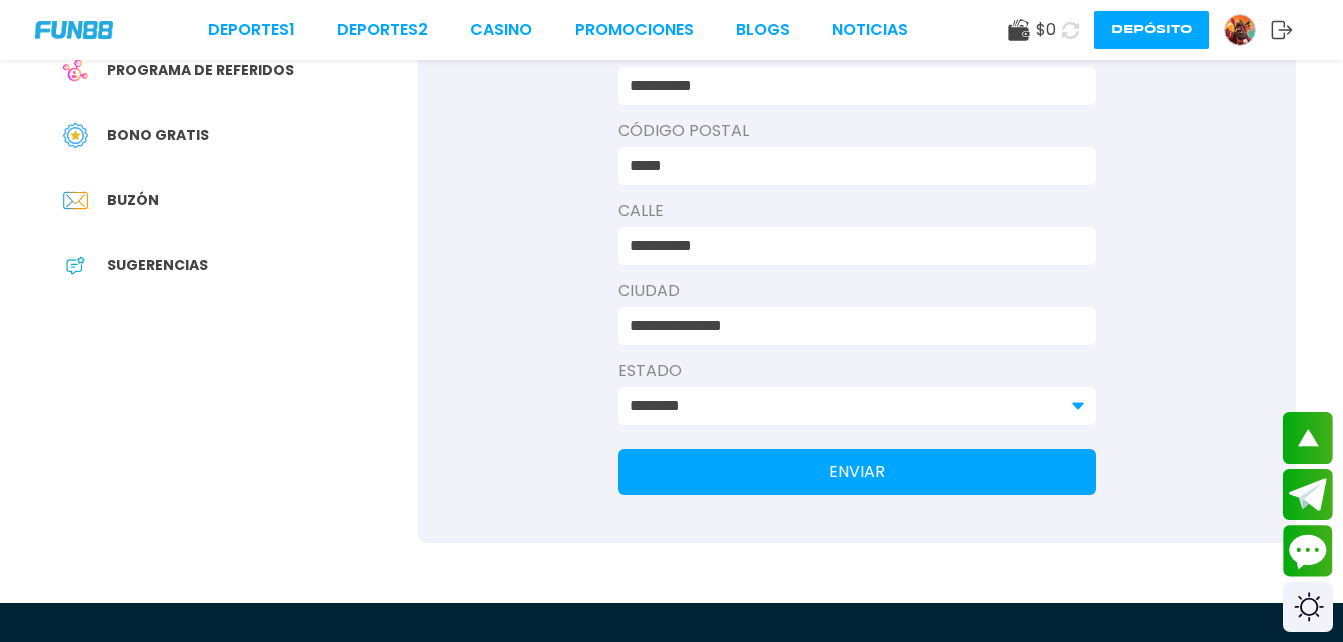 click on "ENVIAR" at bounding box center [857, 472] 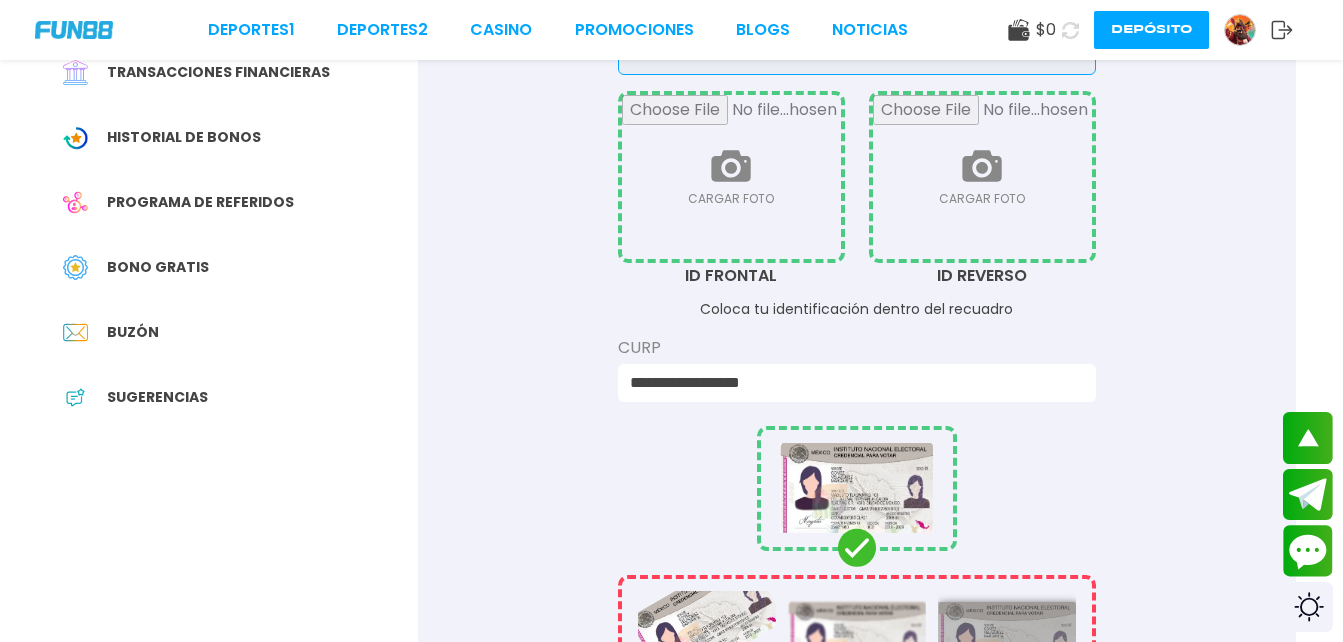 scroll, scrollTop: 0, scrollLeft: 0, axis: both 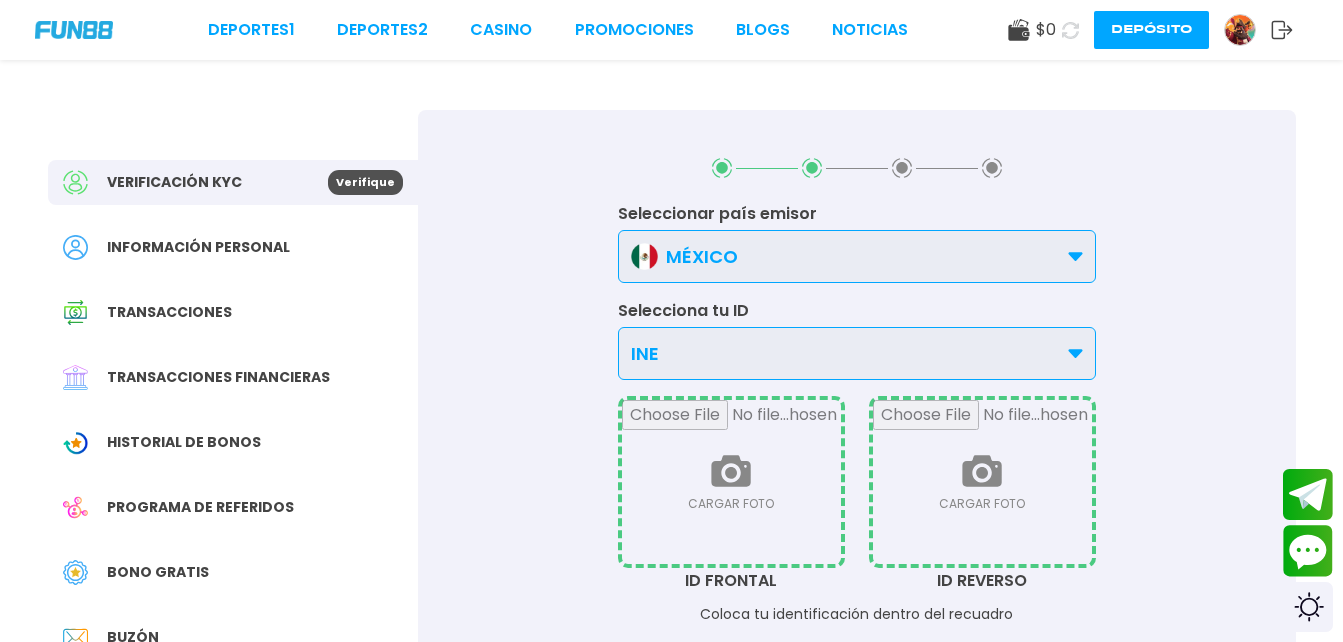click at bounding box center [731, 482] 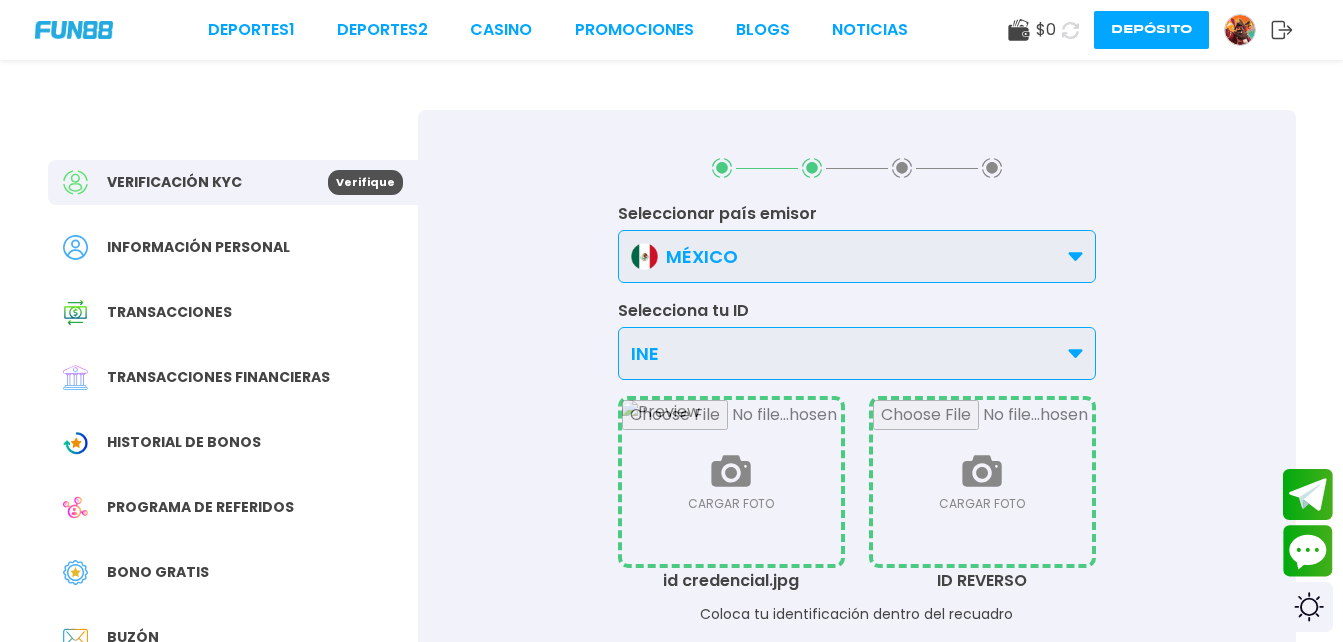 click at bounding box center [982, 482] 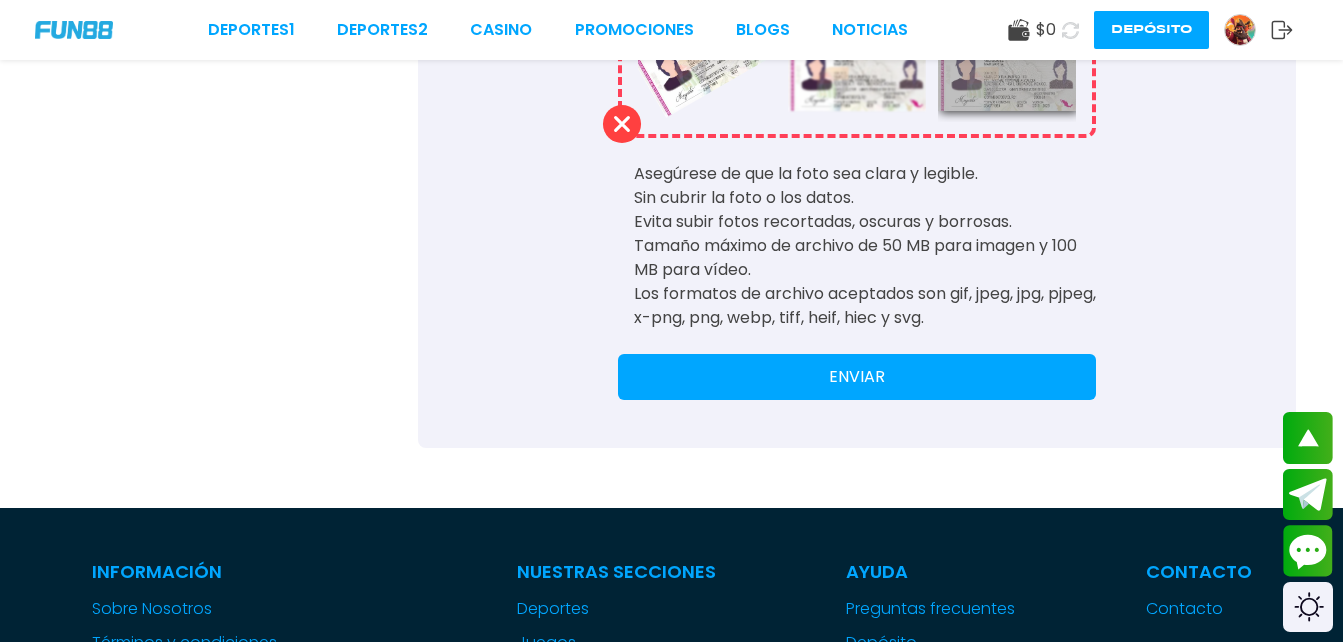 scroll, scrollTop: 893, scrollLeft: 0, axis: vertical 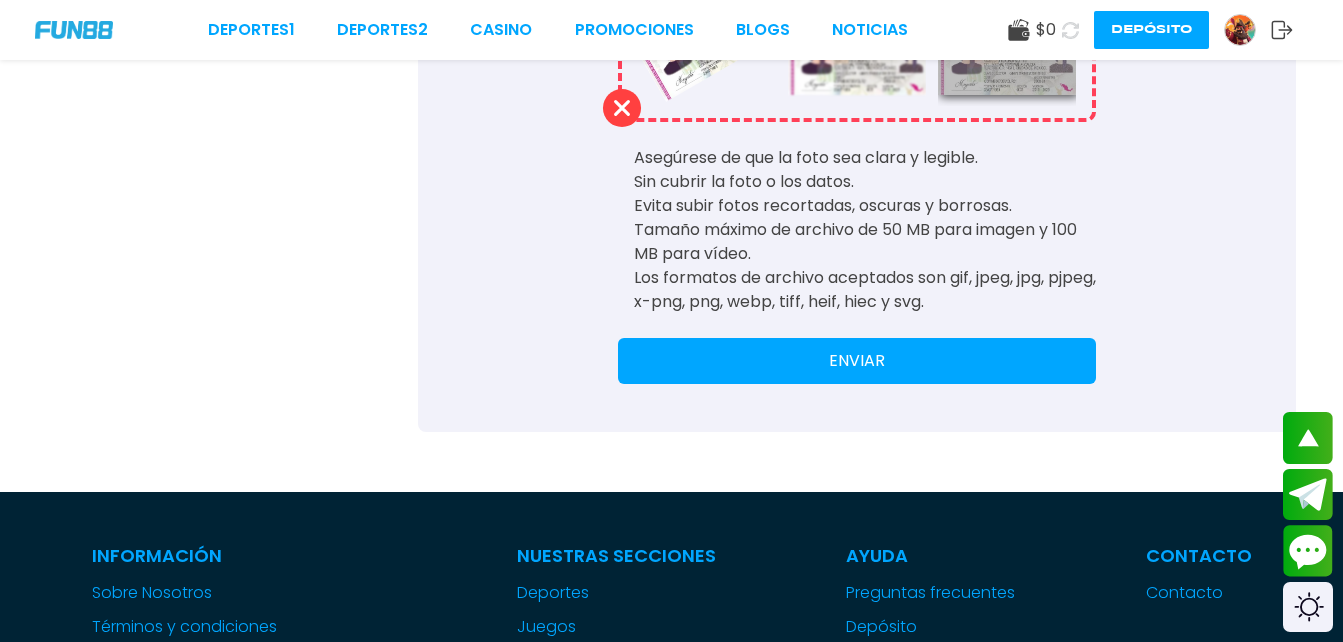 click on "ENVIAR" at bounding box center (857, 361) 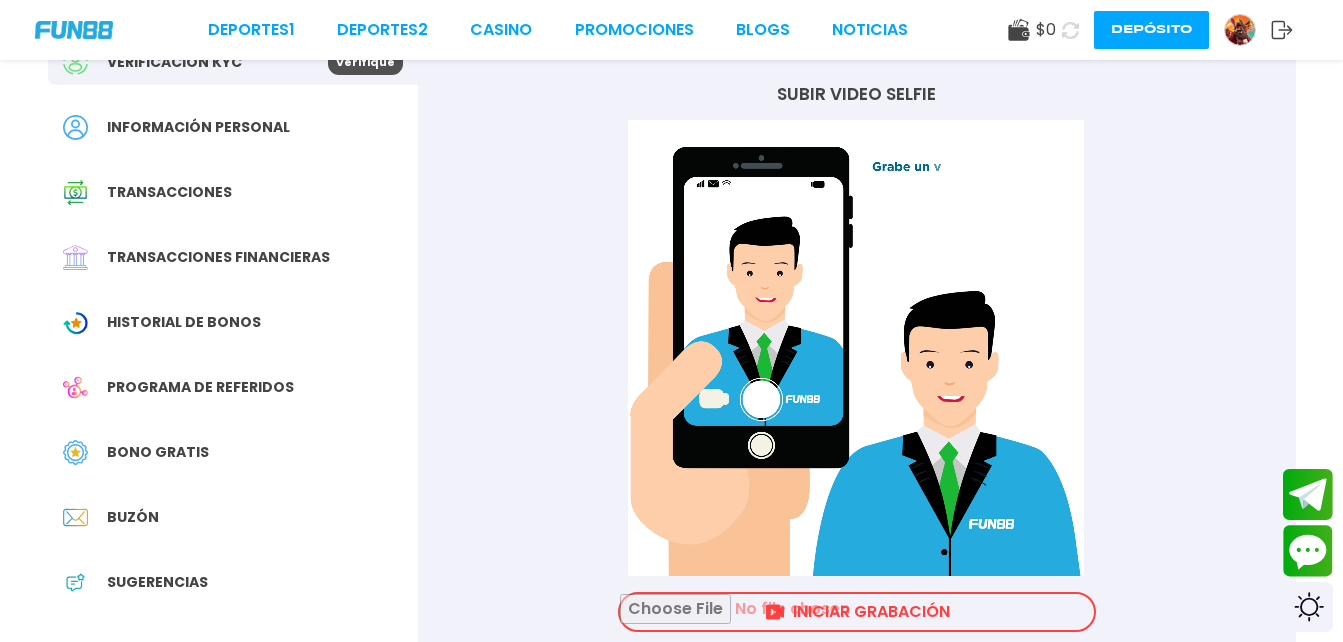 scroll, scrollTop: 175, scrollLeft: 0, axis: vertical 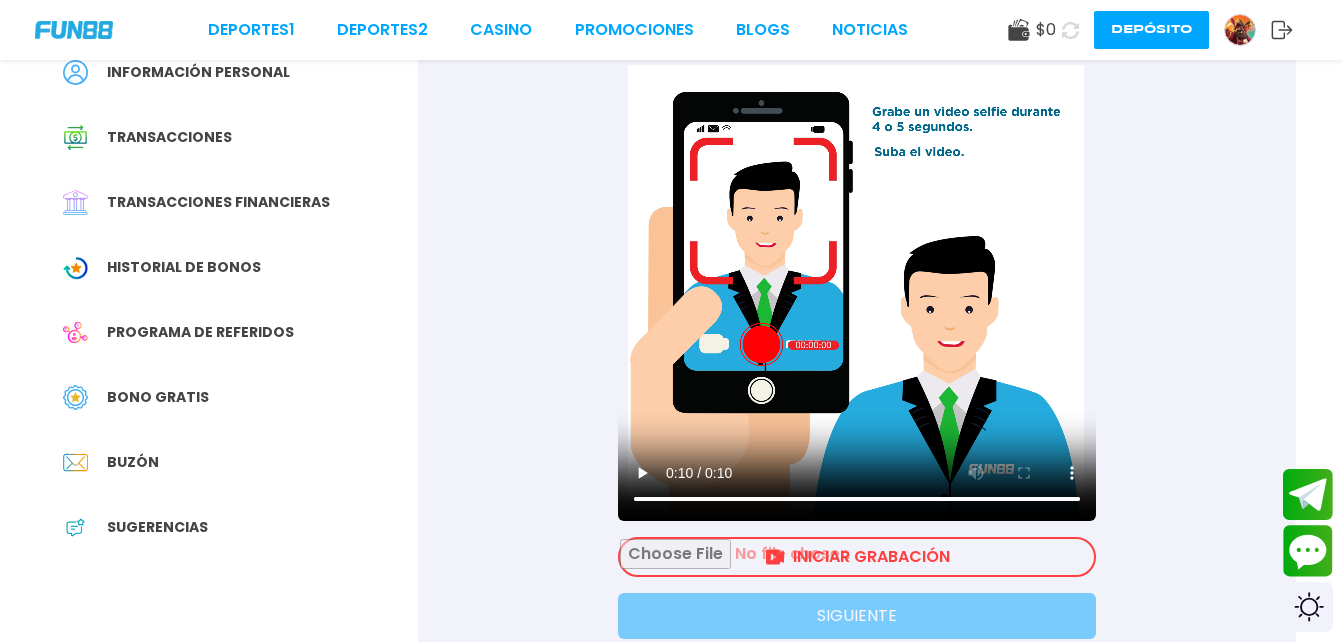 click at bounding box center (857, 557) 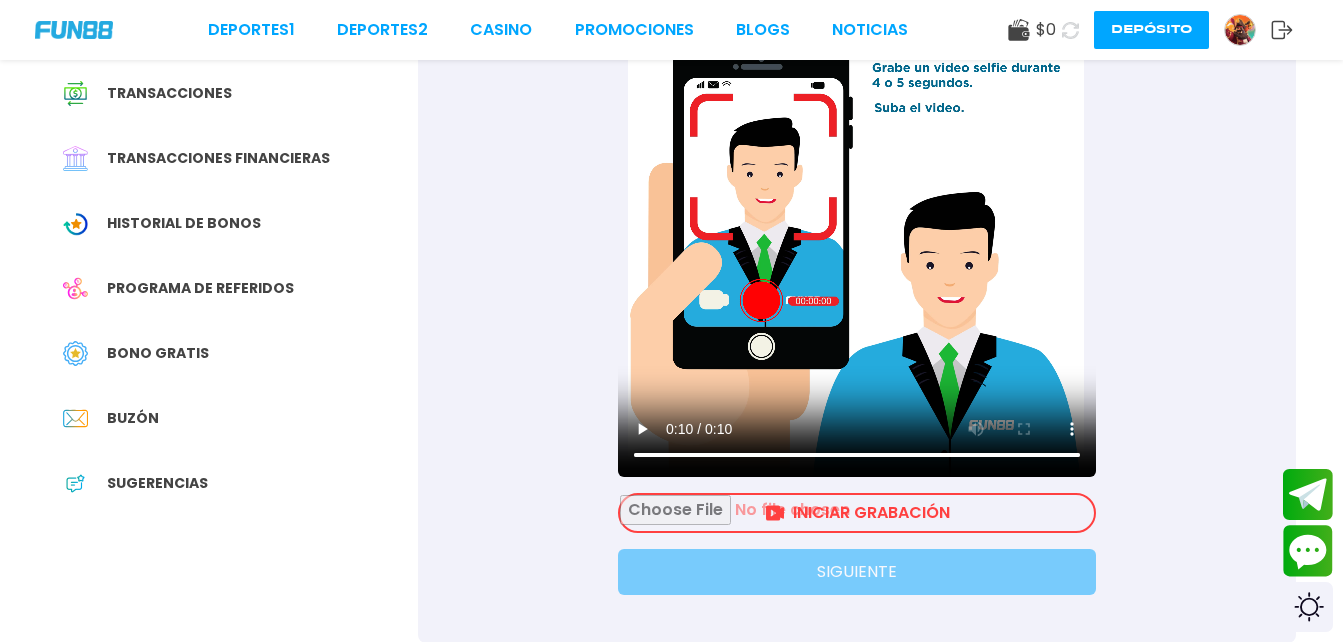 scroll, scrollTop: 227, scrollLeft: 0, axis: vertical 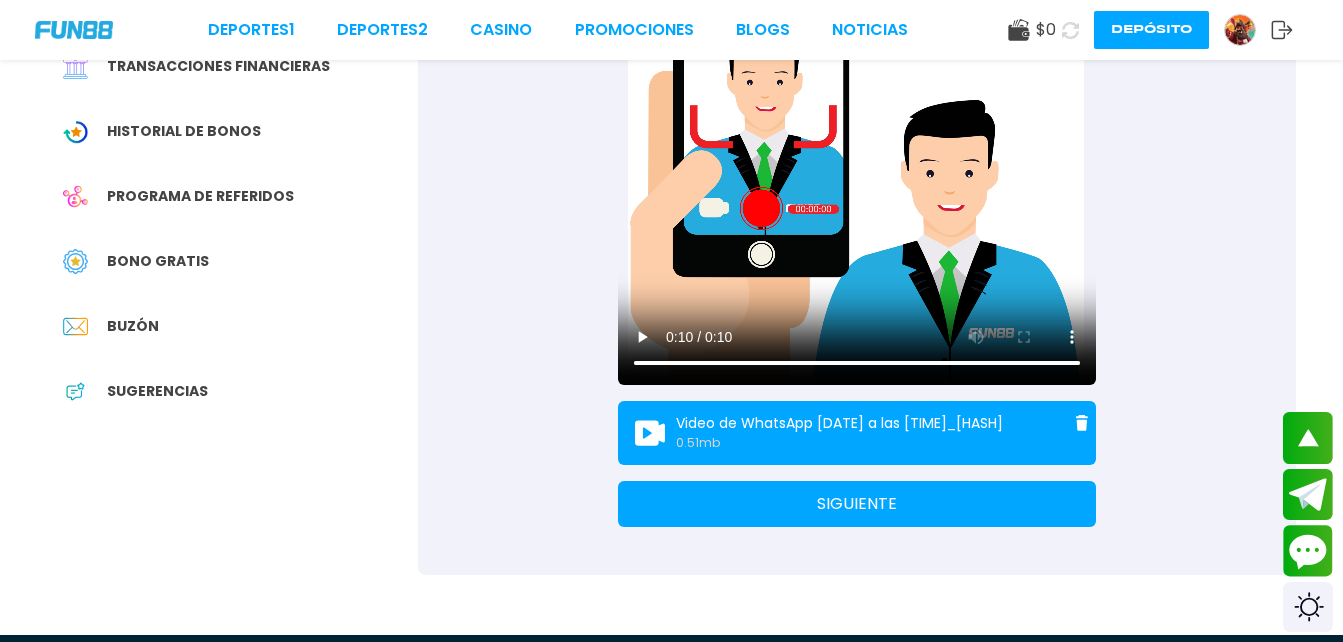 click on "SIGUIENTE" at bounding box center (857, 504) 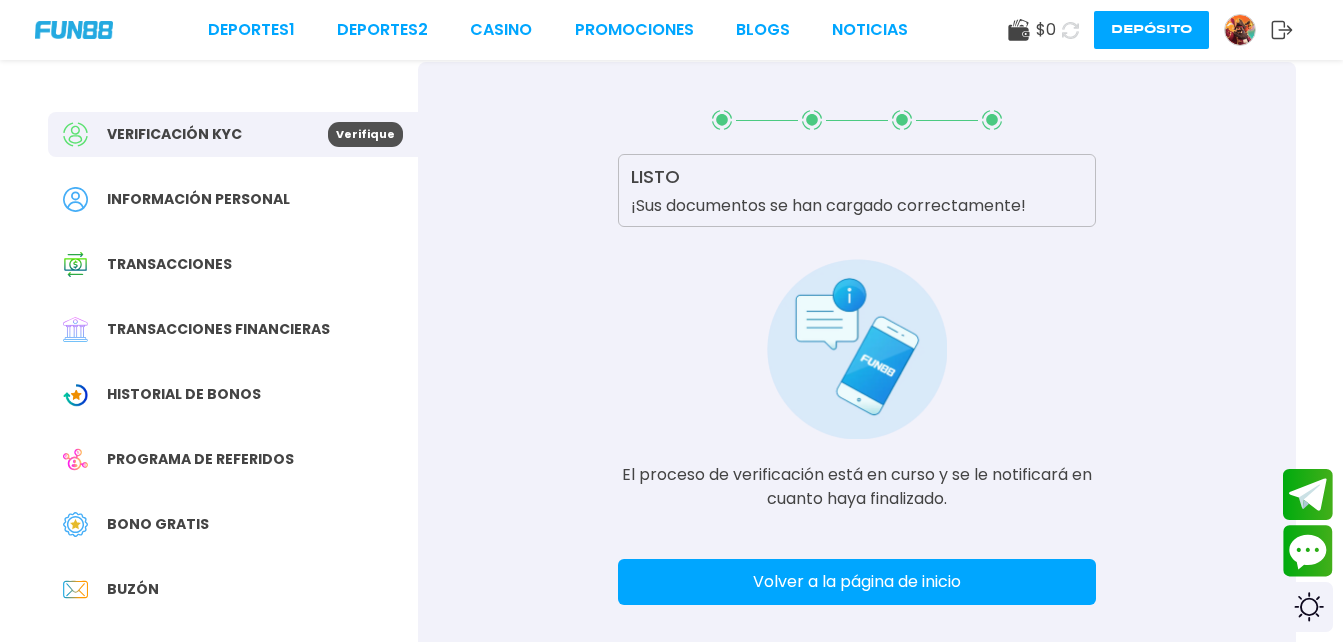 scroll, scrollTop: 49, scrollLeft: 0, axis: vertical 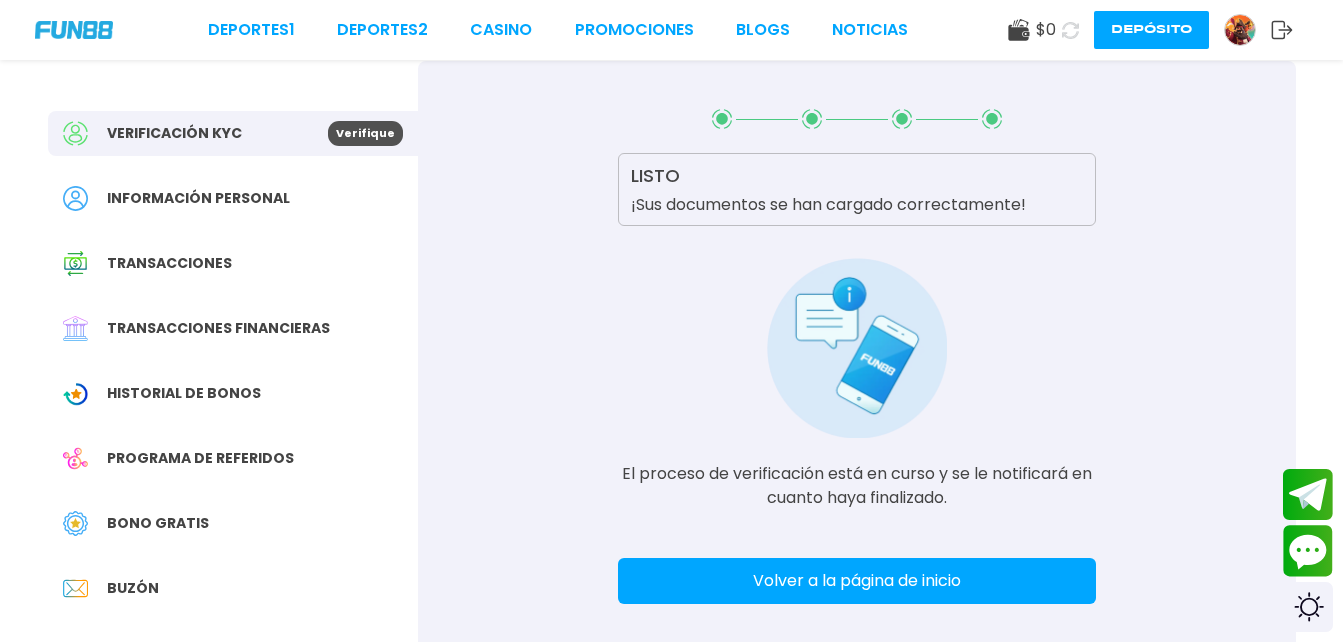 click on "Volver a la página de inicio" at bounding box center [857, 581] 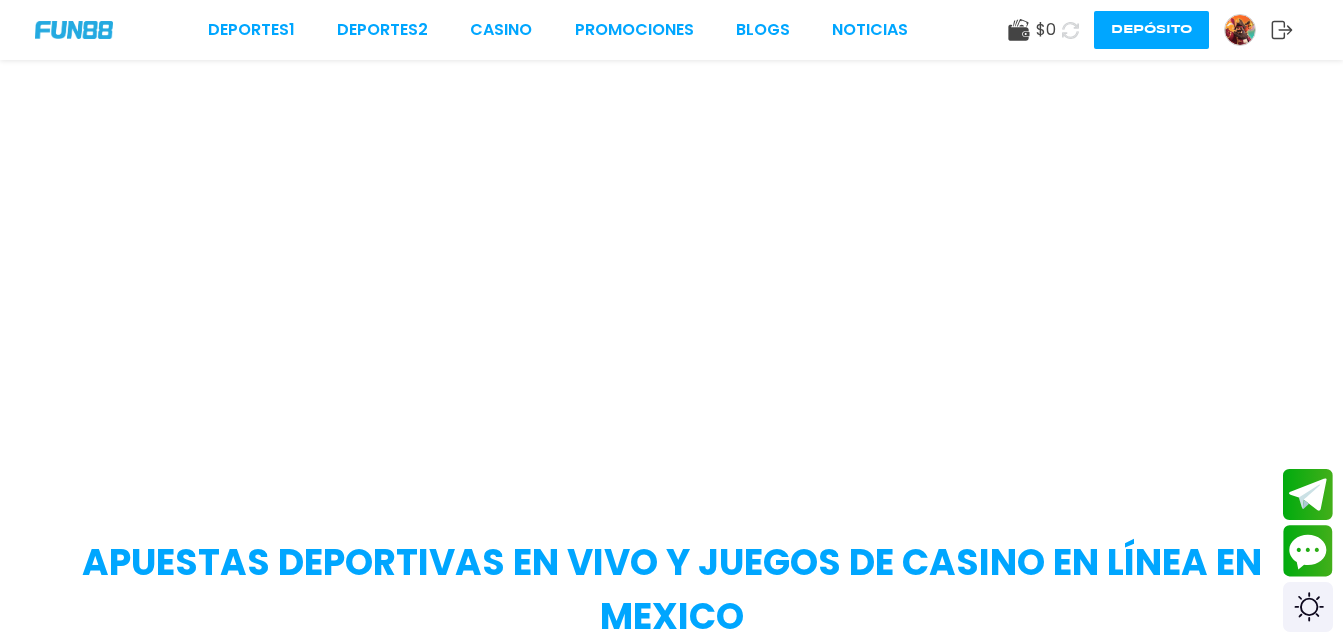 scroll, scrollTop: 0, scrollLeft: 0, axis: both 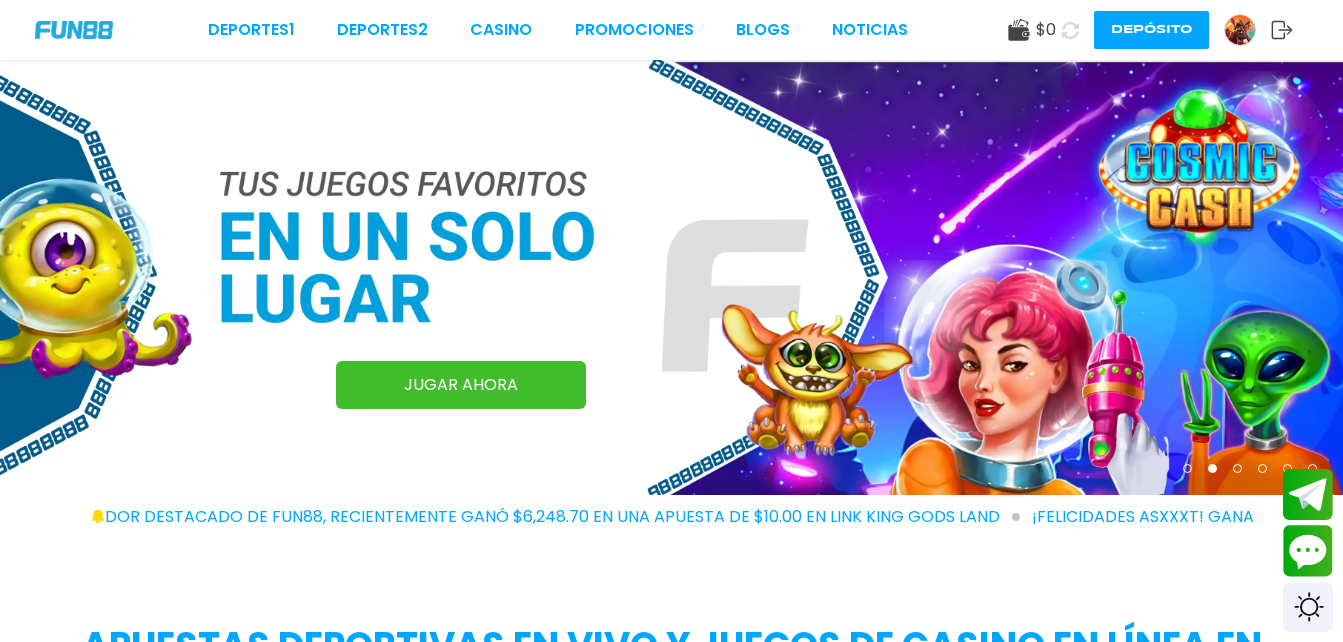 click on "$ 0" at bounding box center [1046, 30] 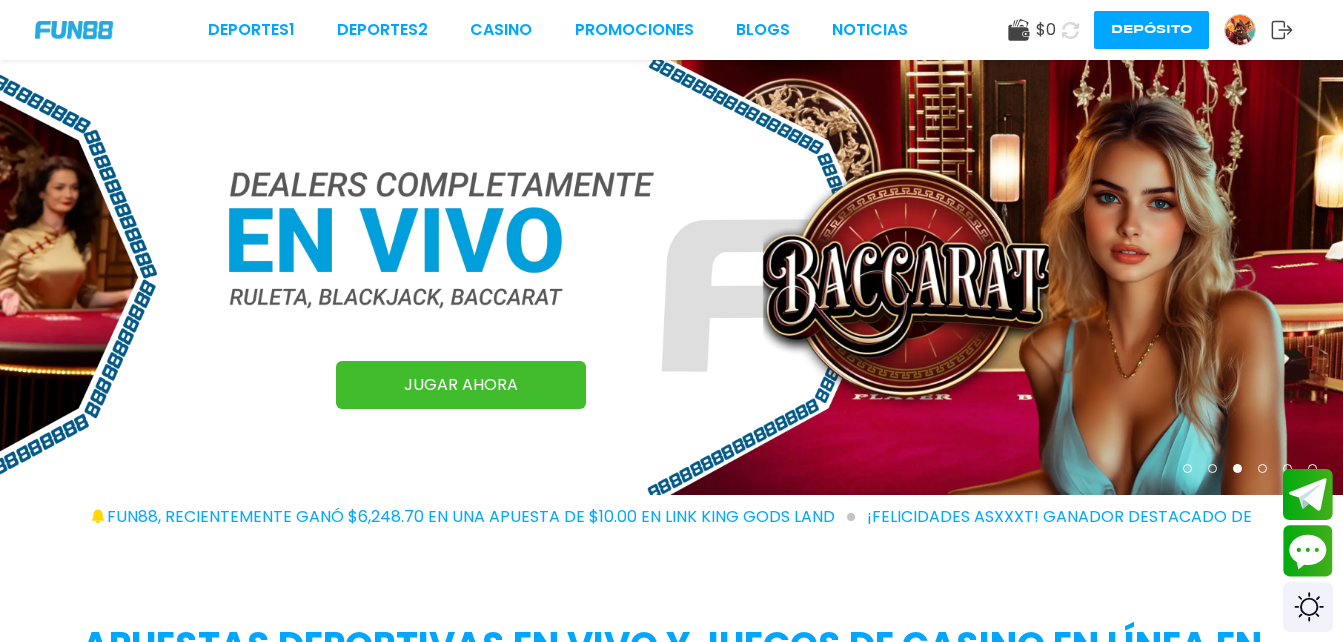 click at bounding box center [1070, 30] 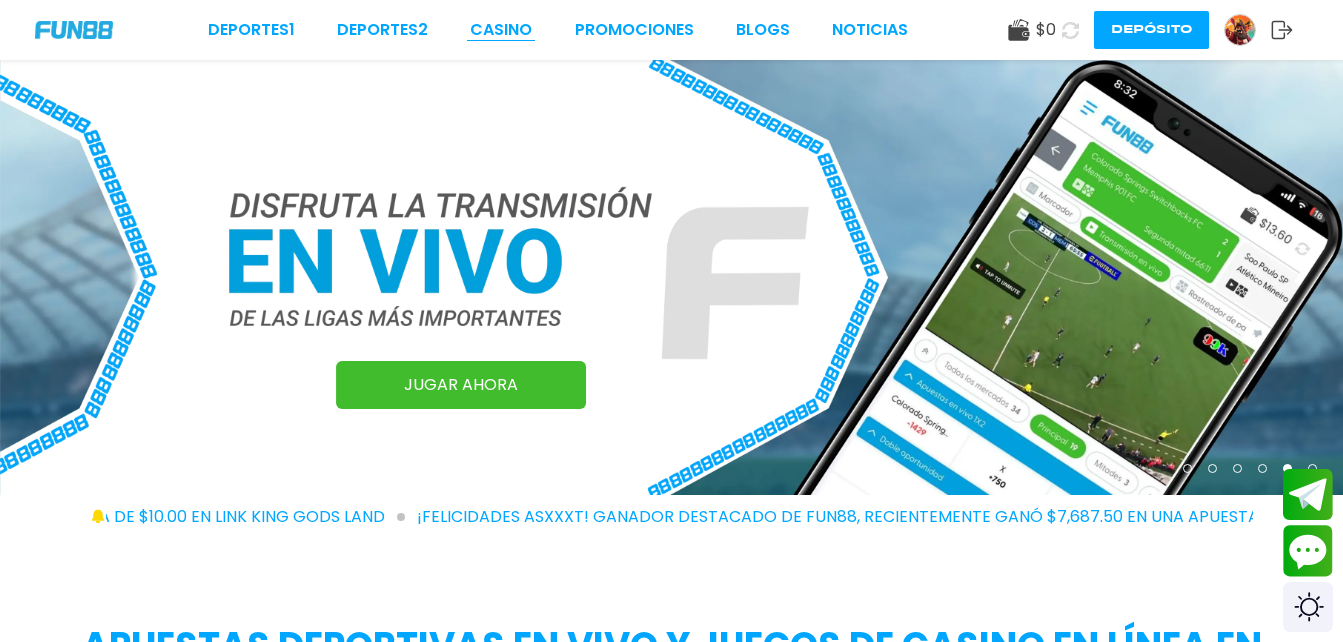 click on "CASINO" at bounding box center (501, 30) 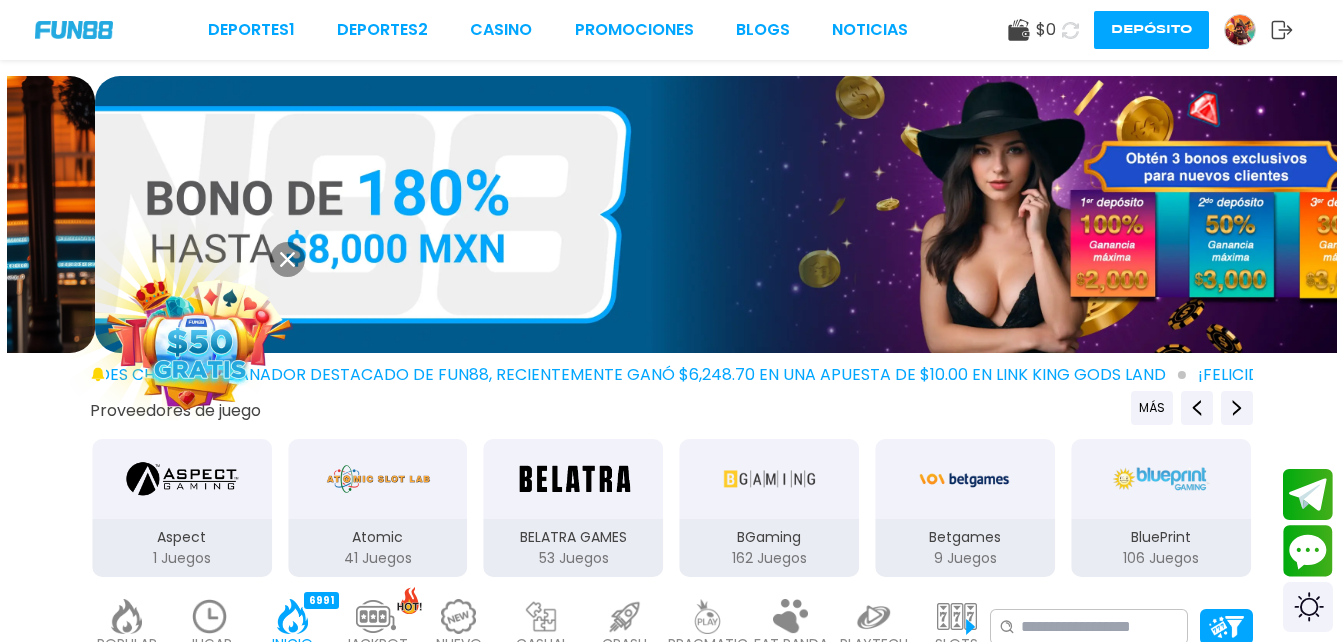 click at bounding box center (200, 342) 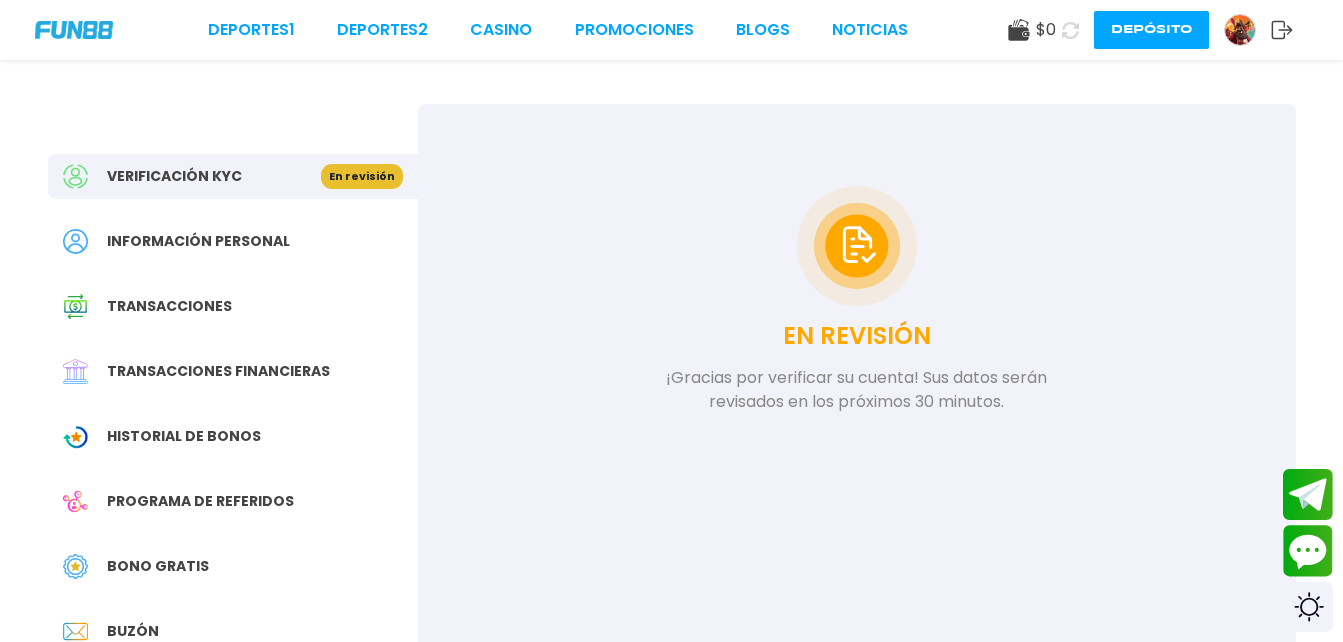scroll, scrollTop: 5, scrollLeft: 0, axis: vertical 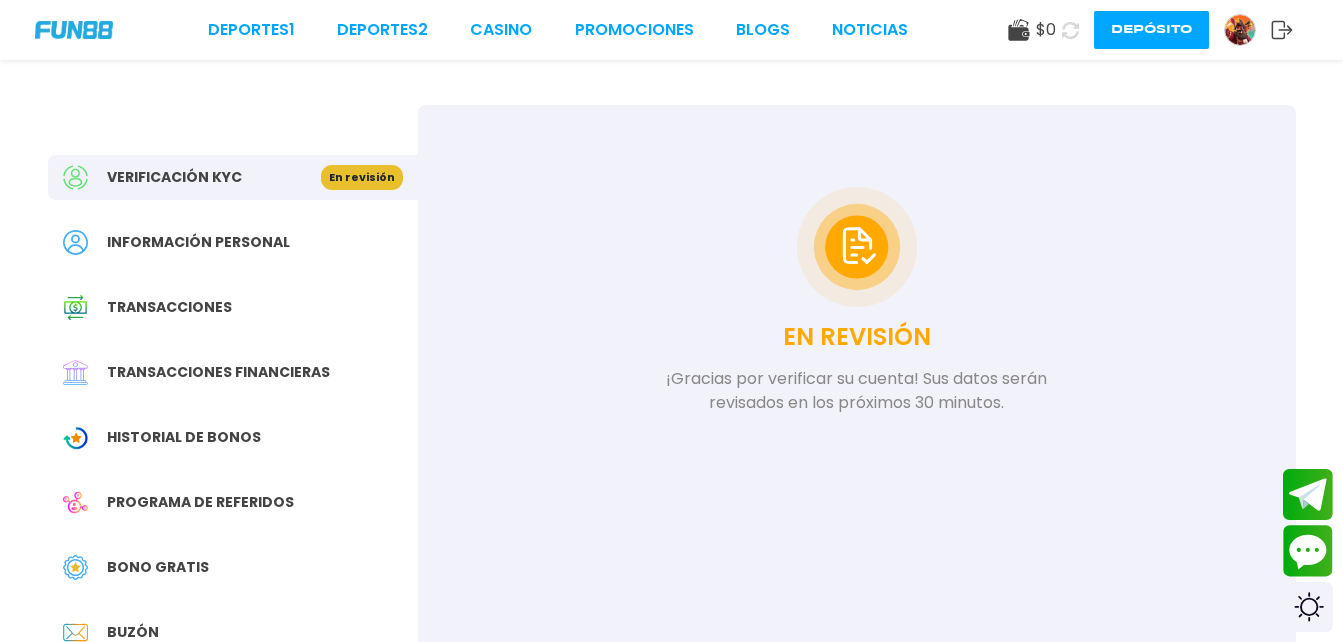 click 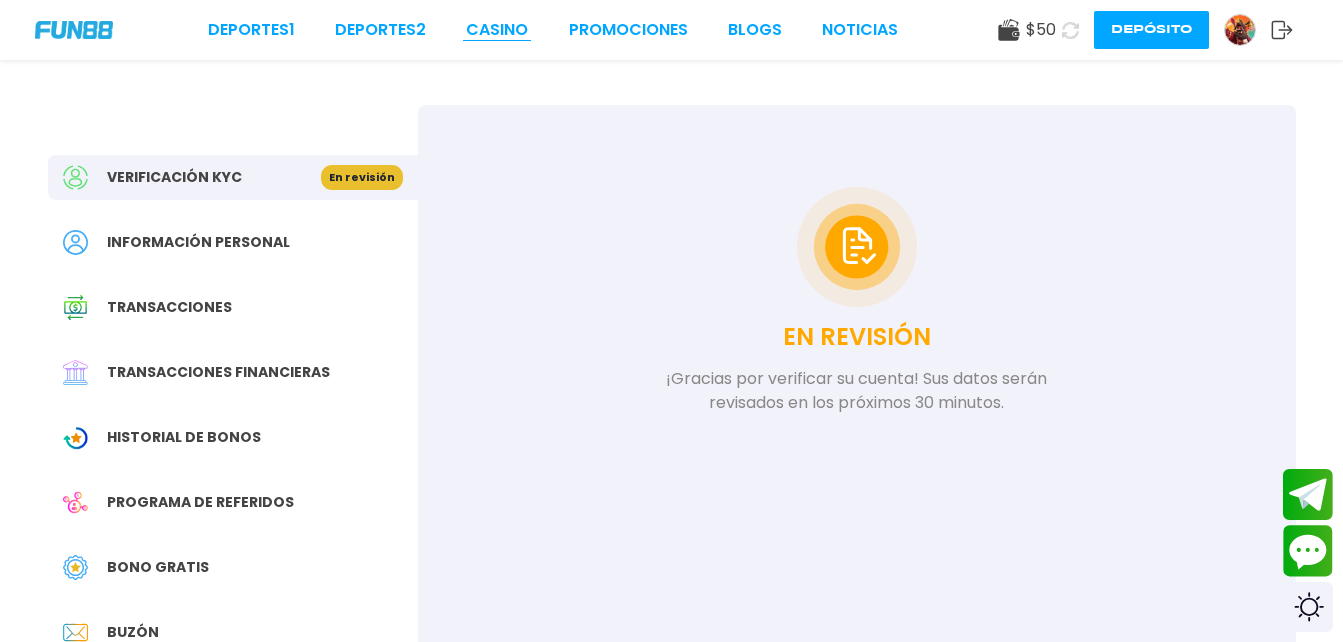 click on "CASINO" at bounding box center (497, 30) 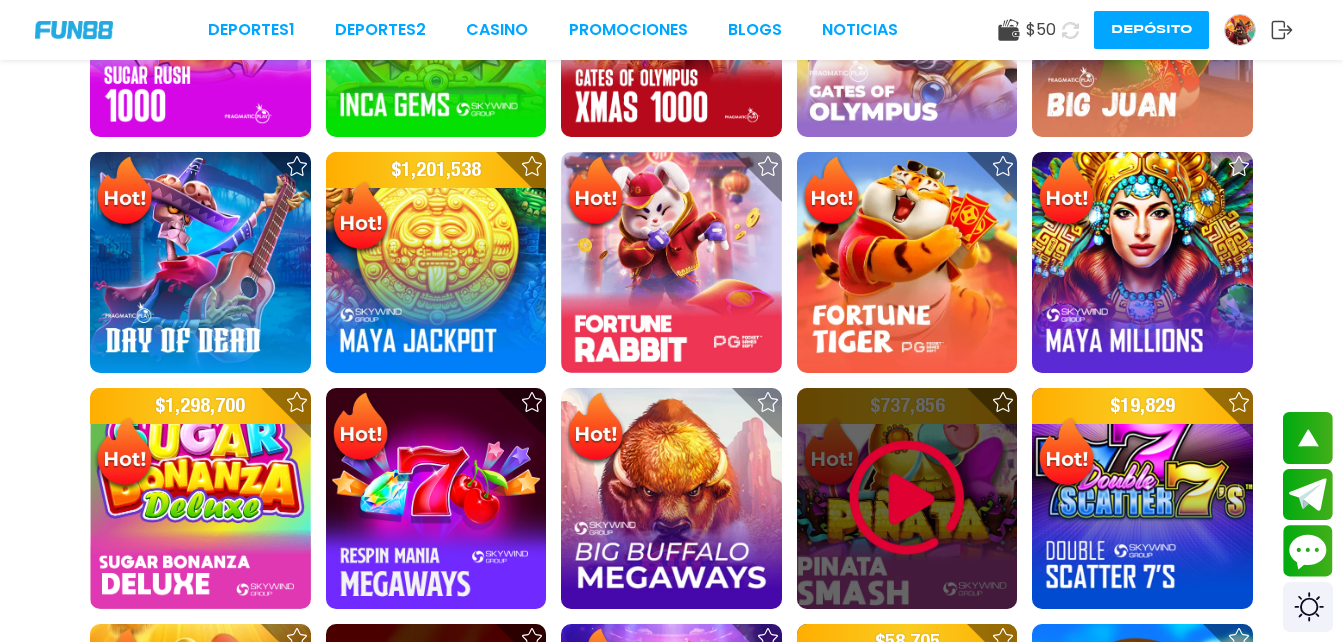 scroll, scrollTop: 1007, scrollLeft: 0, axis: vertical 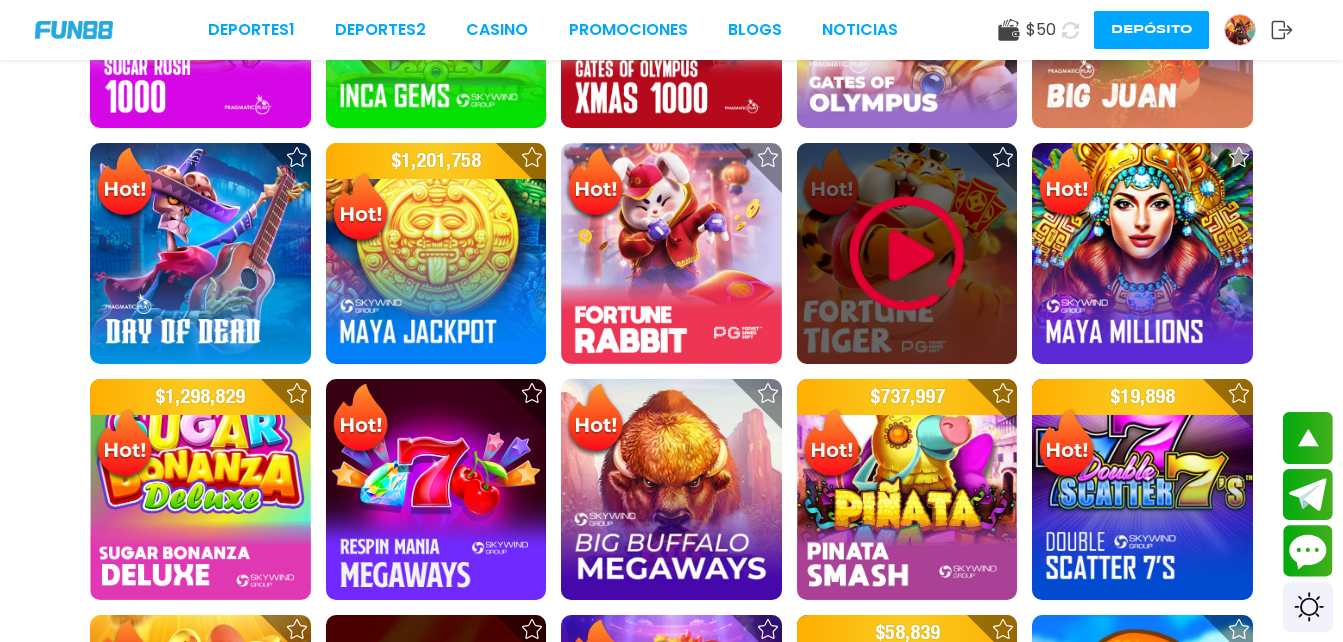 click at bounding box center (907, 254) 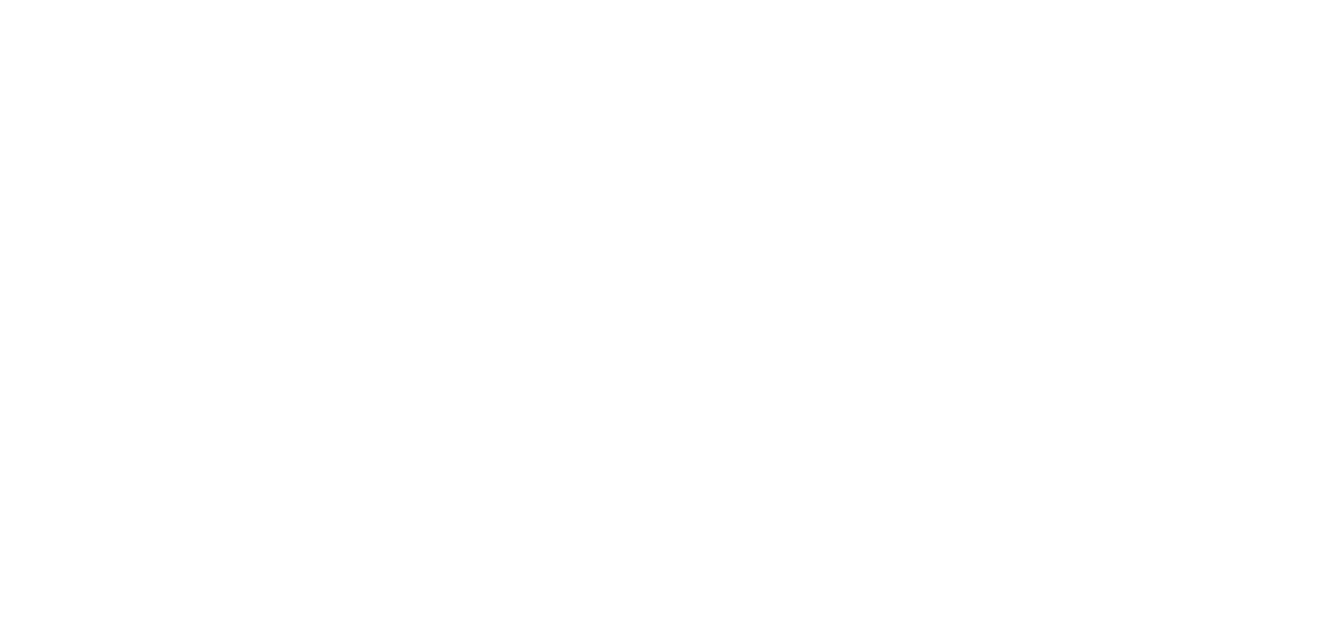 scroll, scrollTop: 0, scrollLeft: 0, axis: both 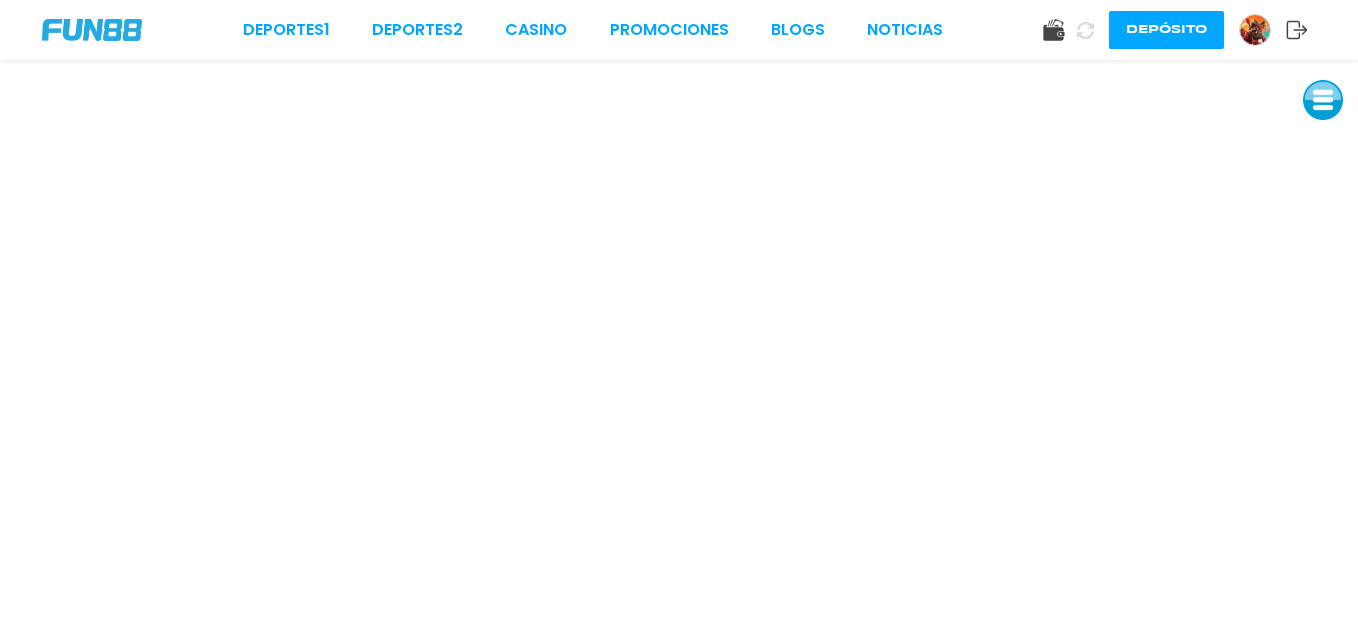 click on "Deportes  1 Deportes  2 CASINO Promociones BLOGS NOTICIAS Depósito" at bounding box center [679, 30] 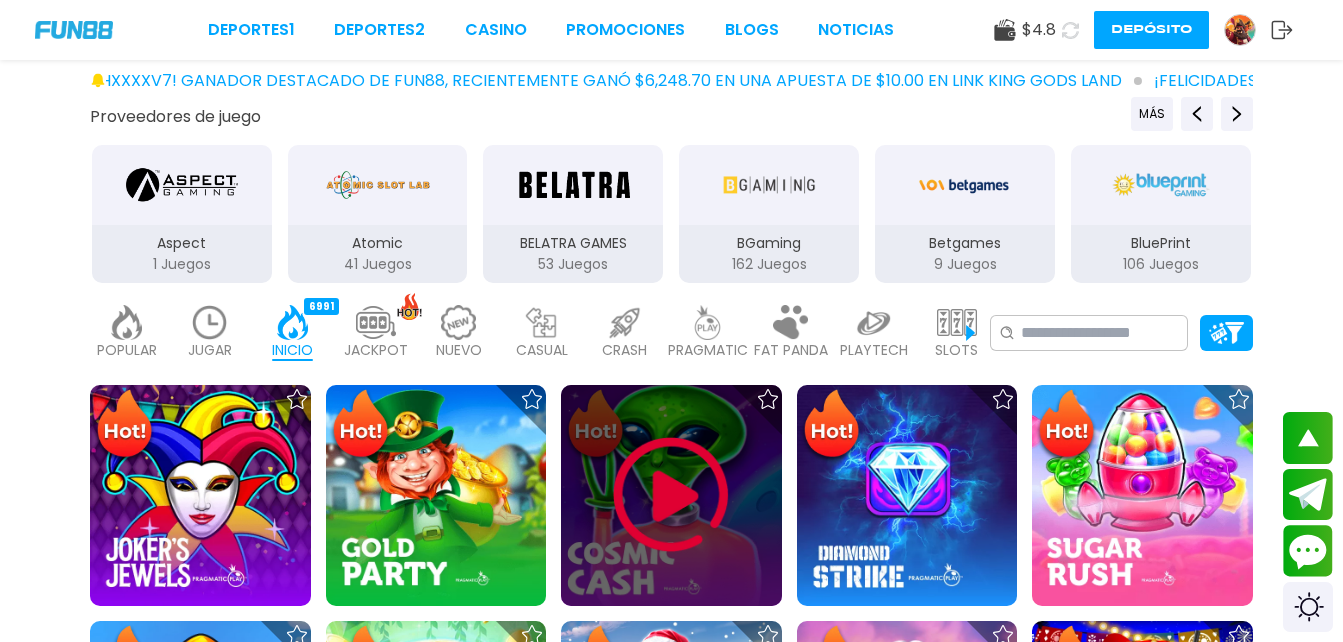 scroll, scrollTop: 300, scrollLeft: 0, axis: vertical 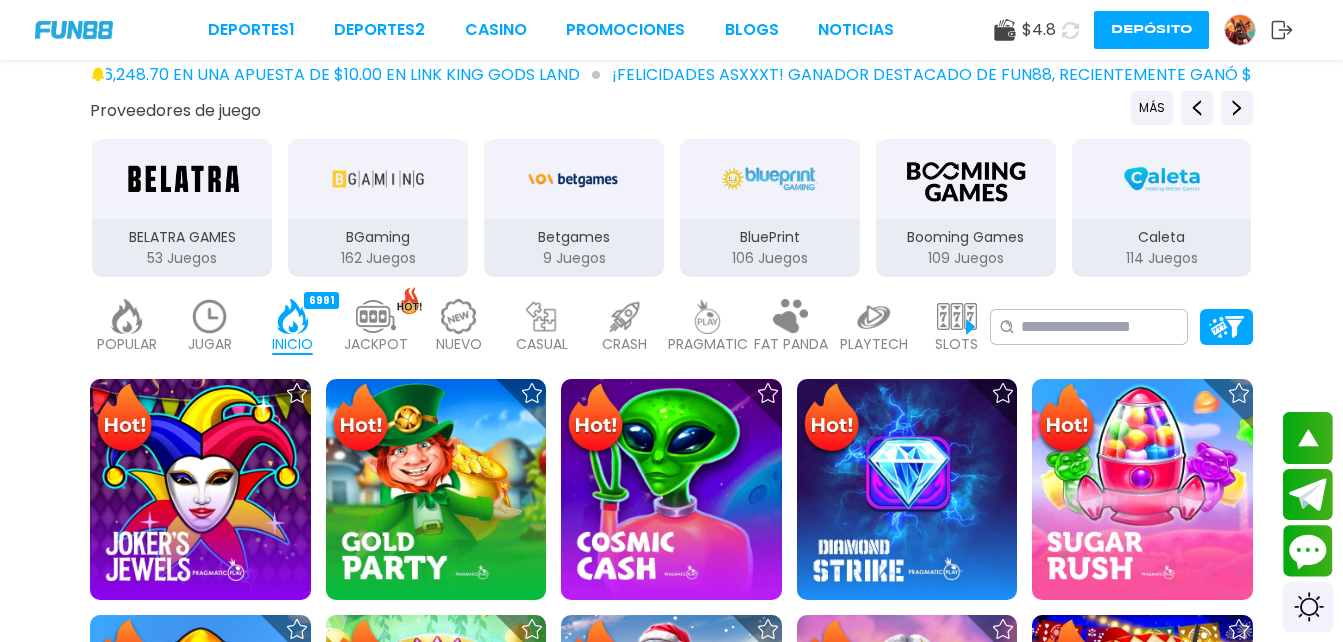 click at bounding box center (708, 316) 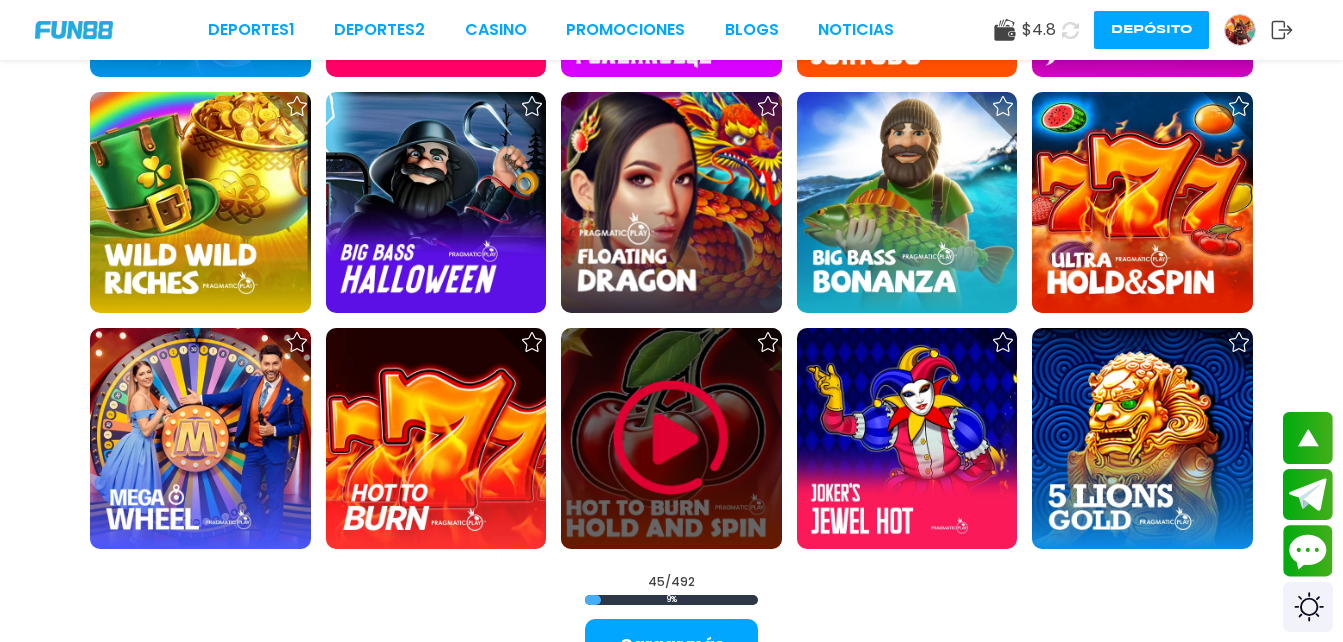 scroll, scrollTop: 2271, scrollLeft: 0, axis: vertical 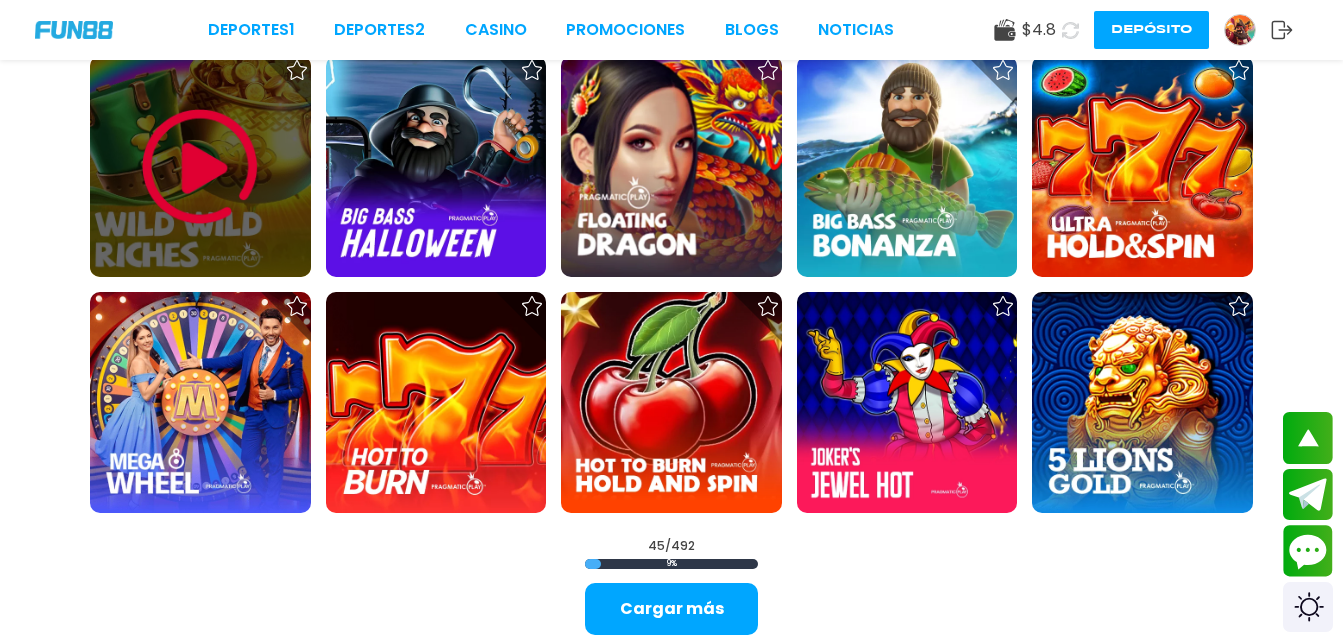 click at bounding box center [200, 167] 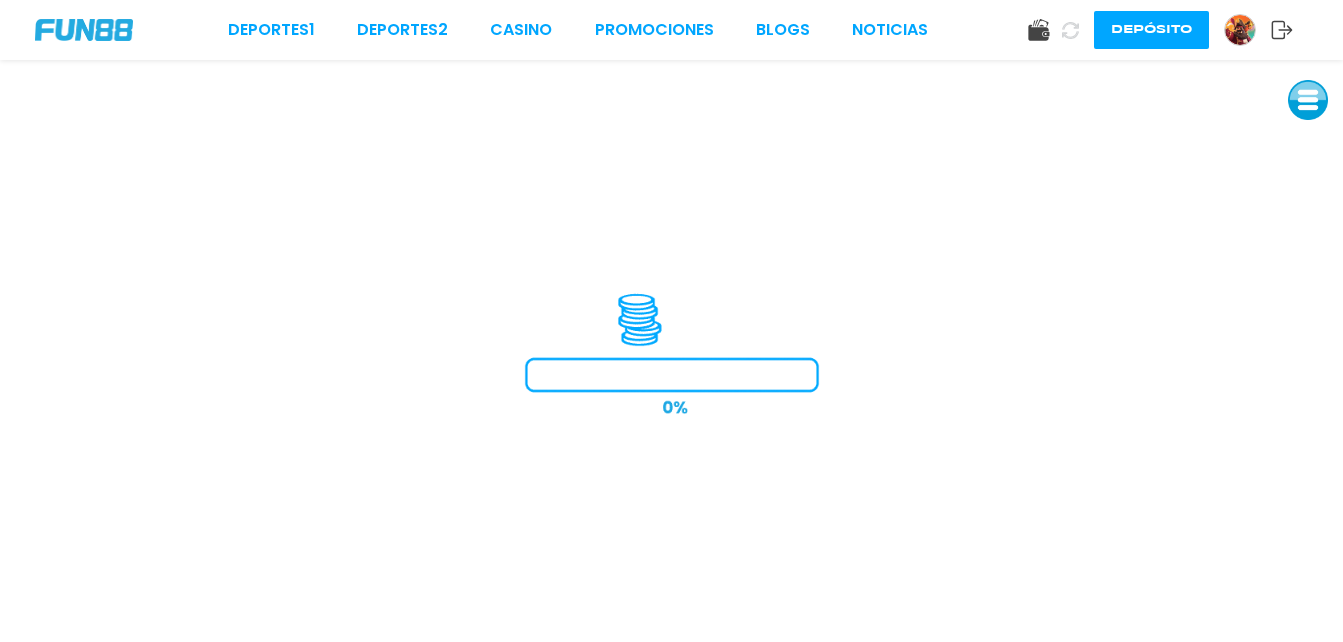 scroll, scrollTop: 0, scrollLeft: 0, axis: both 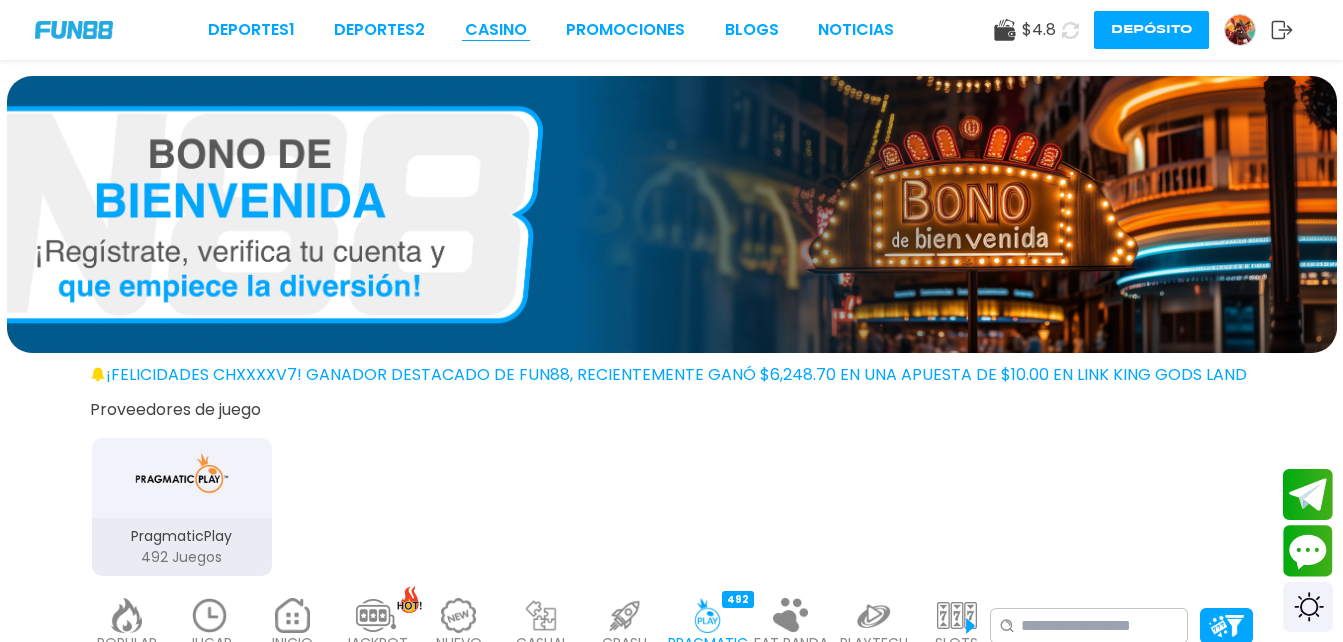 click on "CASINO" at bounding box center [496, 30] 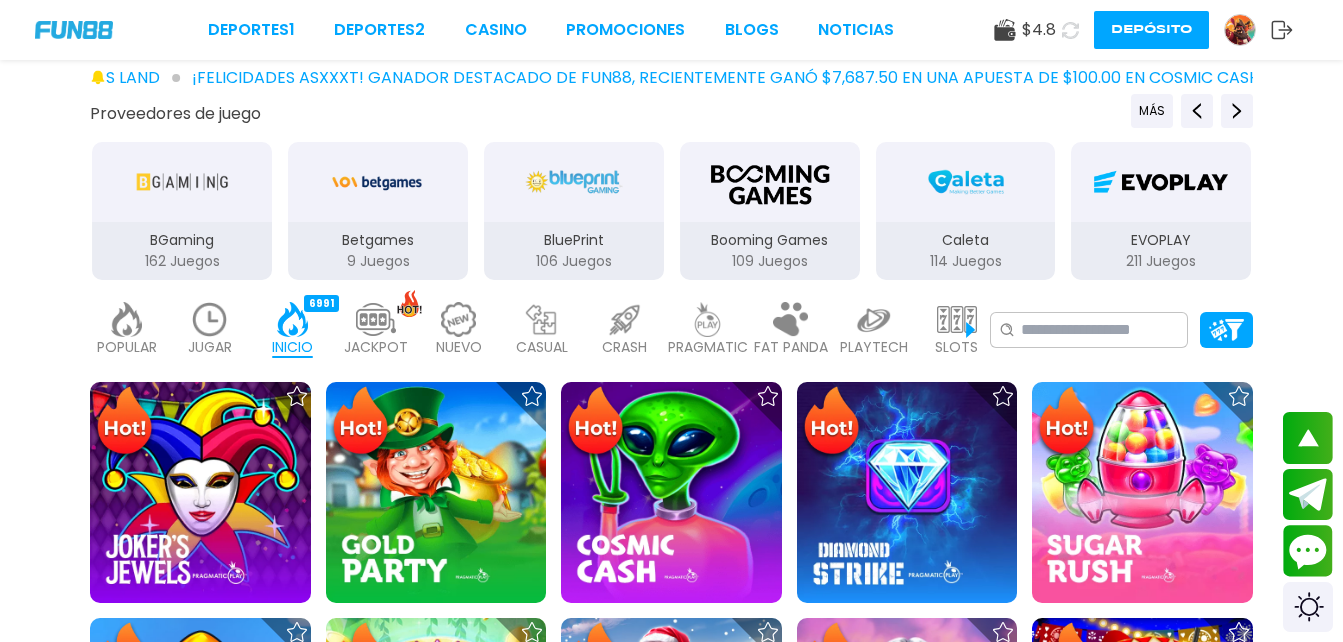 scroll, scrollTop: 293, scrollLeft: 0, axis: vertical 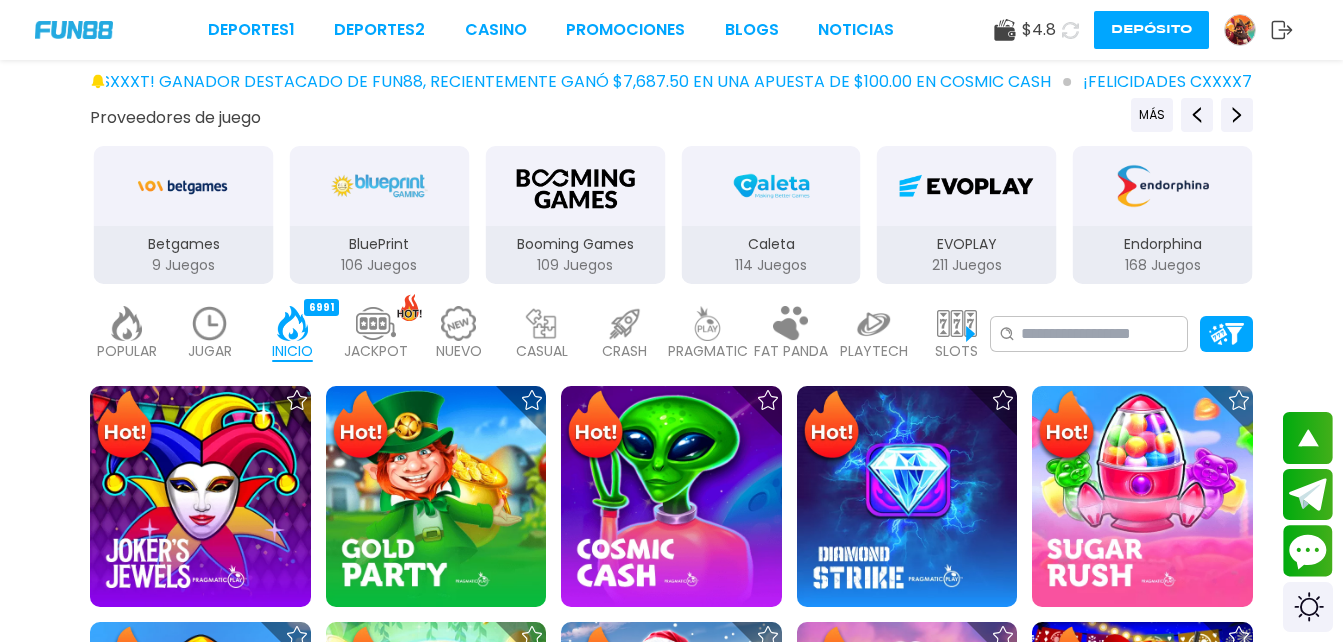 click on "JACKPOT" at bounding box center [376, 351] 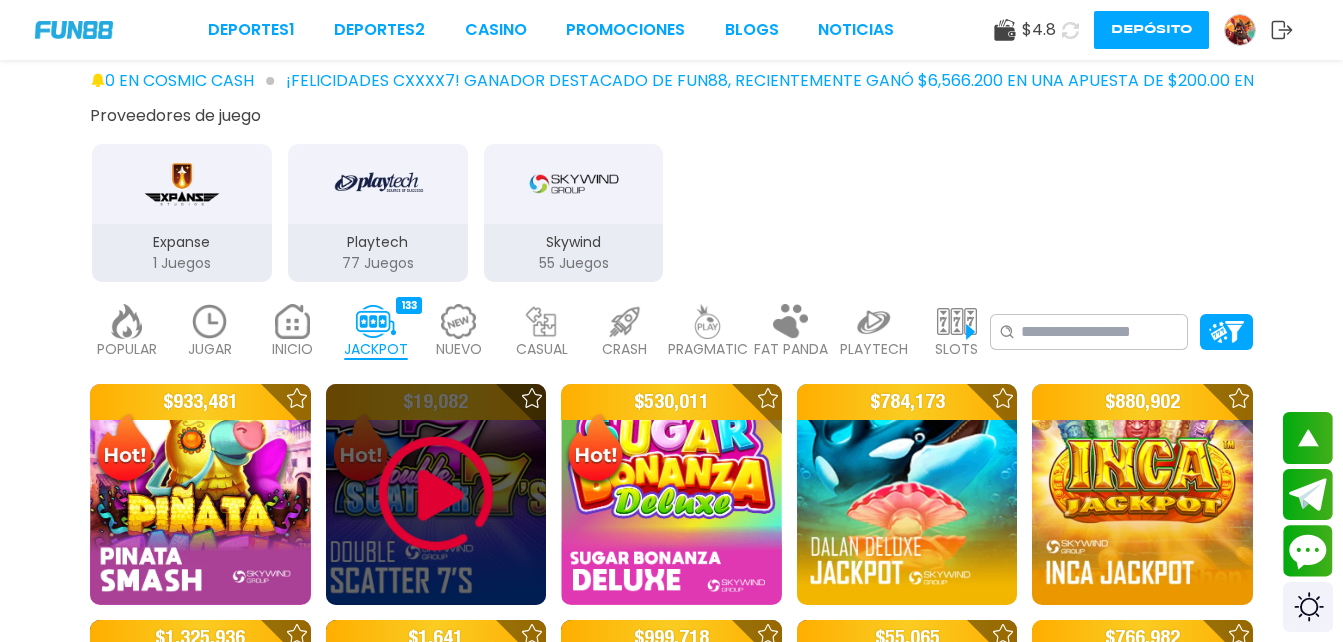 scroll, scrollTop: 293, scrollLeft: 0, axis: vertical 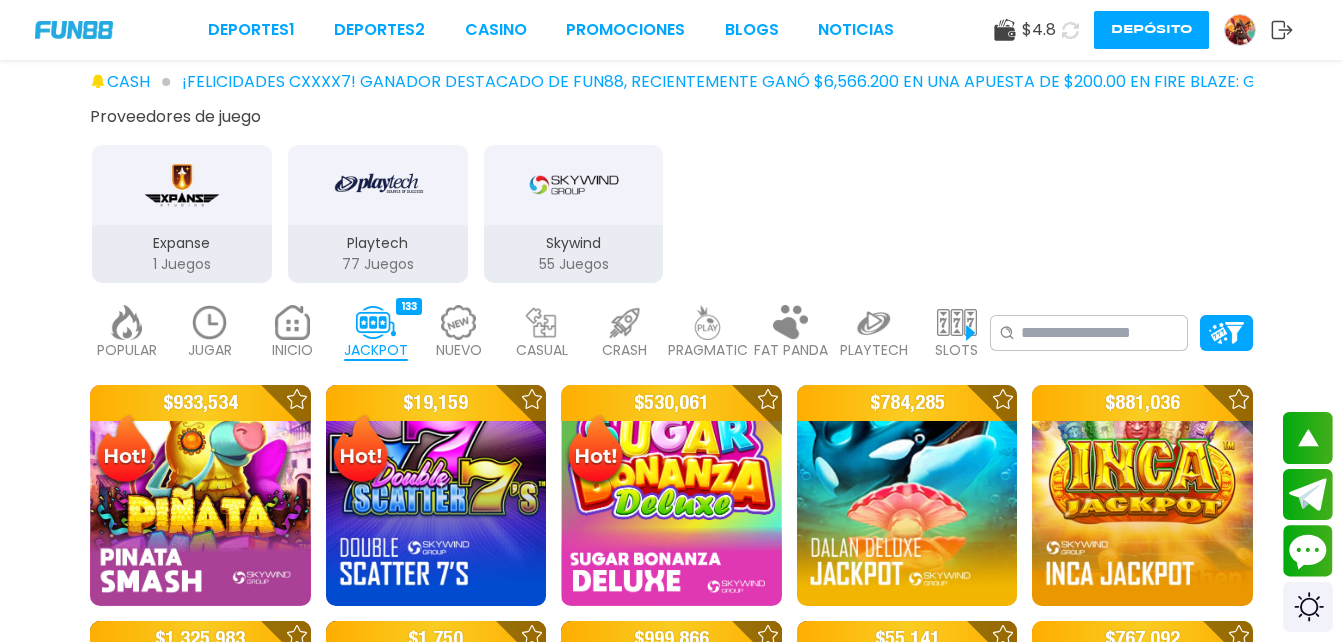 click on "CASUAL" at bounding box center [542, 350] 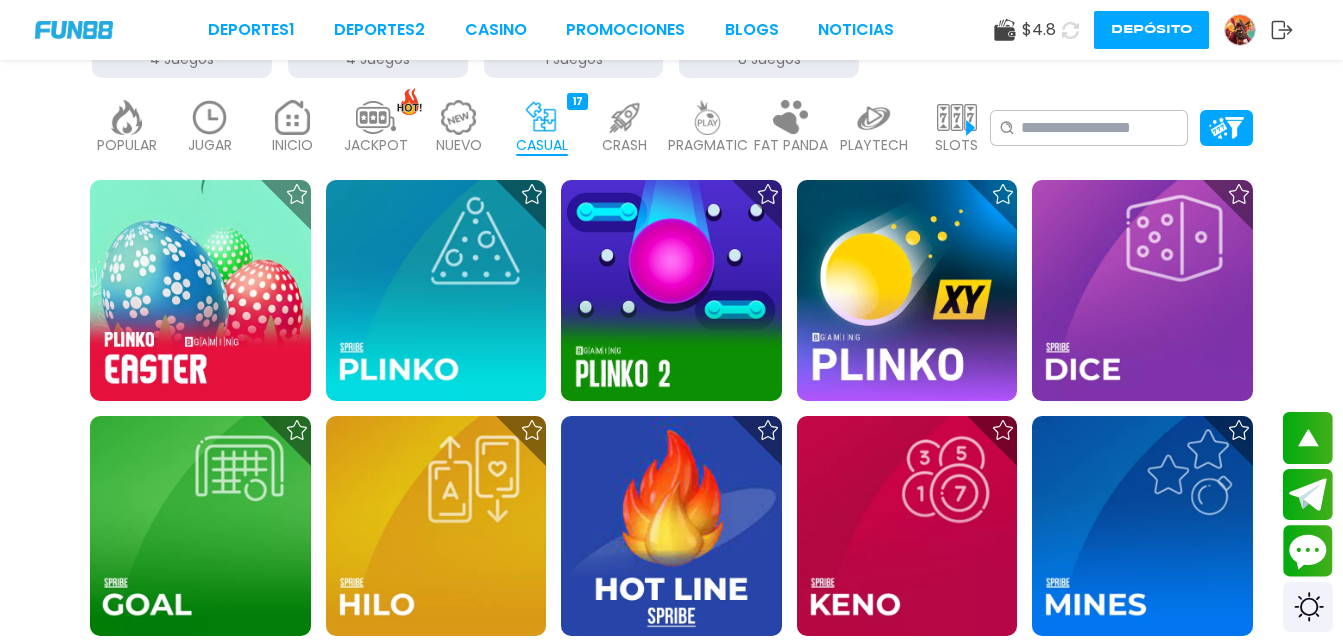 scroll, scrollTop: 506, scrollLeft: 0, axis: vertical 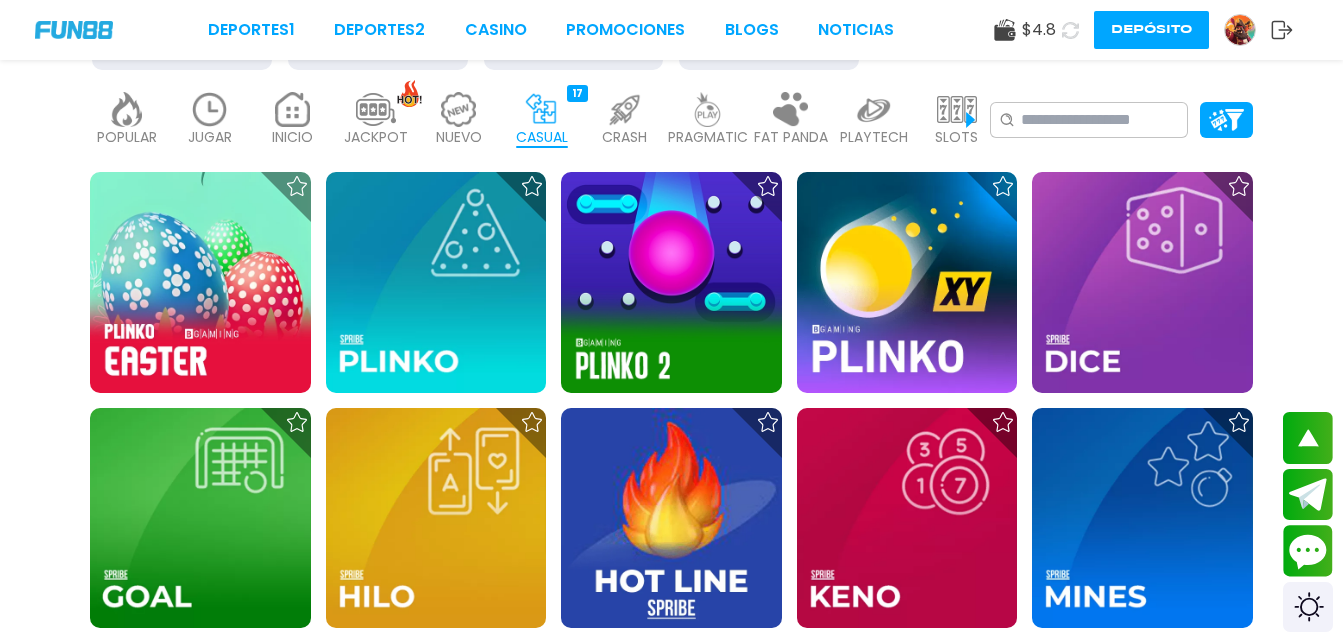 click on "CRASH" at bounding box center [624, 137] 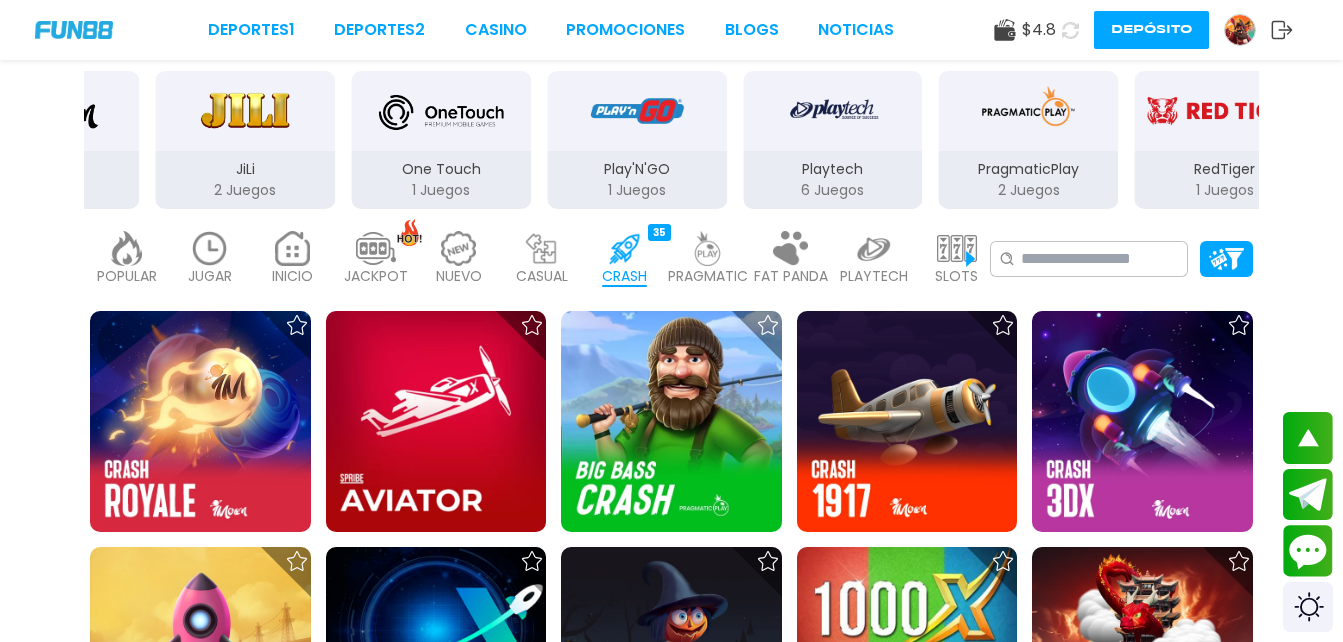 scroll, scrollTop: 358, scrollLeft: 0, axis: vertical 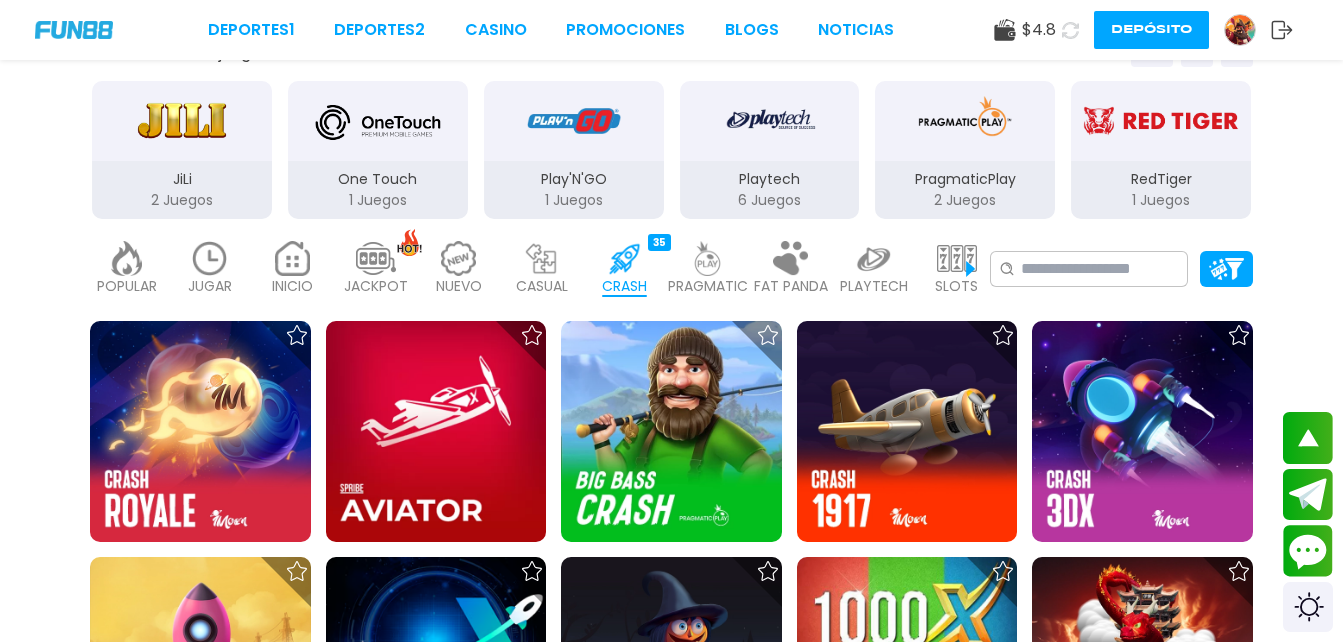 click at bounding box center (708, 258) 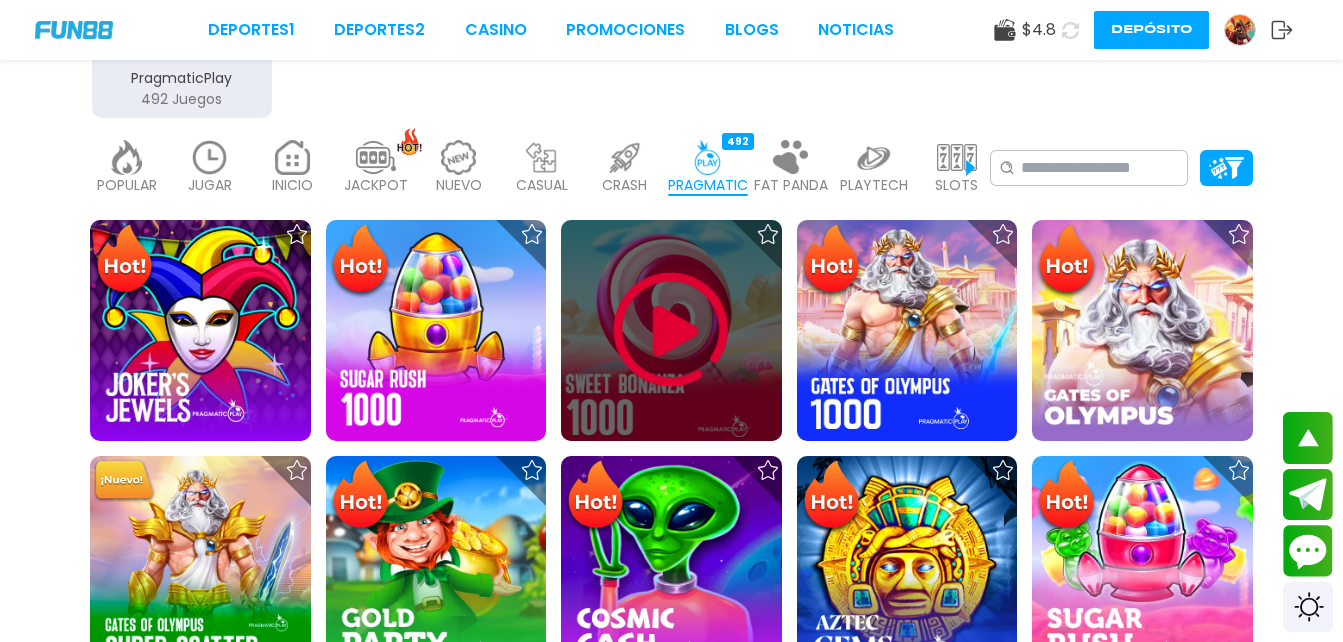 scroll, scrollTop: 513, scrollLeft: 0, axis: vertical 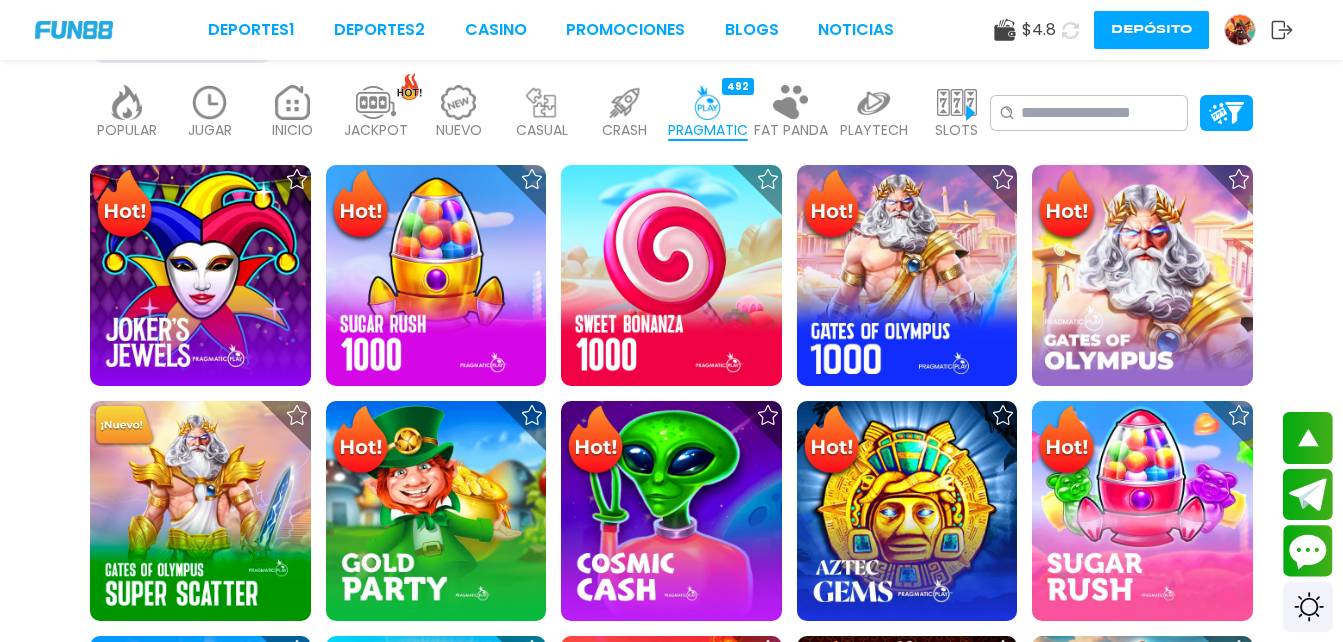 click at bounding box center [791, 102] 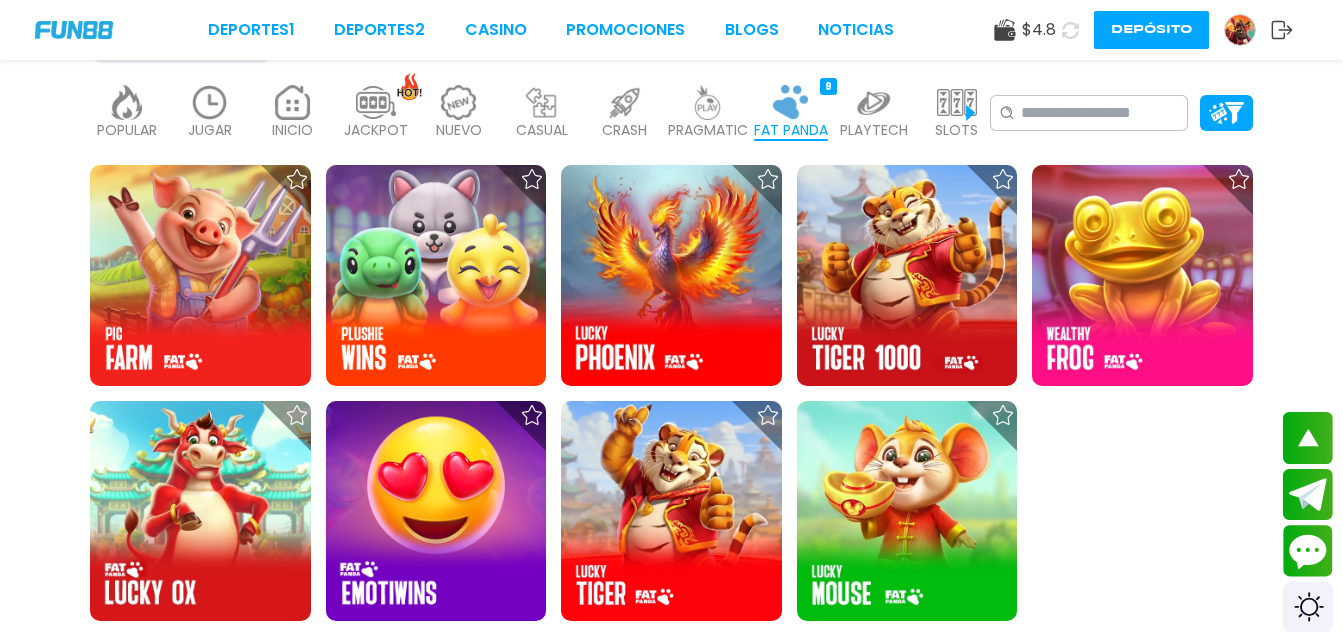 click on "PLAYTECH" at bounding box center (874, 130) 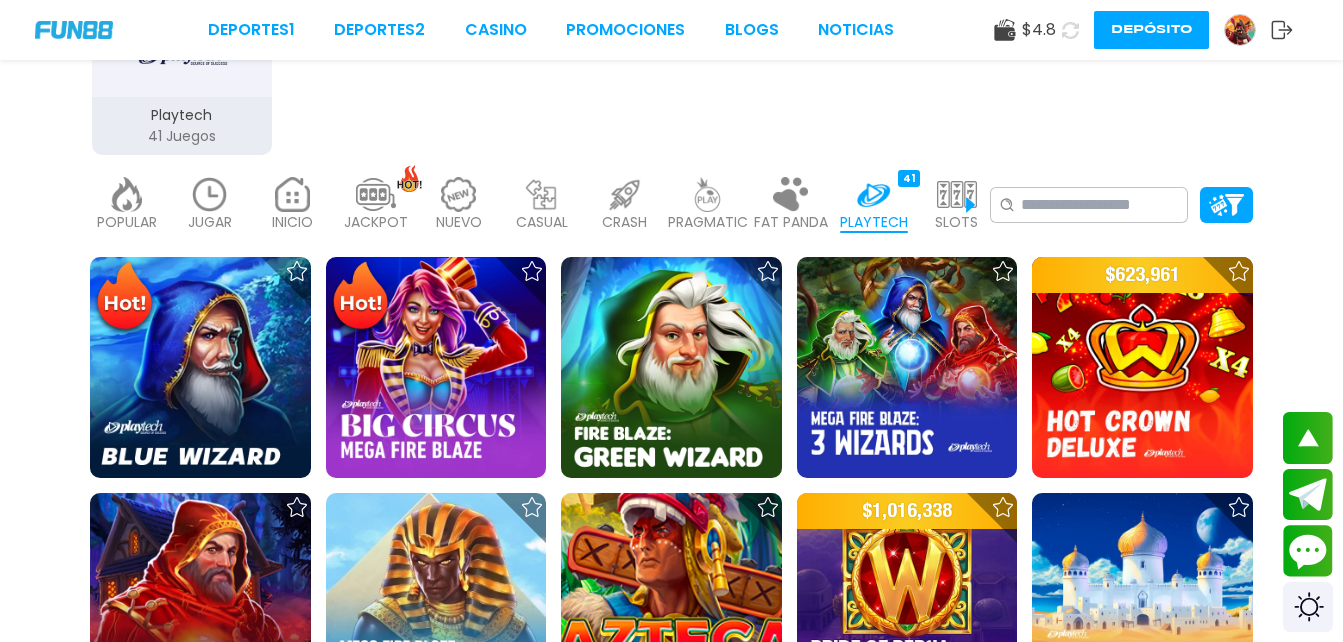 scroll, scrollTop: 419, scrollLeft: 0, axis: vertical 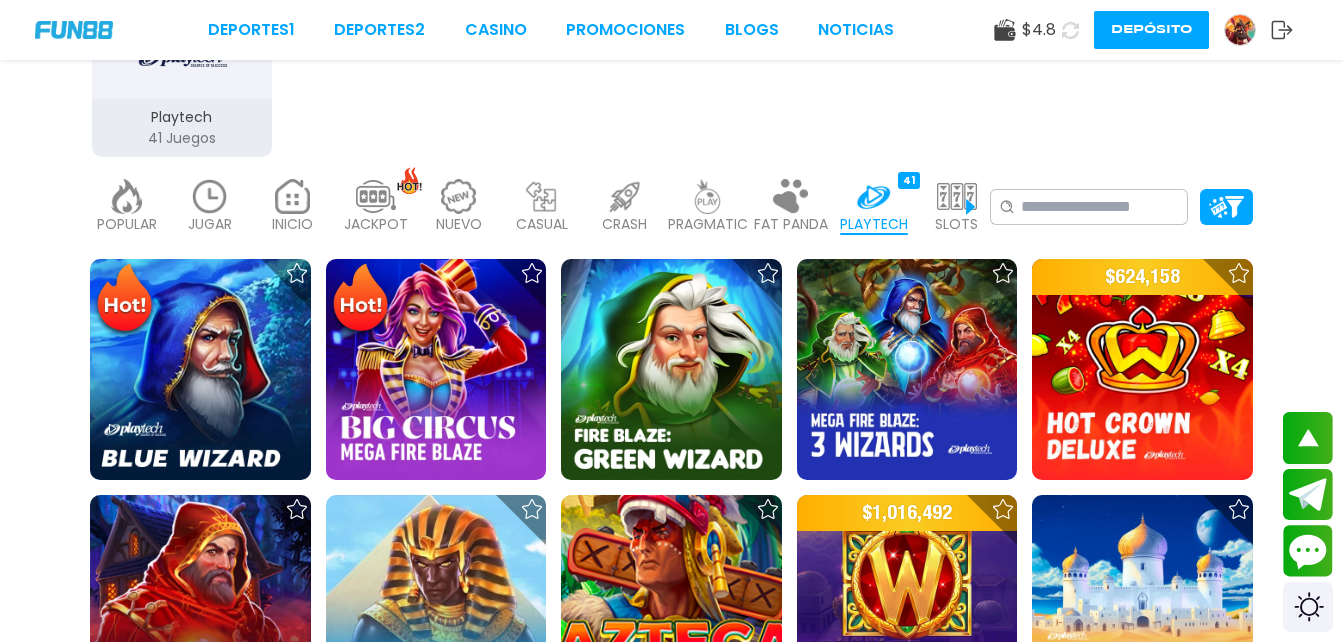 click at bounding box center (127, 196) 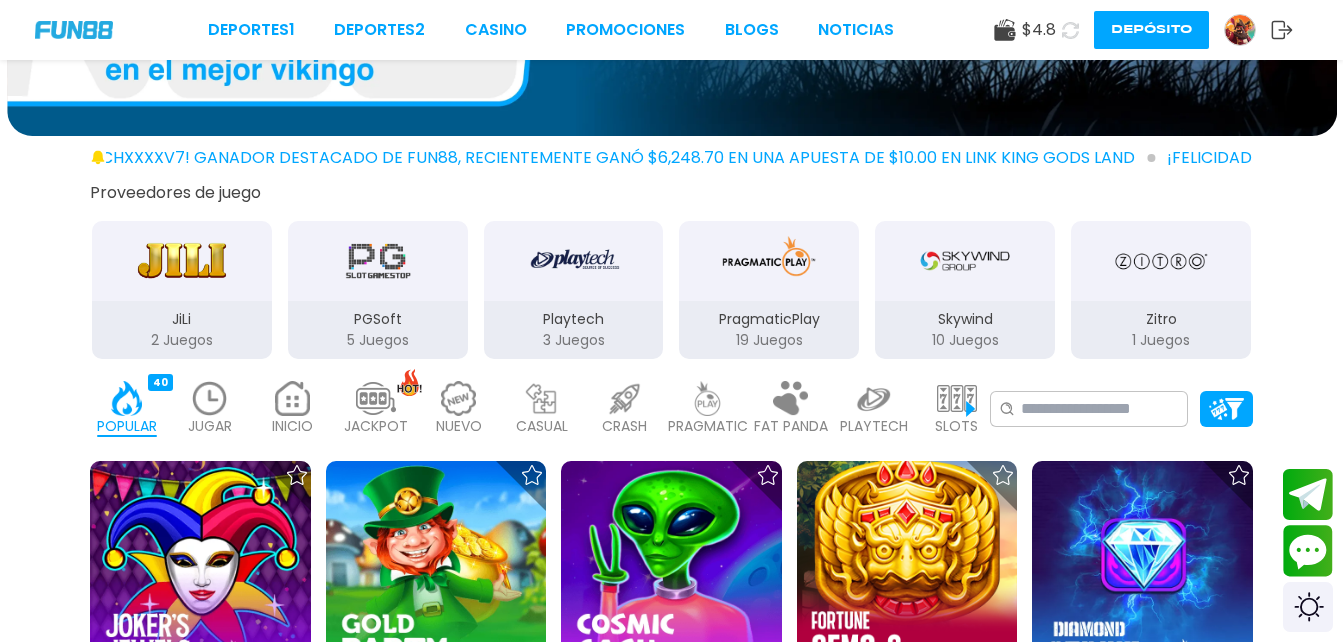scroll, scrollTop: 296, scrollLeft: 0, axis: vertical 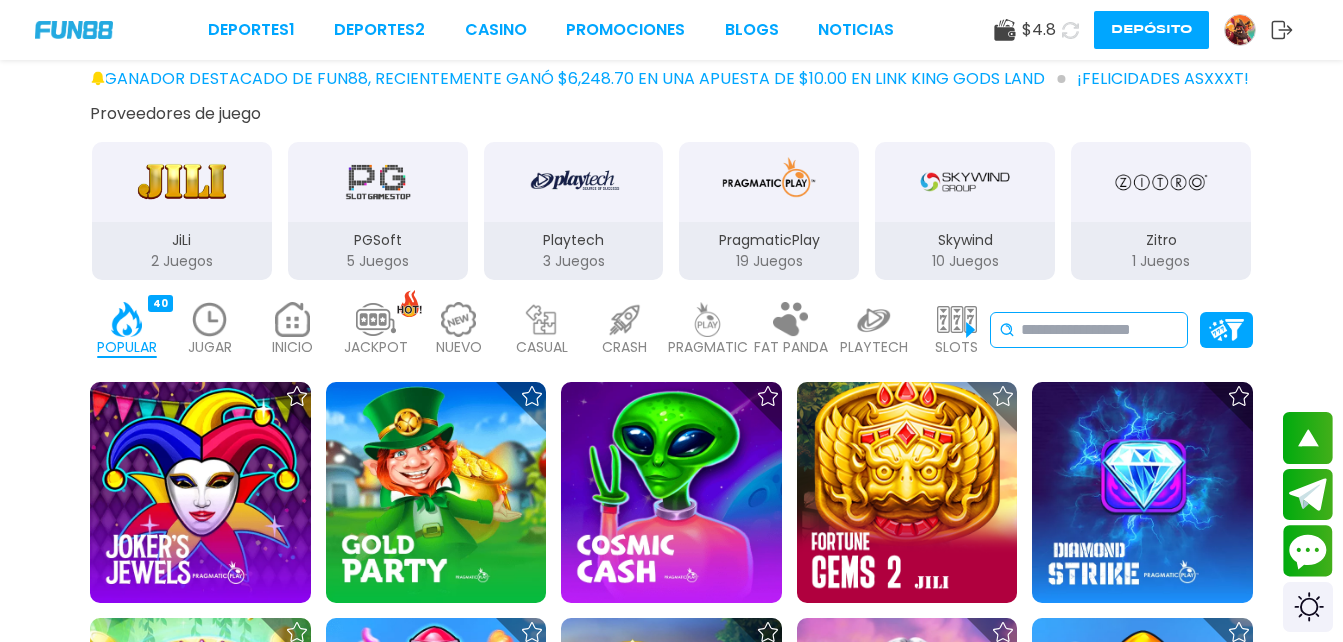 click at bounding box center [1100, 330] 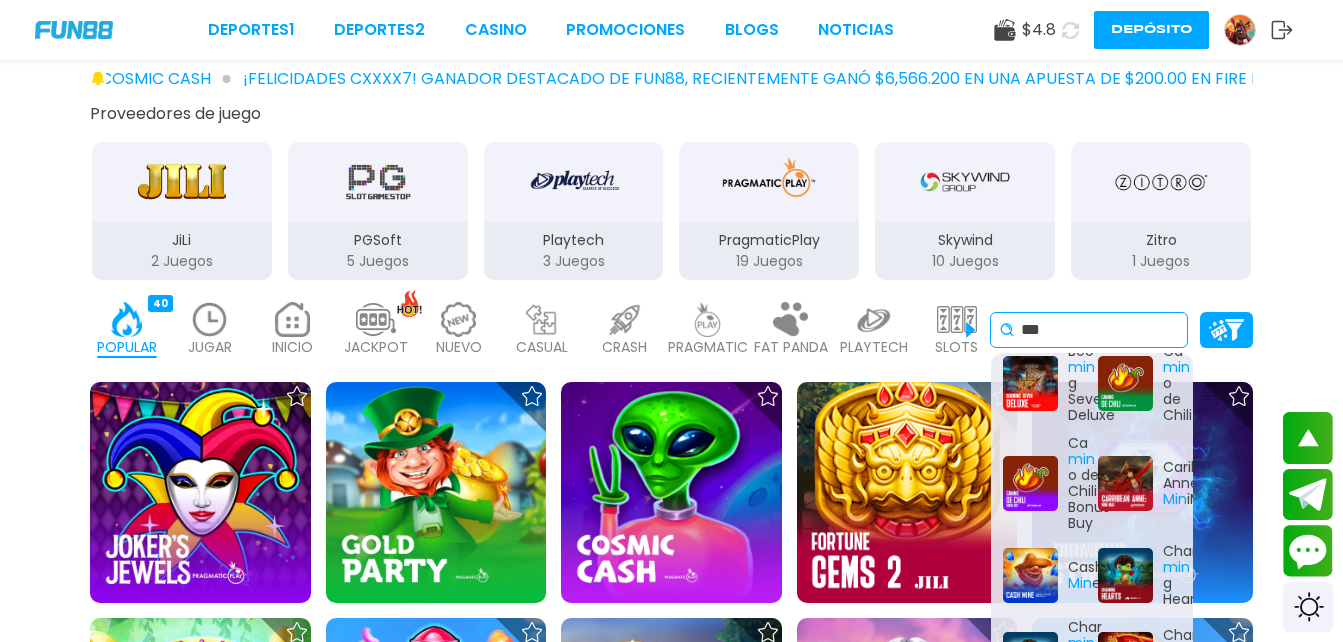 scroll, scrollTop: 170, scrollLeft: 0, axis: vertical 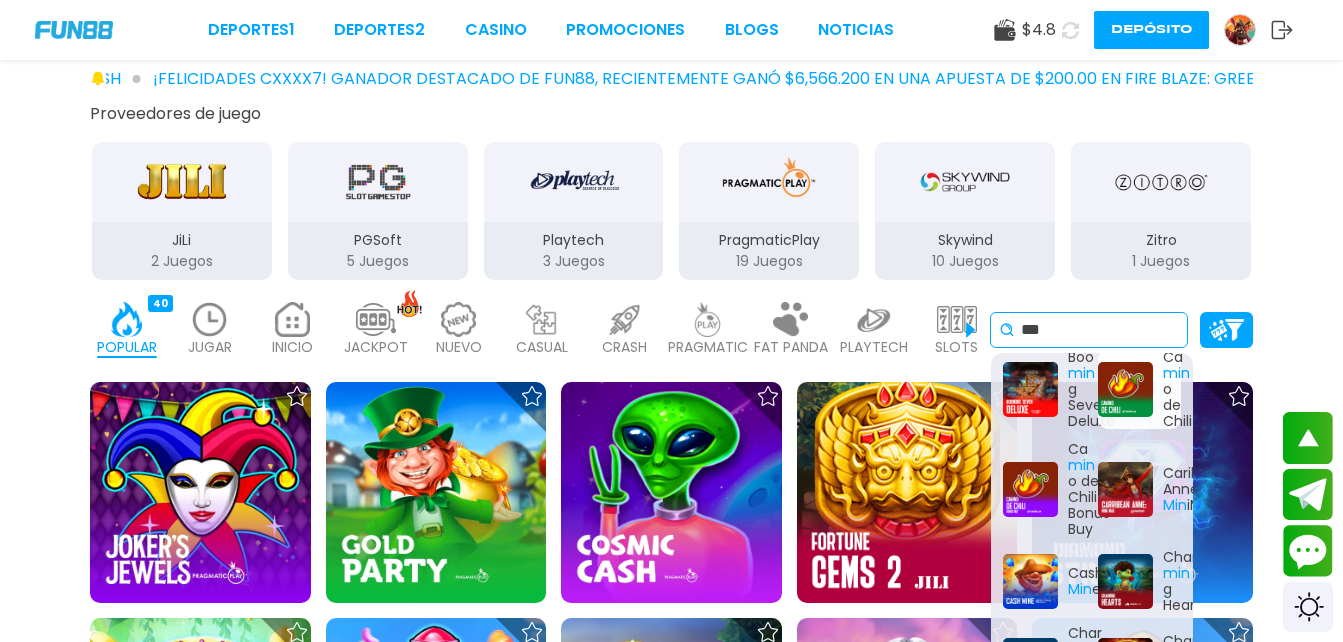 type on "***" 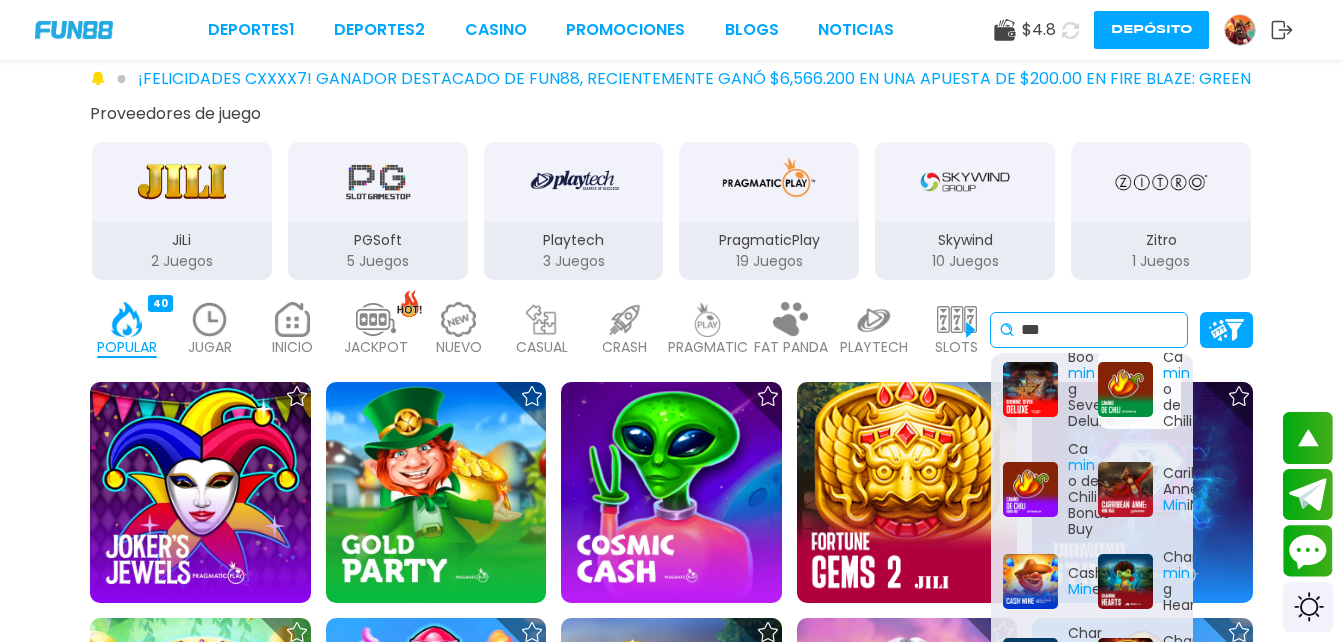 click on "Ca min o de [LOCATION]" at bounding box center [1139, 389] 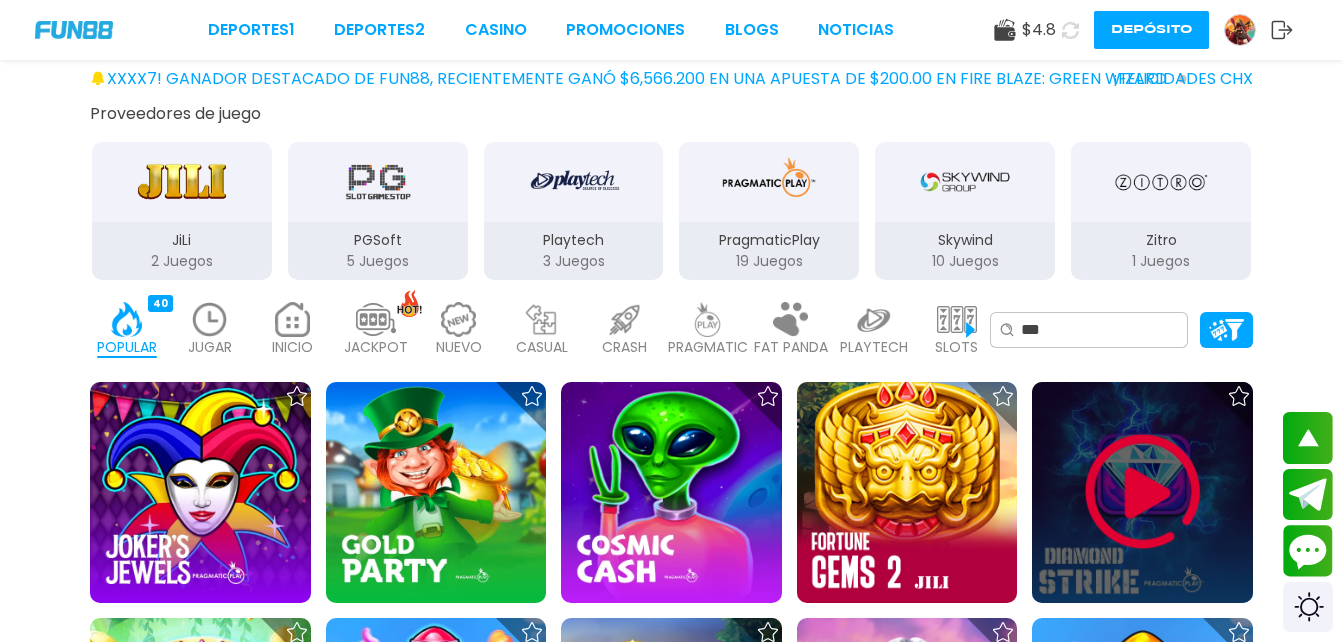 scroll, scrollTop: 0, scrollLeft: 0, axis: both 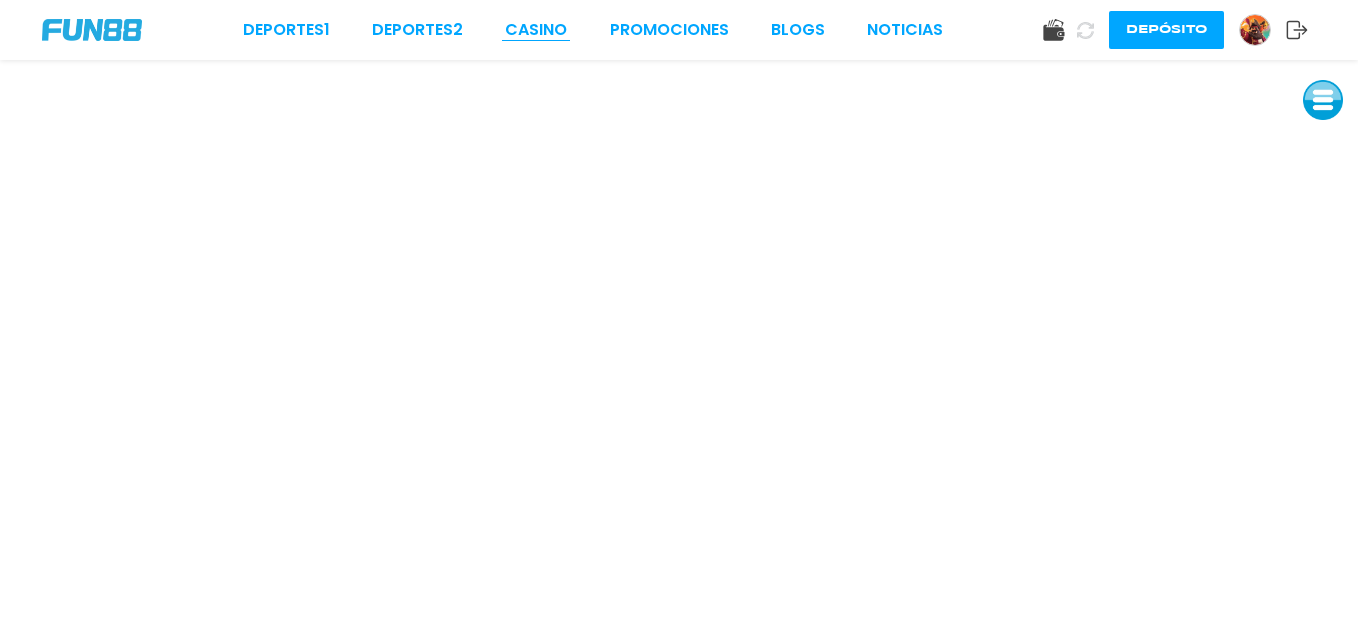 click on "CASINO" at bounding box center (536, 30) 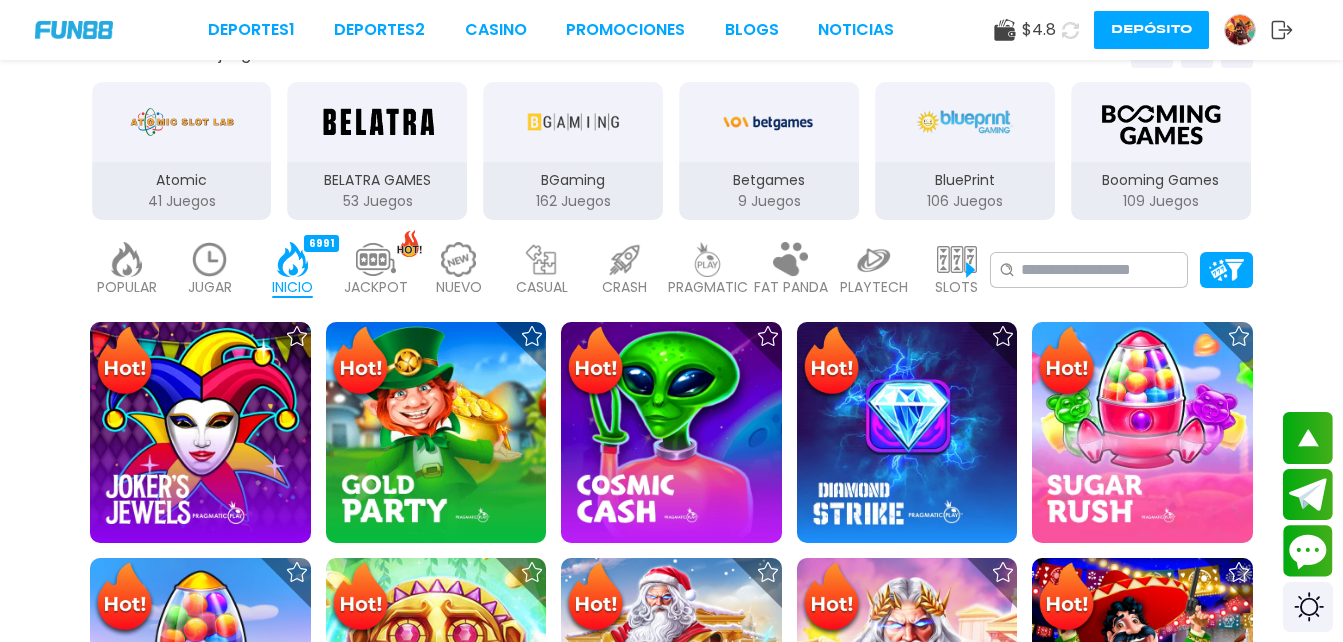 scroll, scrollTop: 358, scrollLeft: 0, axis: vertical 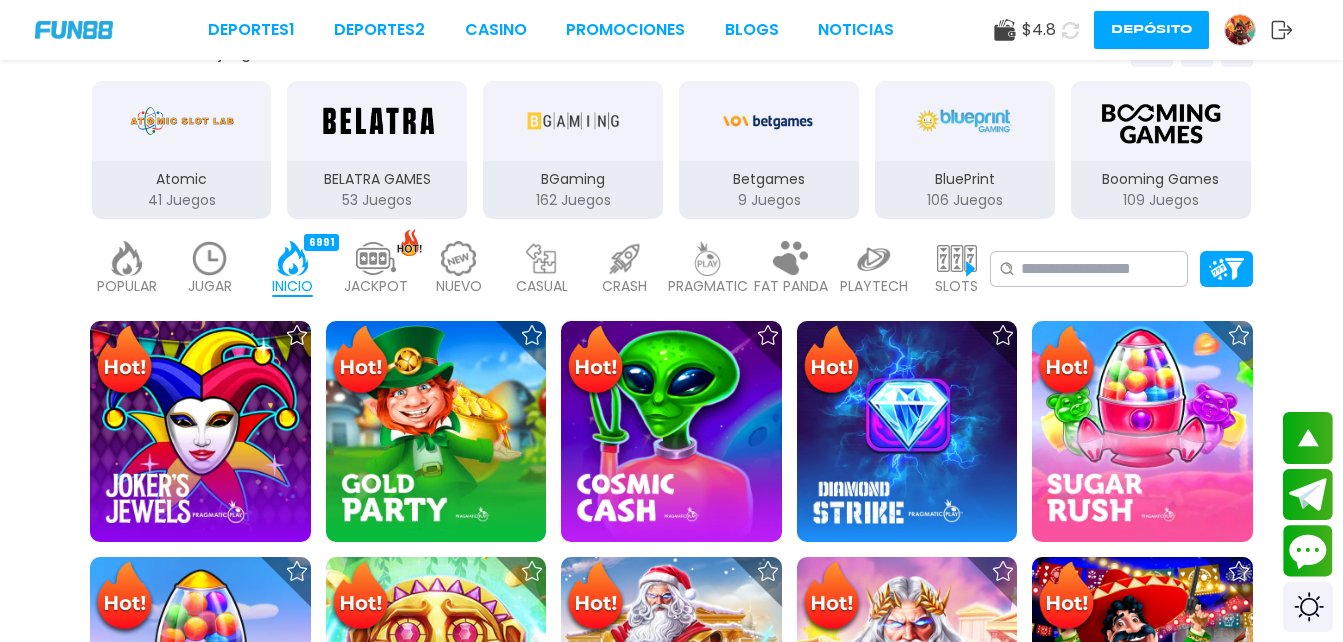 click at bounding box center [542, 258] 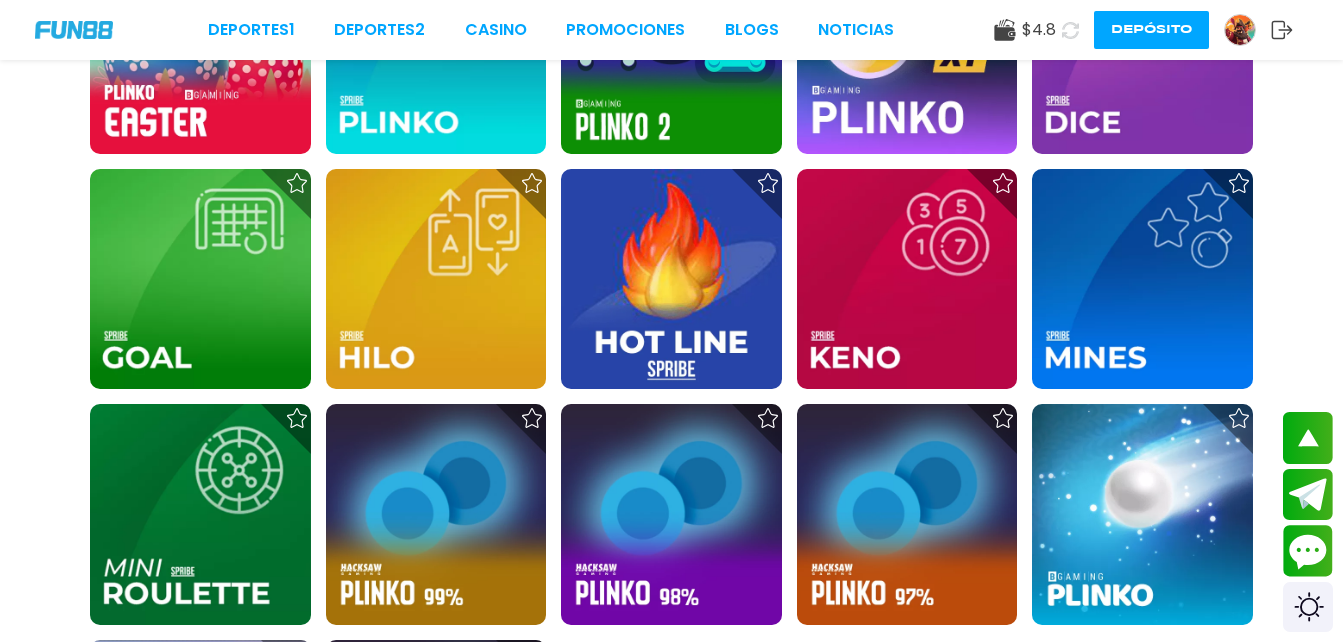 scroll, scrollTop: 787, scrollLeft: 0, axis: vertical 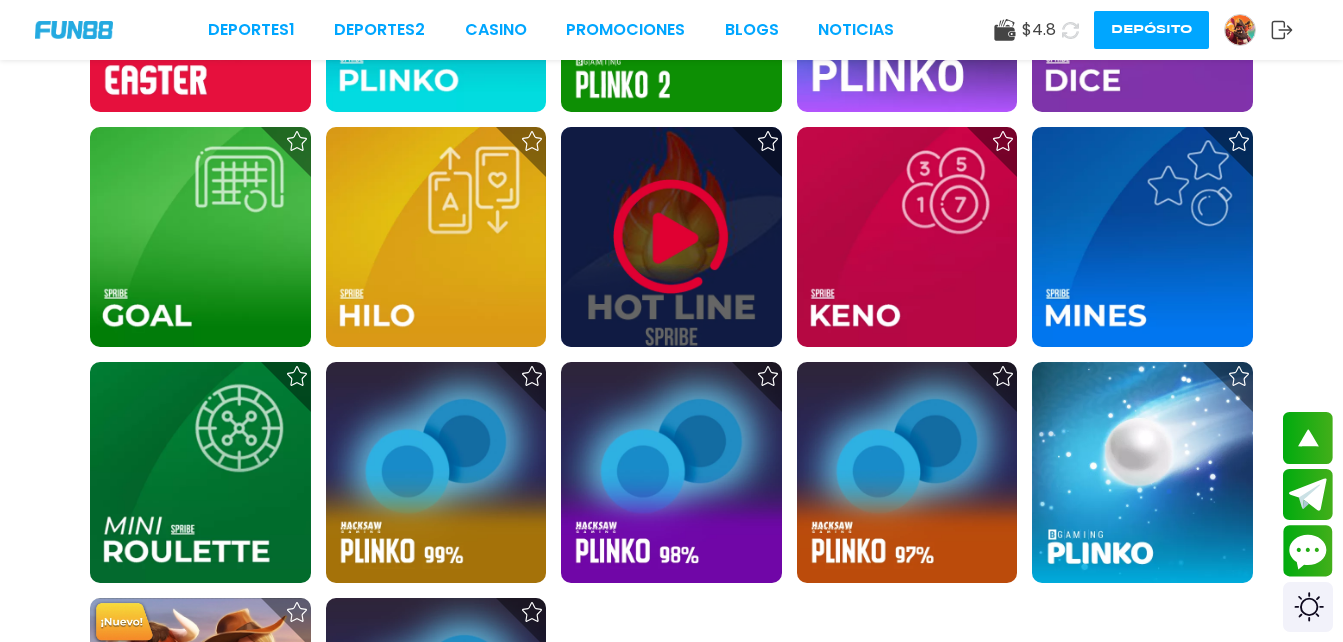 click at bounding box center [671, 237] 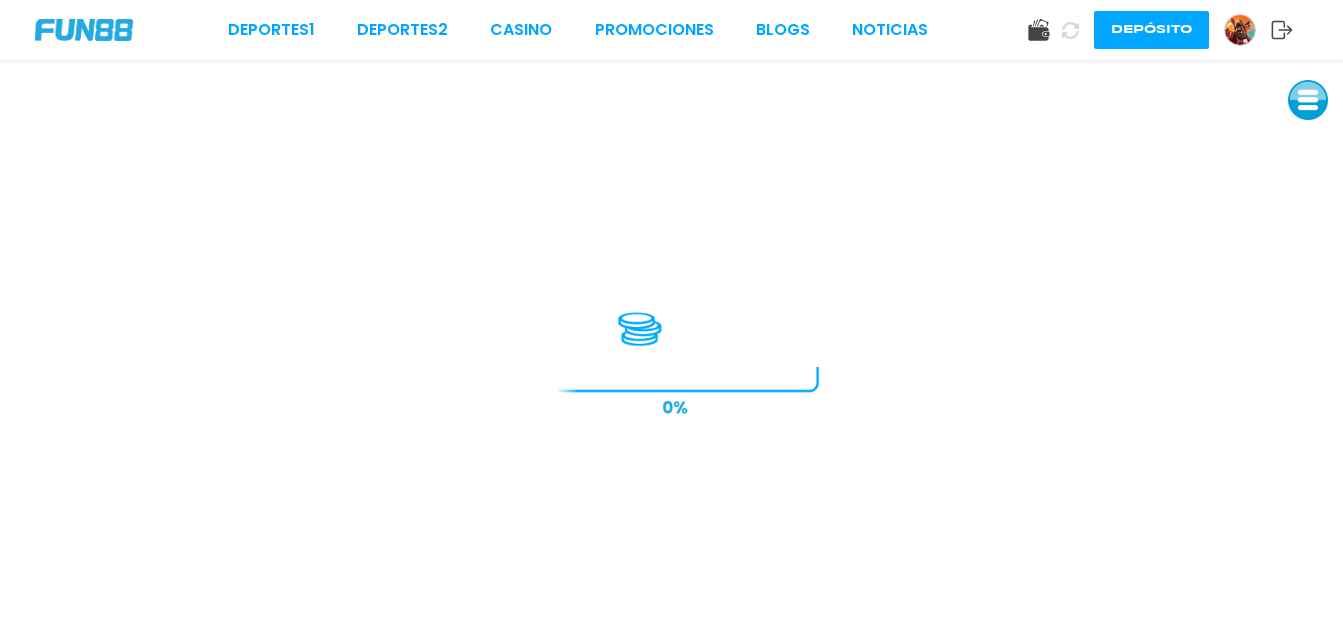 scroll, scrollTop: 0, scrollLeft: 0, axis: both 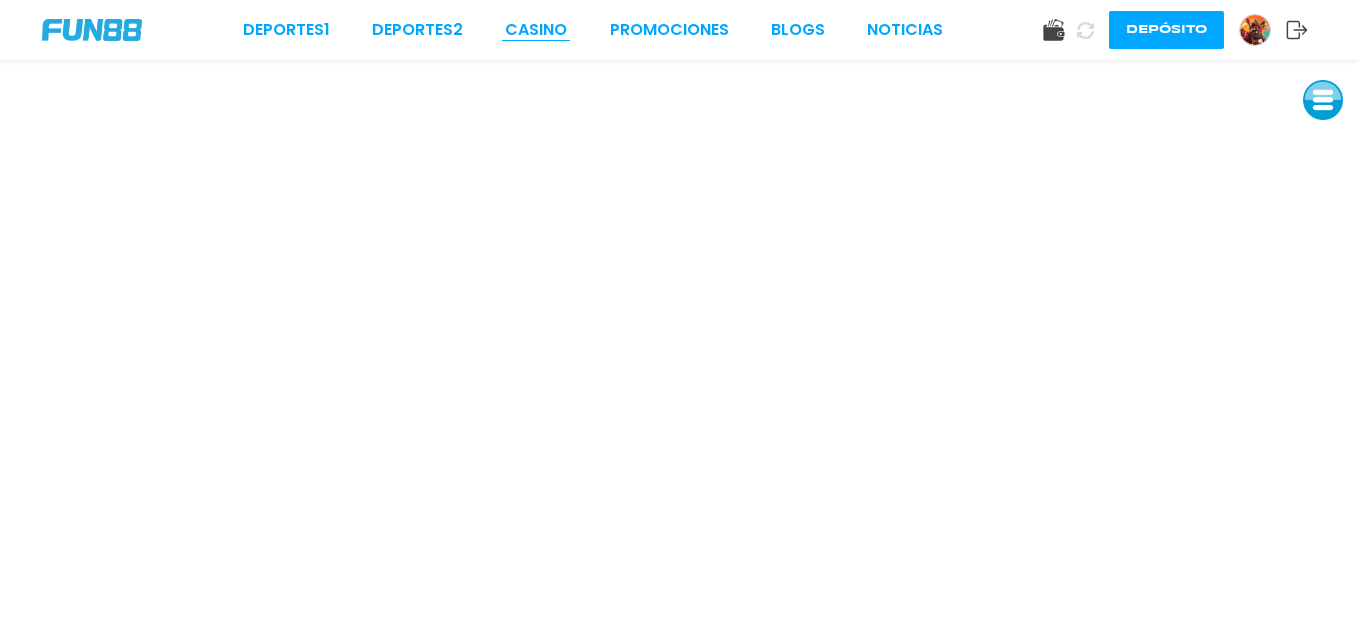 click on "CASINO" at bounding box center [536, 30] 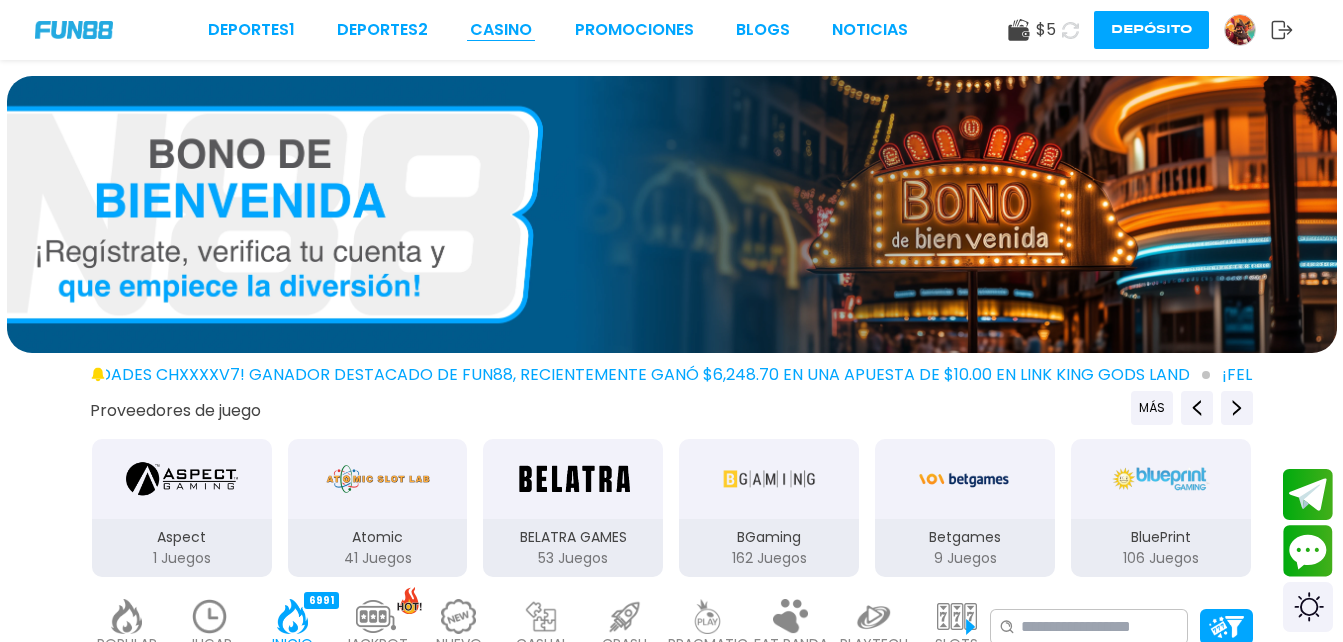 click on "CASINO" at bounding box center [501, 30] 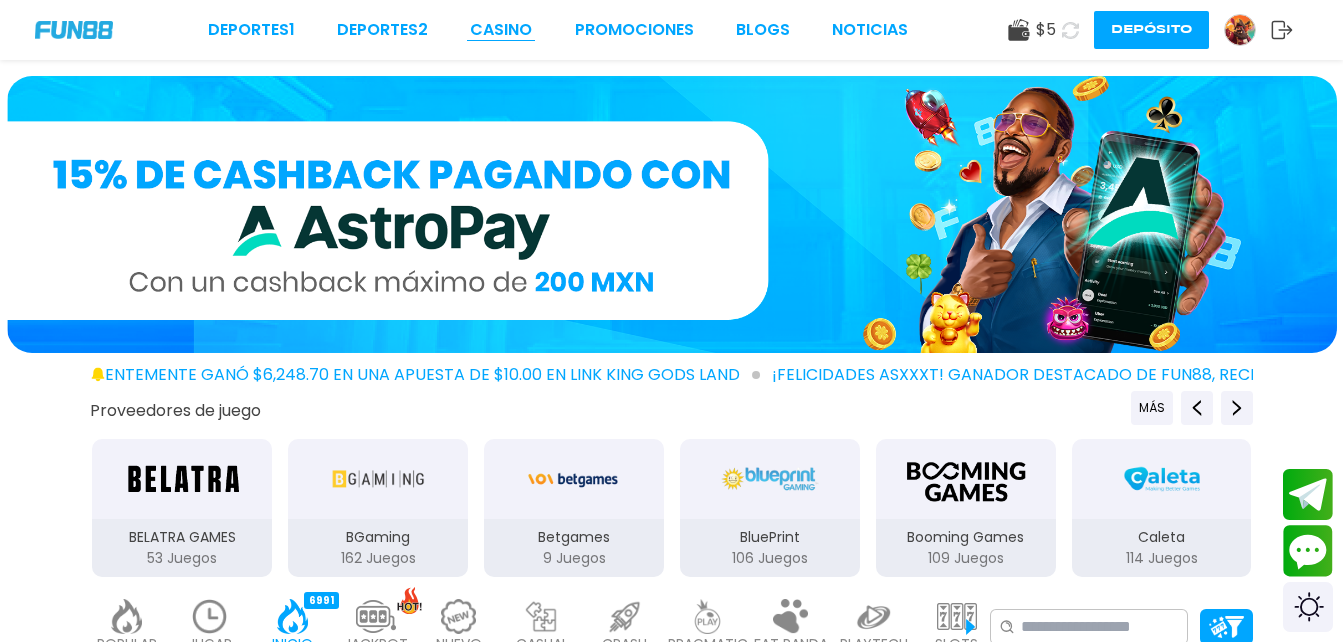 click on "CASINO" at bounding box center [501, 30] 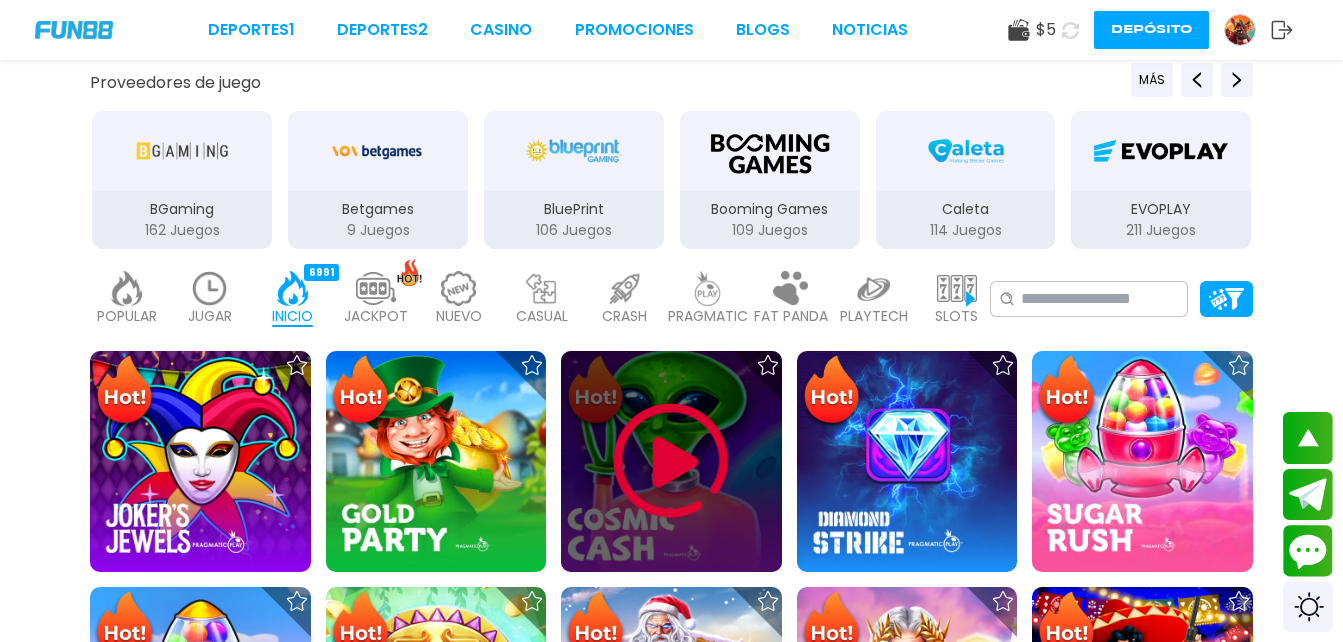 scroll, scrollTop: 362, scrollLeft: 0, axis: vertical 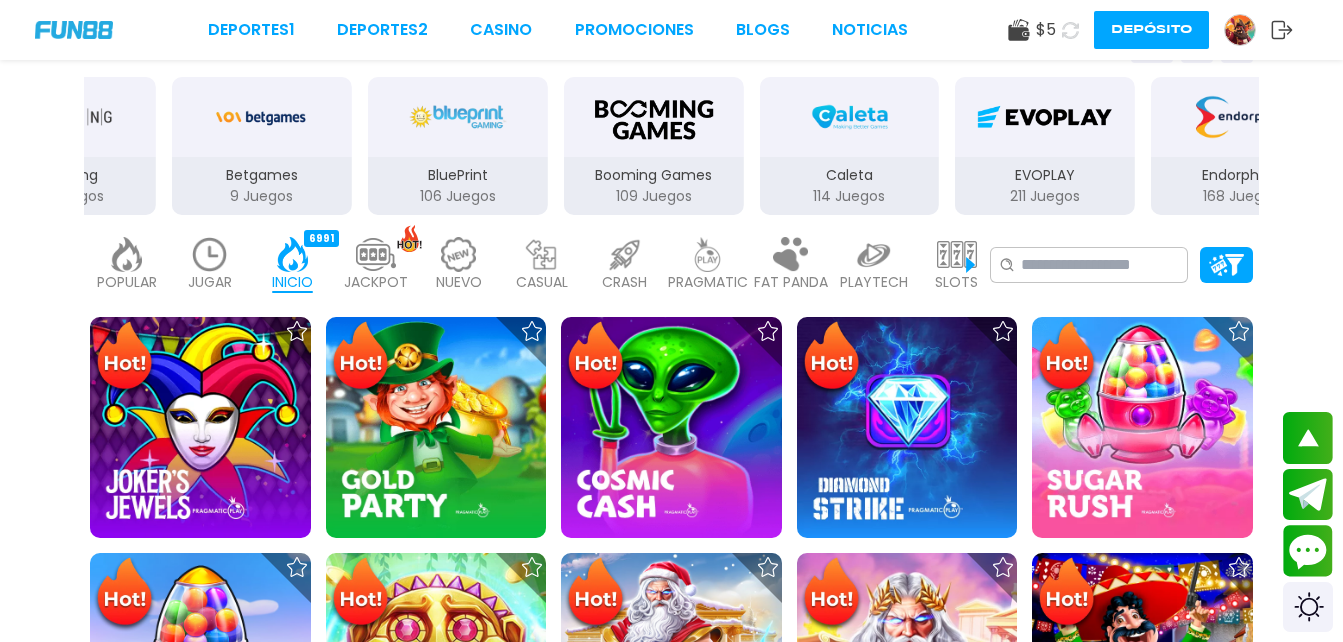 click at bounding box center (459, 254) 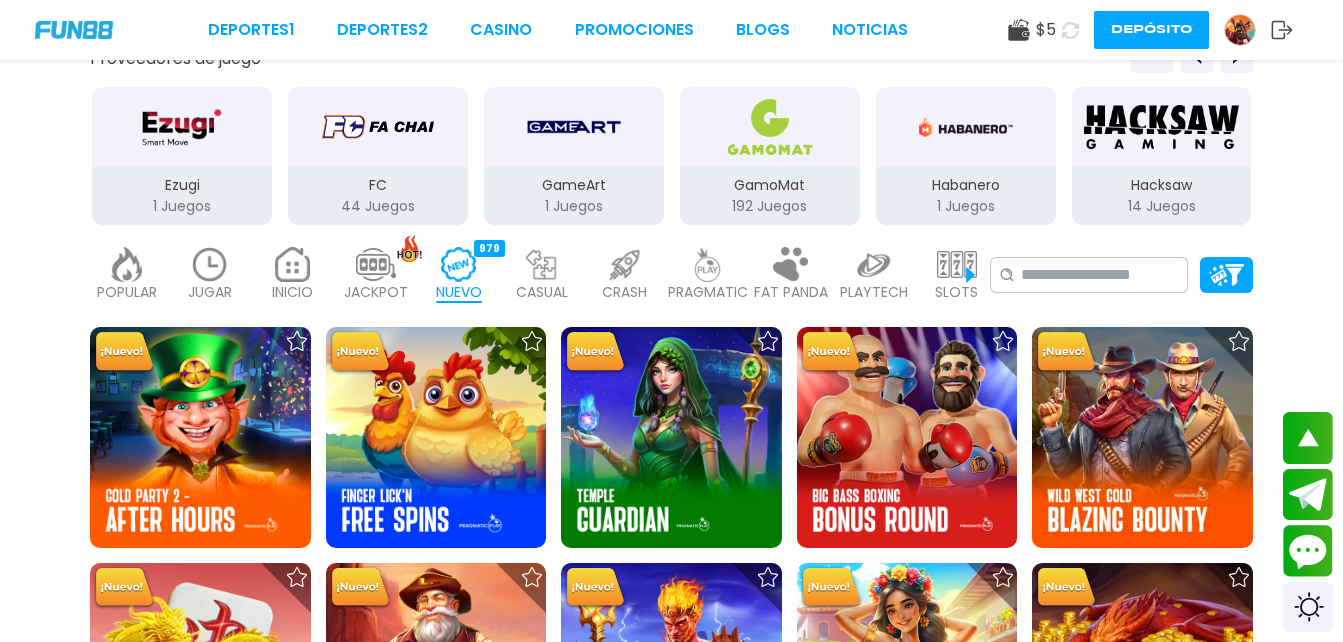 scroll, scrollTop: 324, scrollLeft: 0, axis: vertical 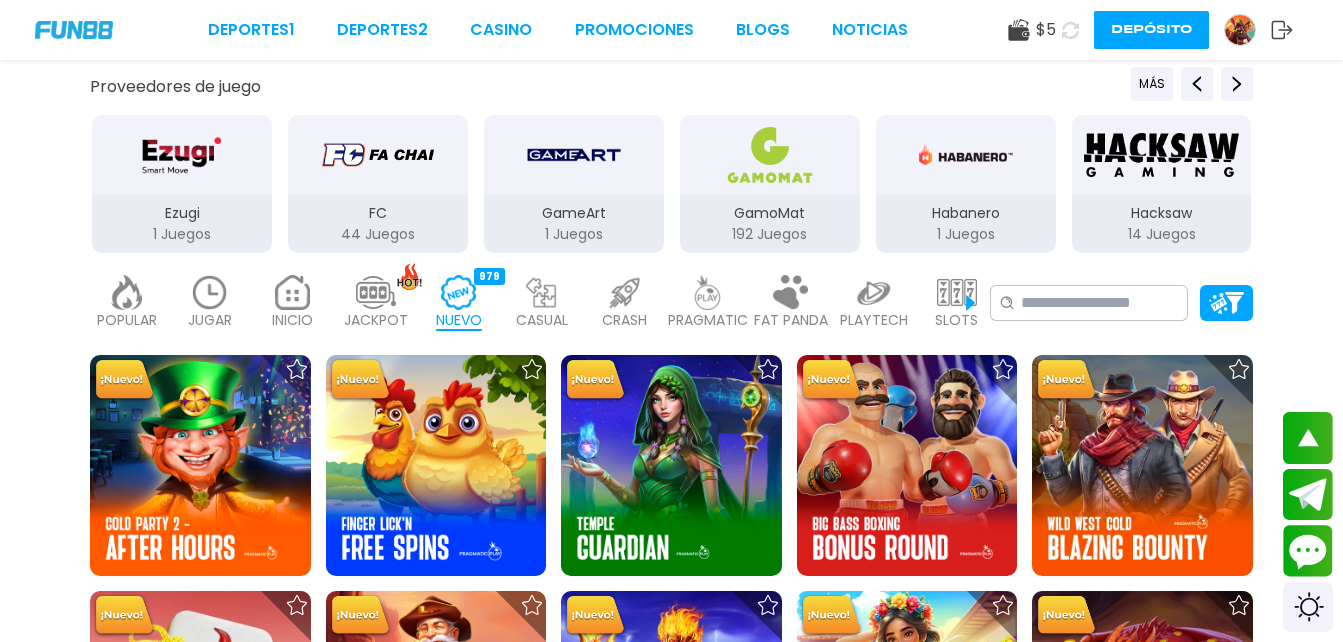 click at bounding box center (542, 292) 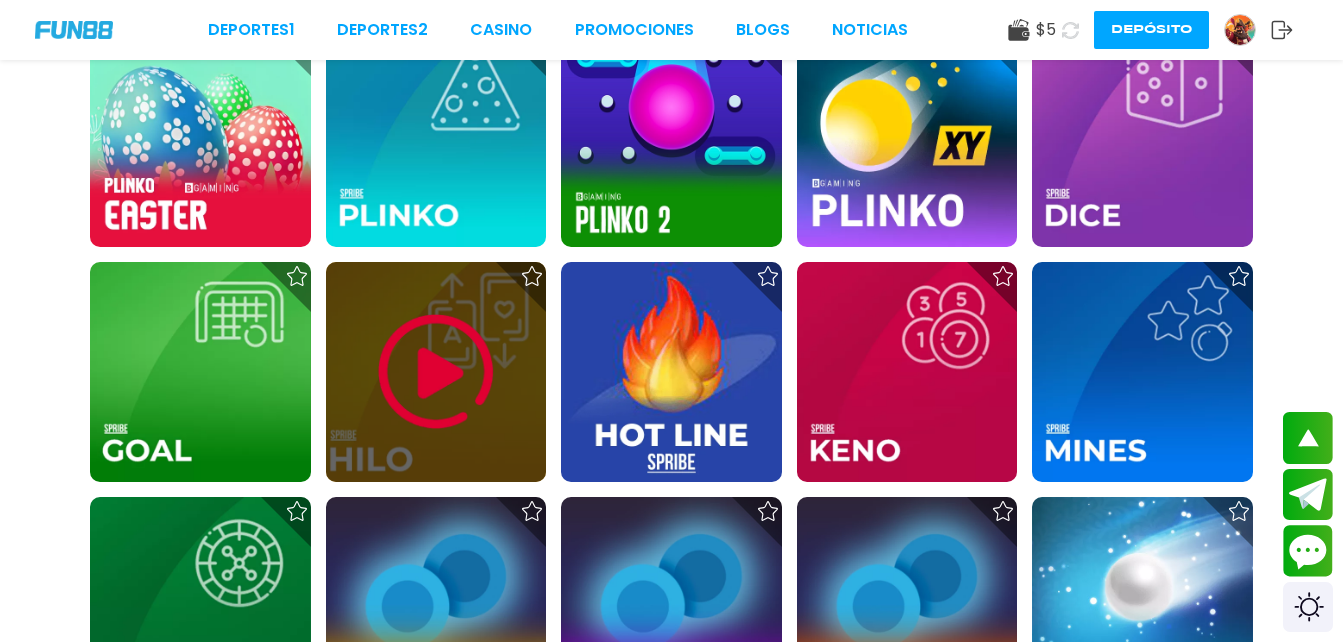 scroll, scrollTop: 654, scrollLeft: 0, axis: vertical 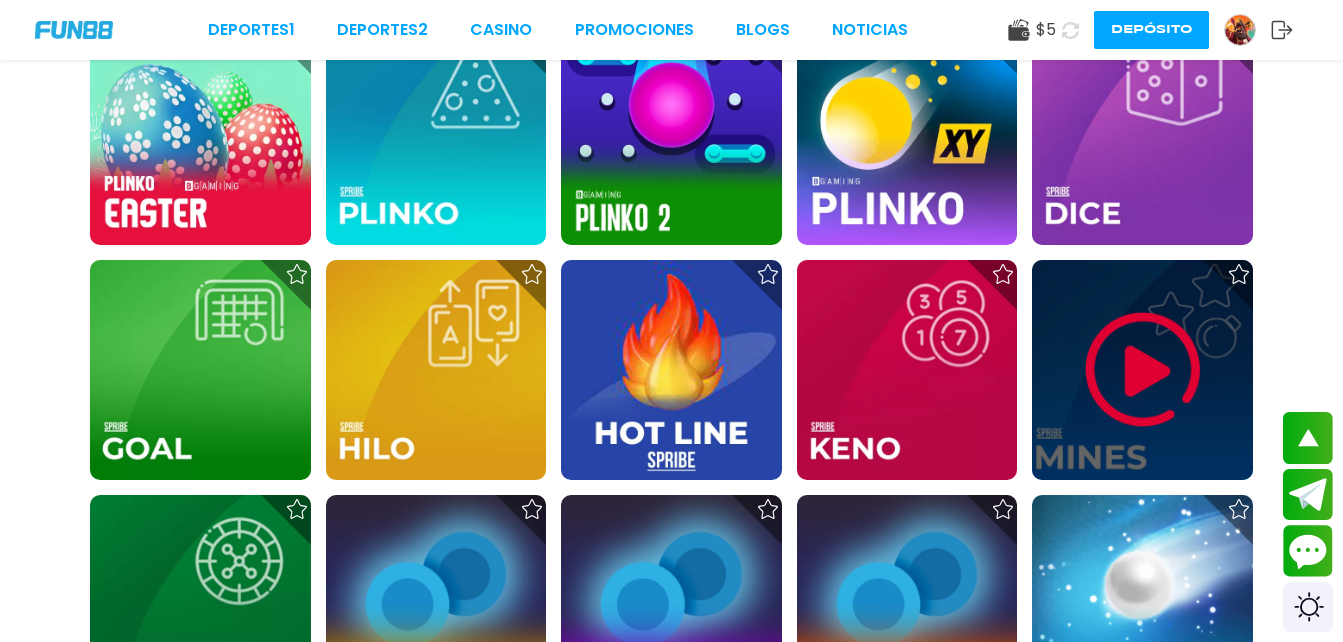 click at bounding box center [1142, 370] 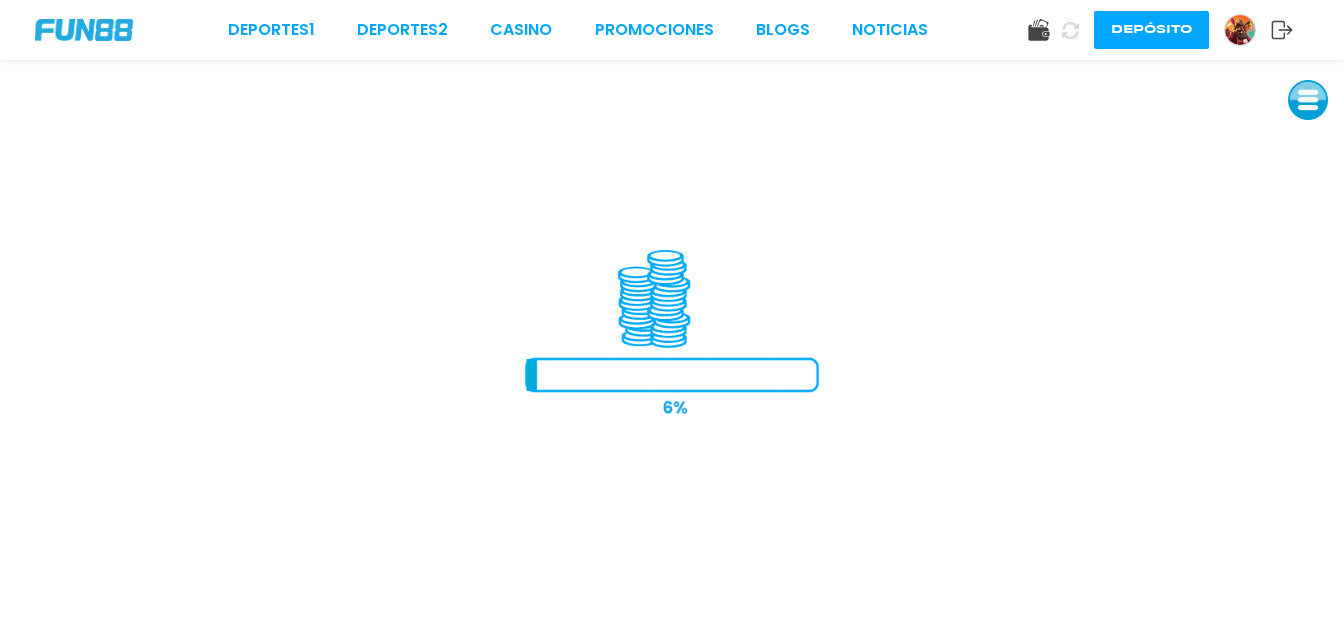 scroll, scrollTop: 0, scrollLeft: 0, axis: both 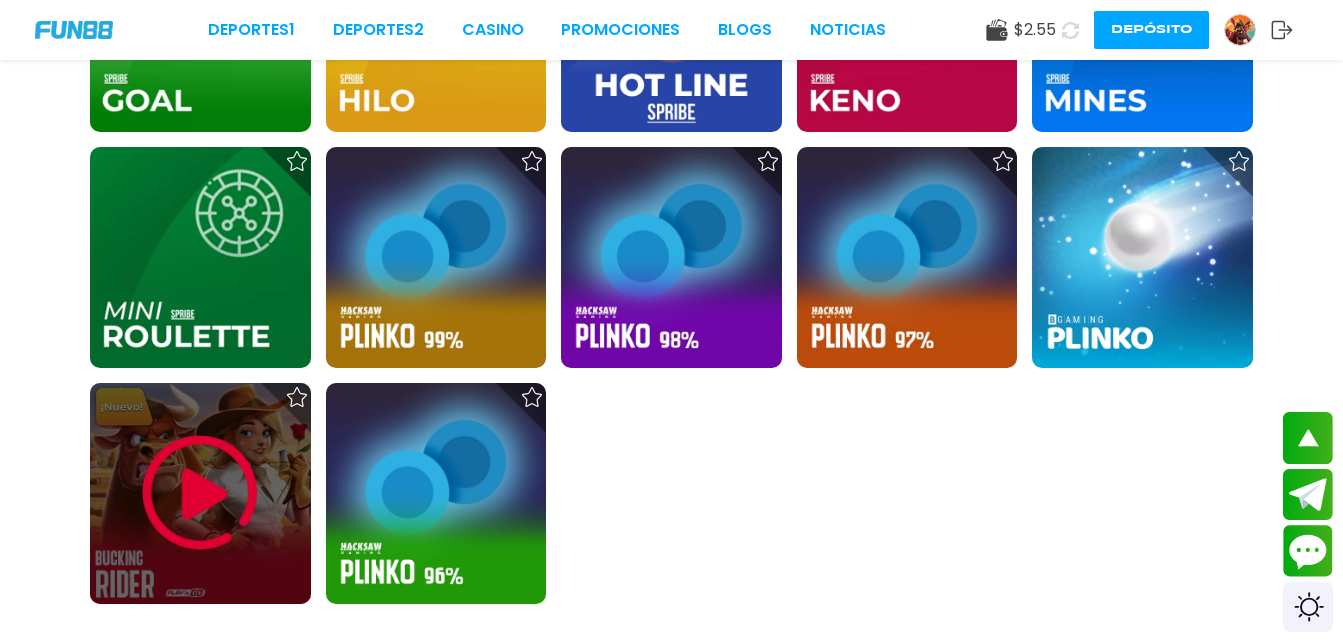 click at bounding box center (200, 493) 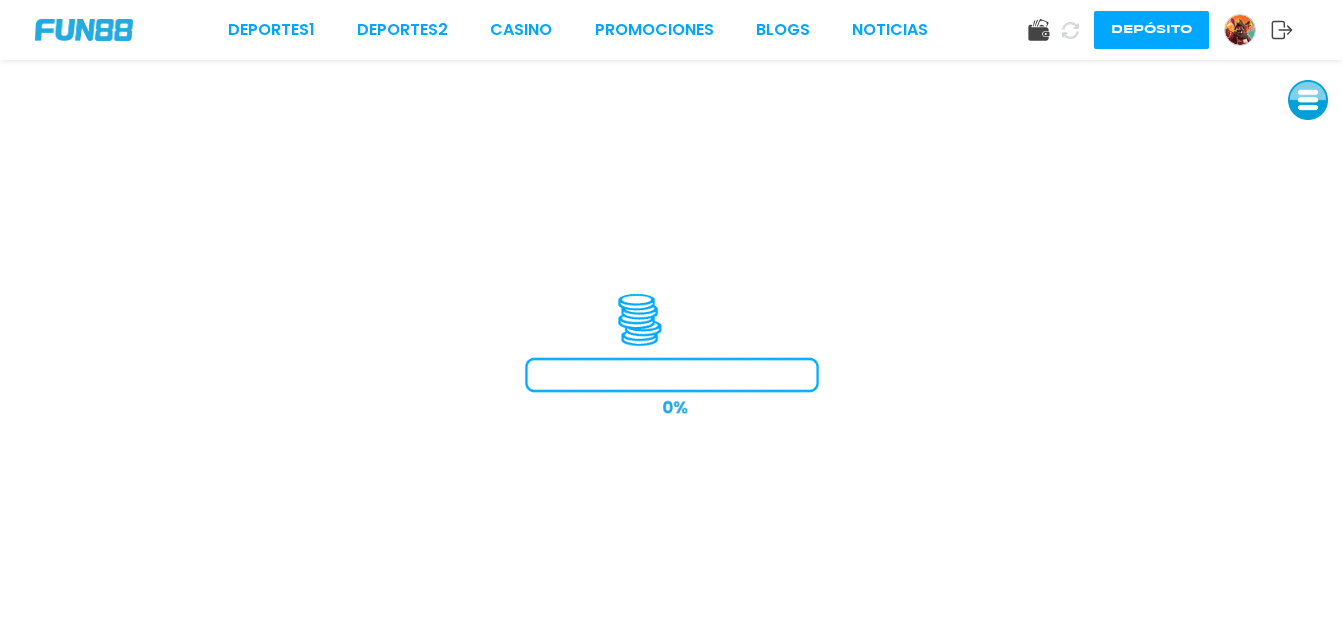scroll, scrollTop: 0, scrollLeft: 0, axis: both 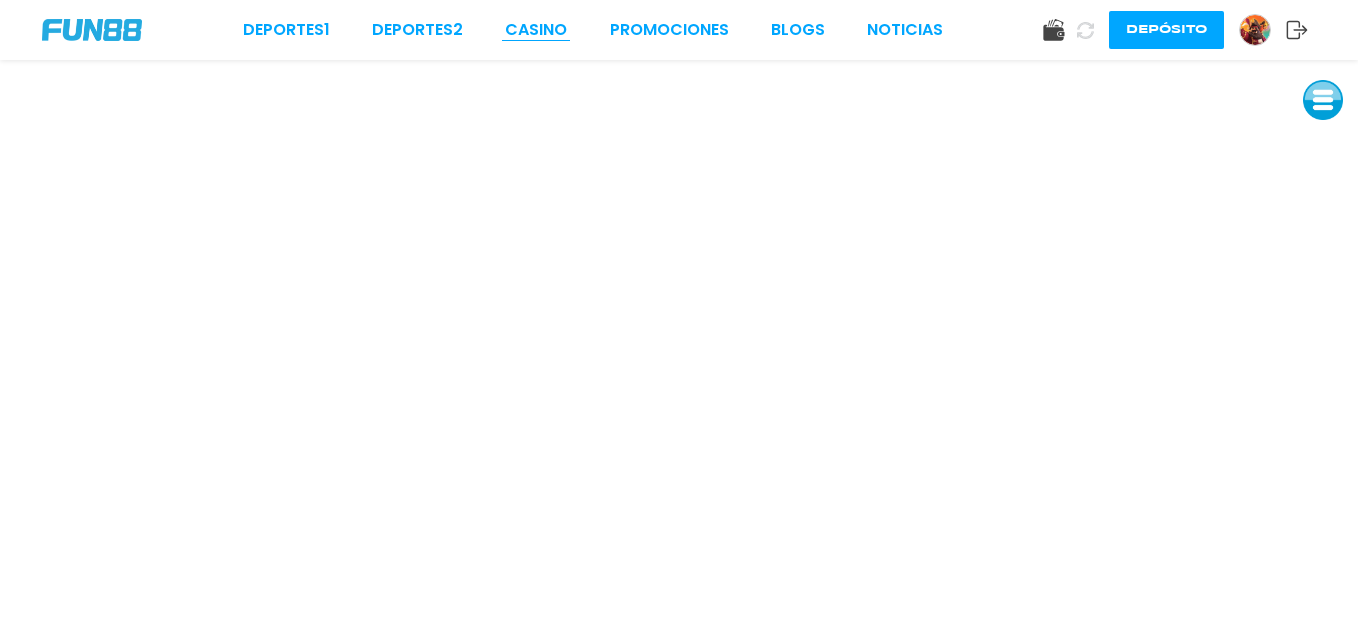 click on "CASINO" at bounding box center (536, 30) 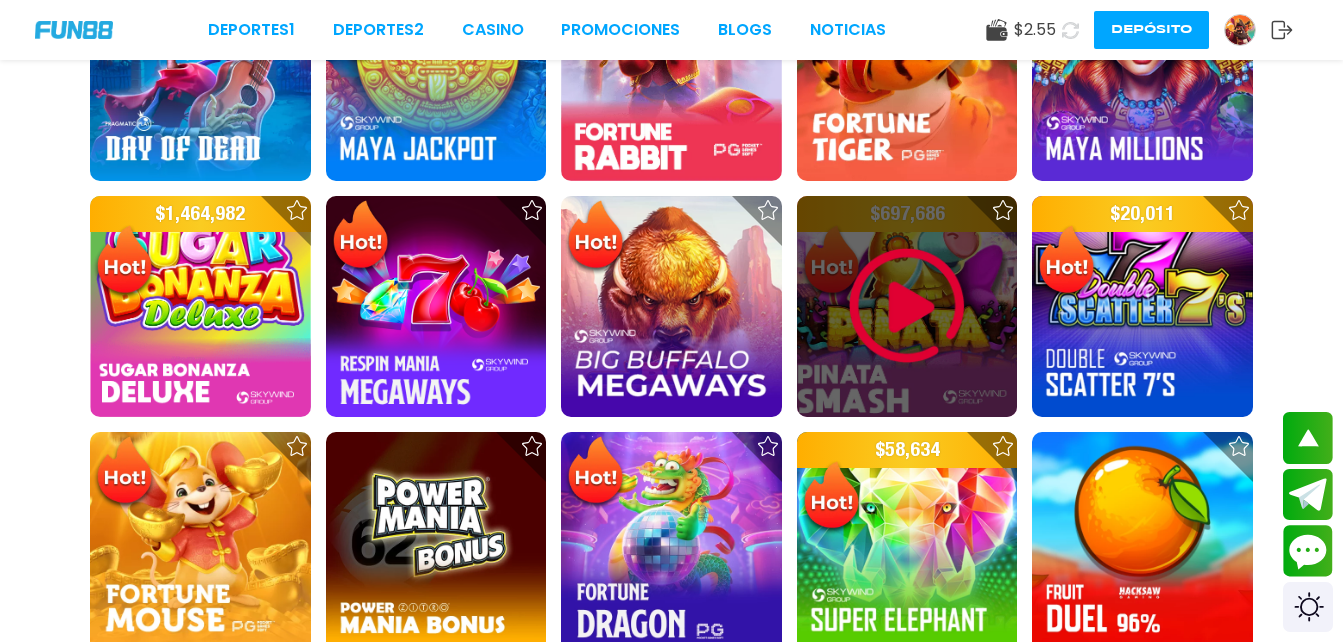 scroll, scrollTop: 1192, scrollLeft: 0, axis: vertical 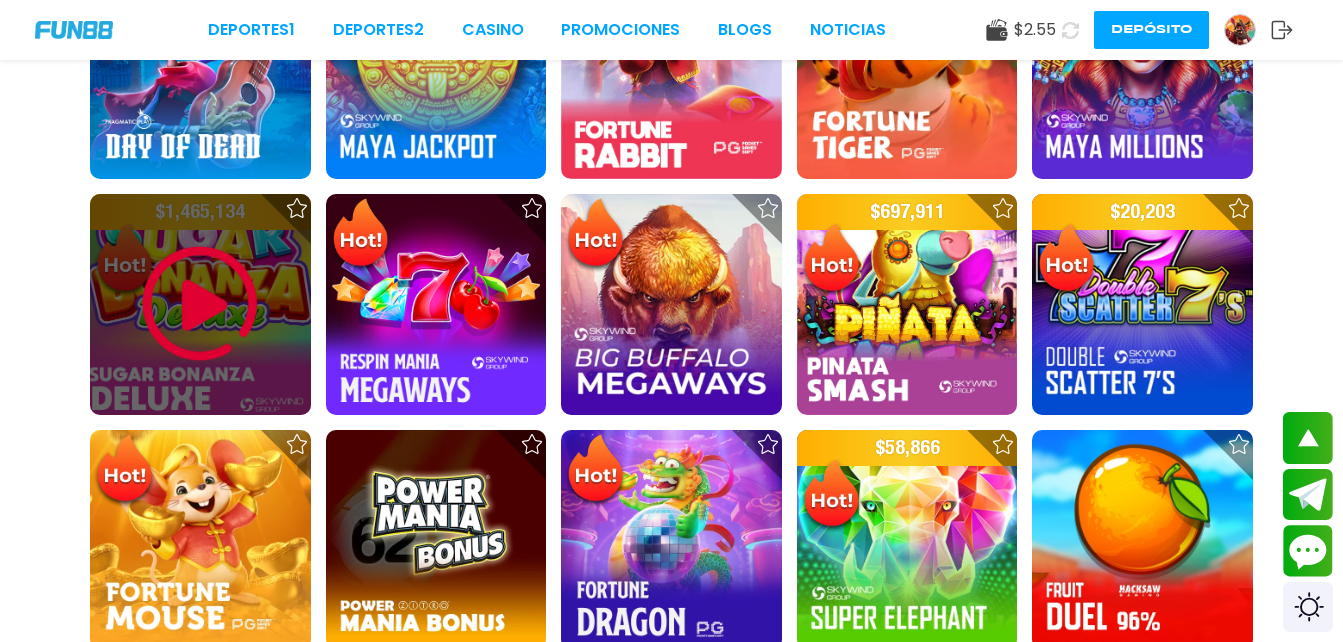 click at bounding box center (200, 304) 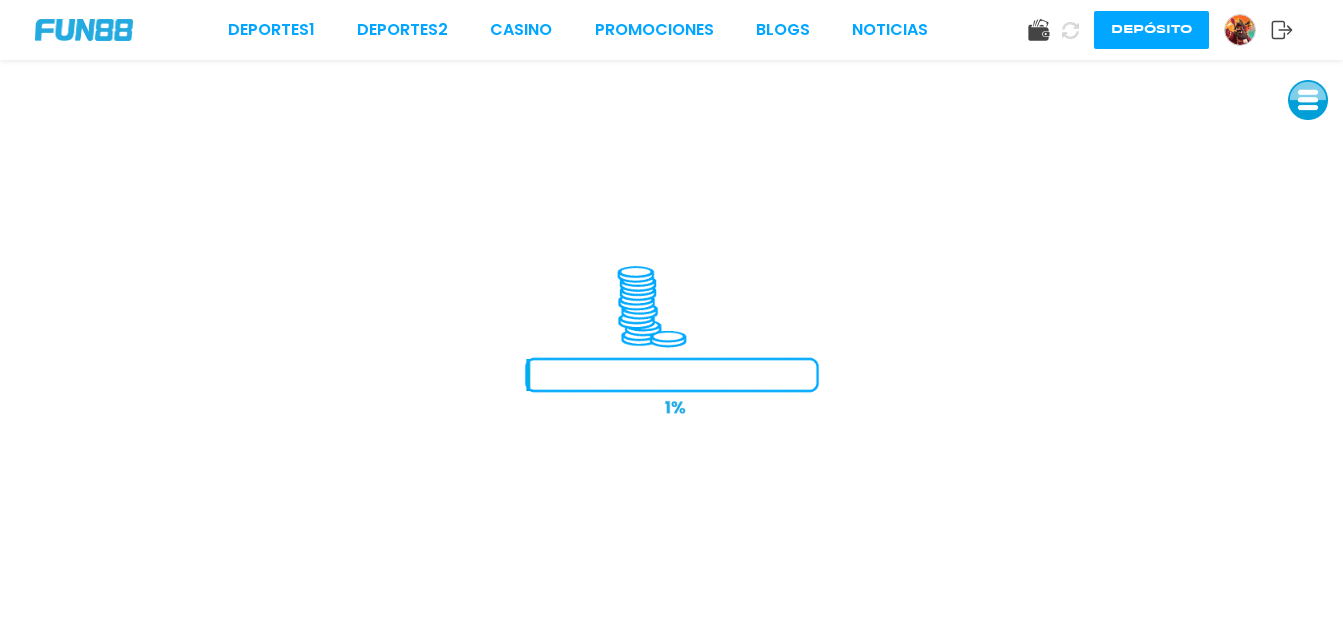 scroll, scrollTop: 0, scrollLeft: 0, axis: both 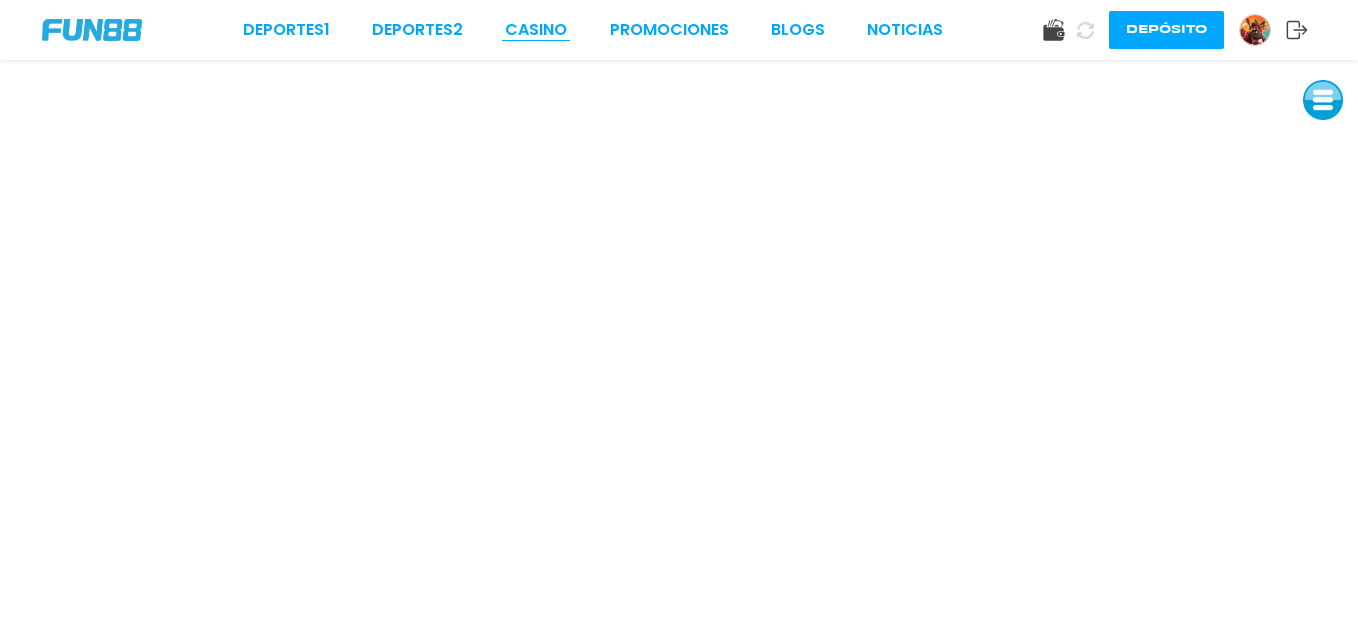 drag, startPoint x: 583, startPoint y: 24, endPoint x: 544, endPoint y: 28, distance: 39.20459 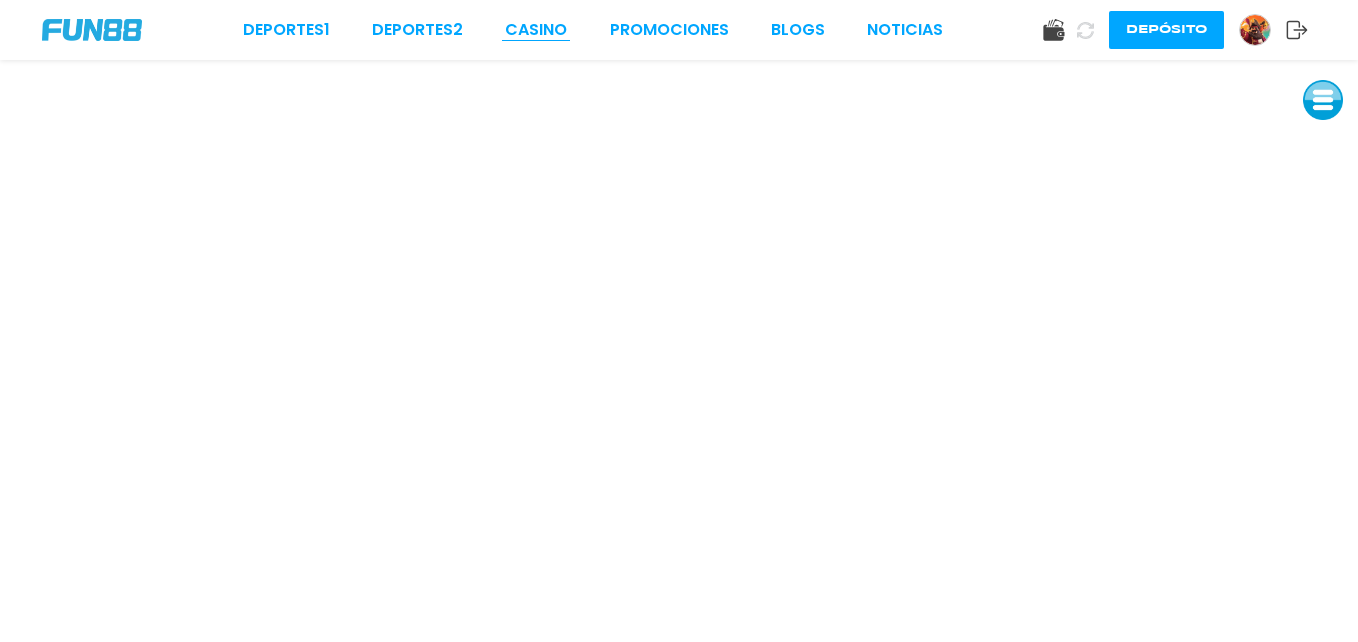 click on "Deportes  1 Deportes  2 CASINO Promociones BLOGS NOTICIAS" at bounding box center (593, 30) 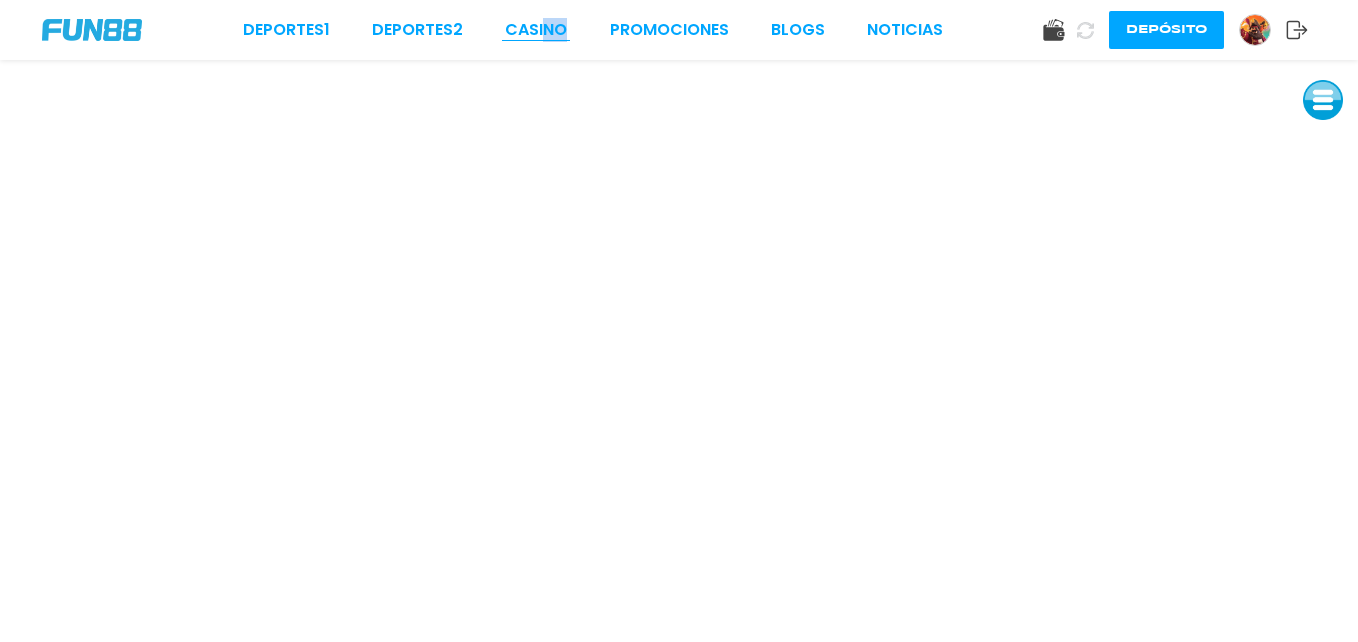 click on "CASINO" at bounding box center (536, 30) 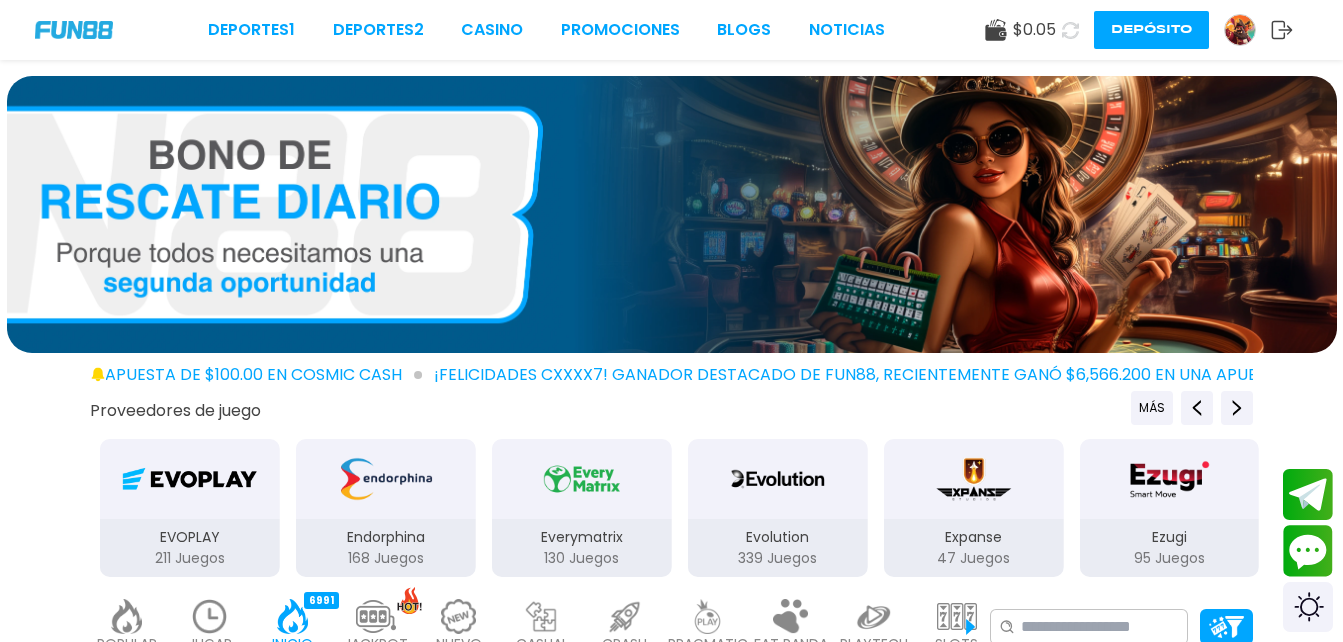 click at bounding box center (672, 214) 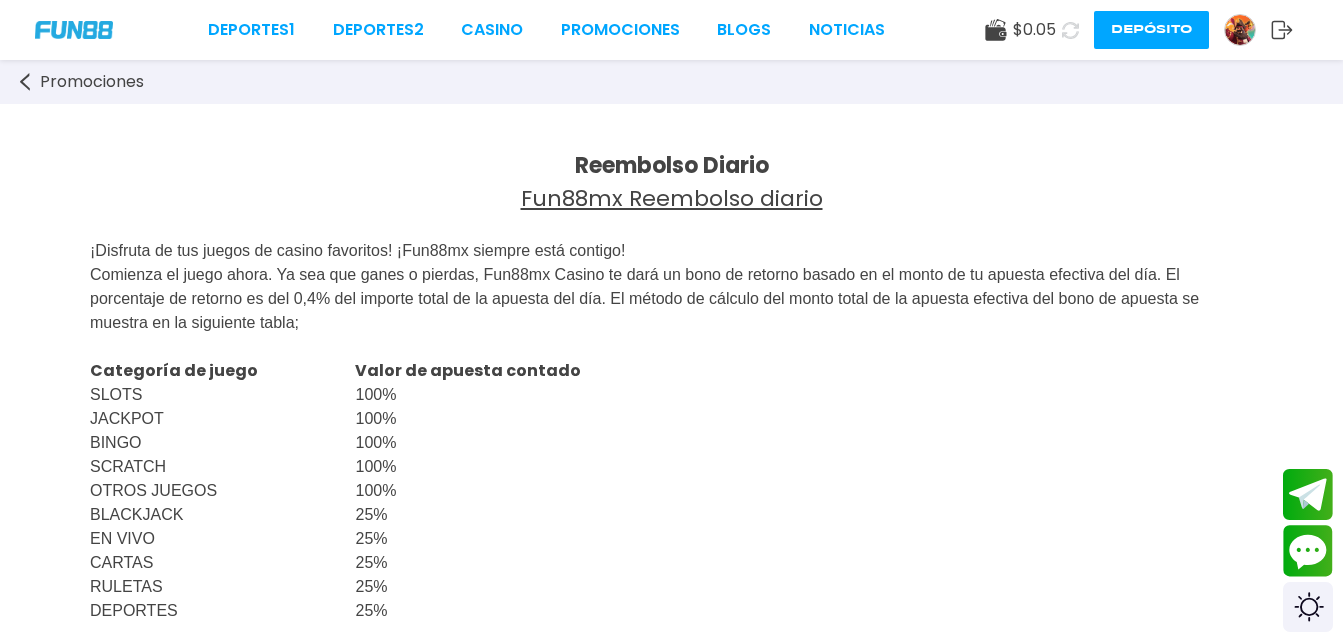 scroll, scrollTop: 0, scrollLeft: 0, axis: both 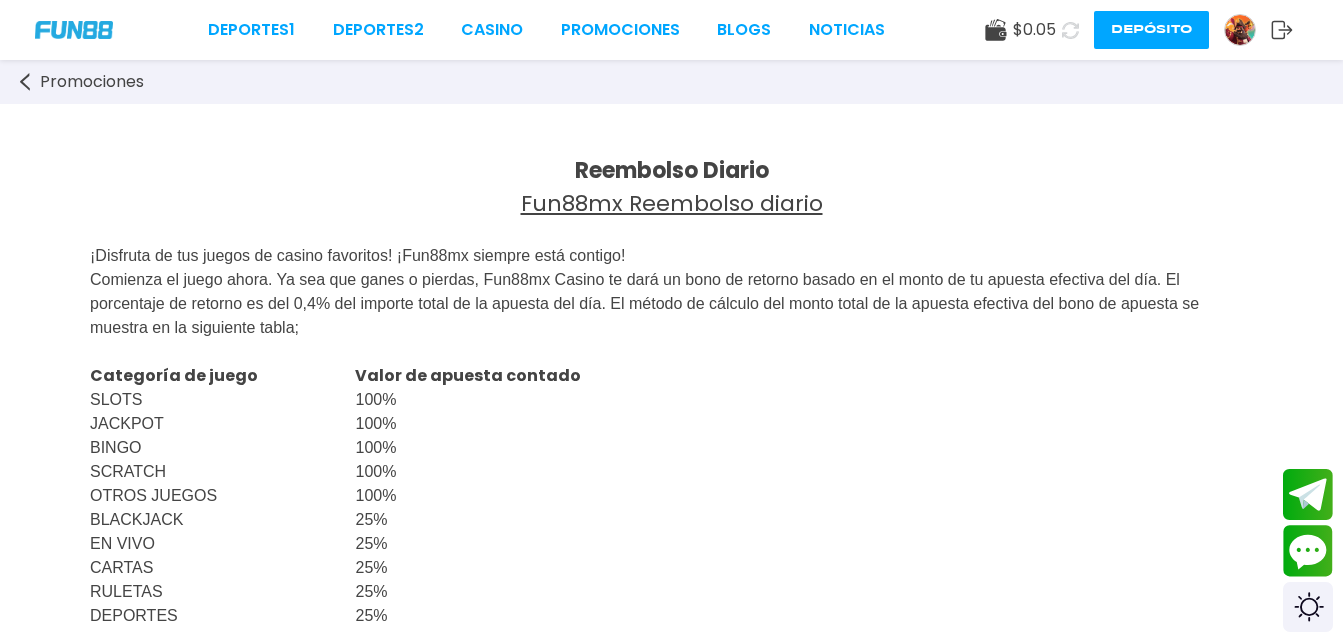 click 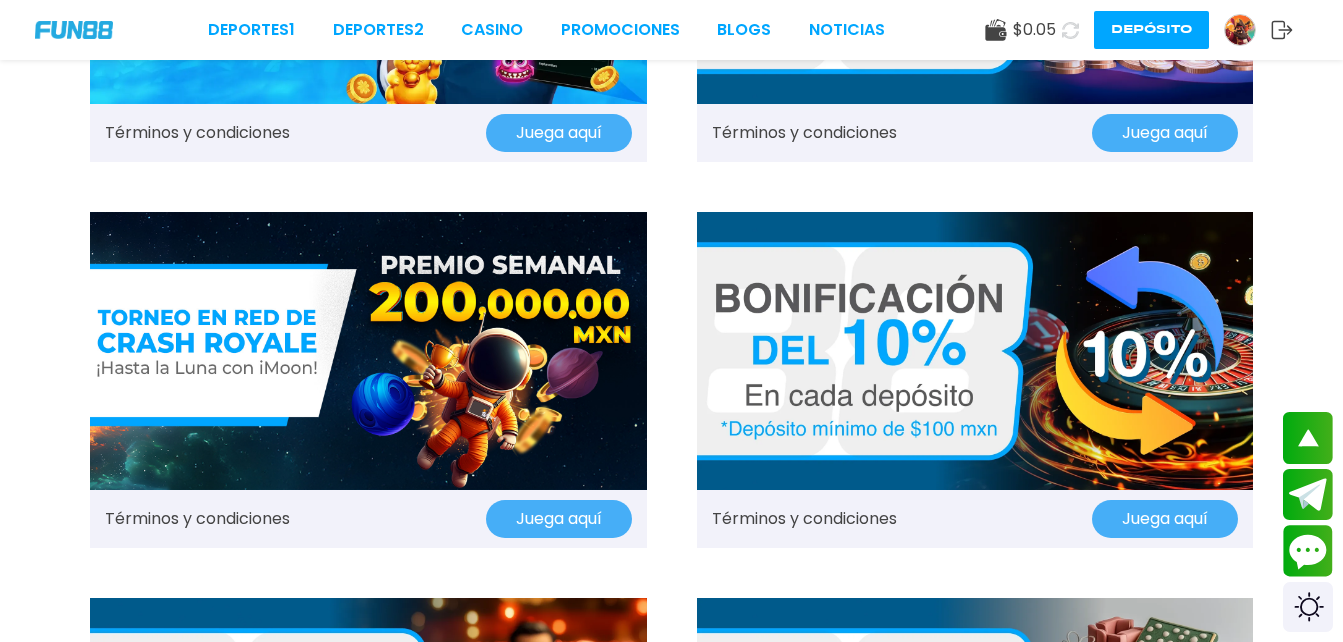scroll, scrollTop: 685, scrollLeft: 0, axis: vertical 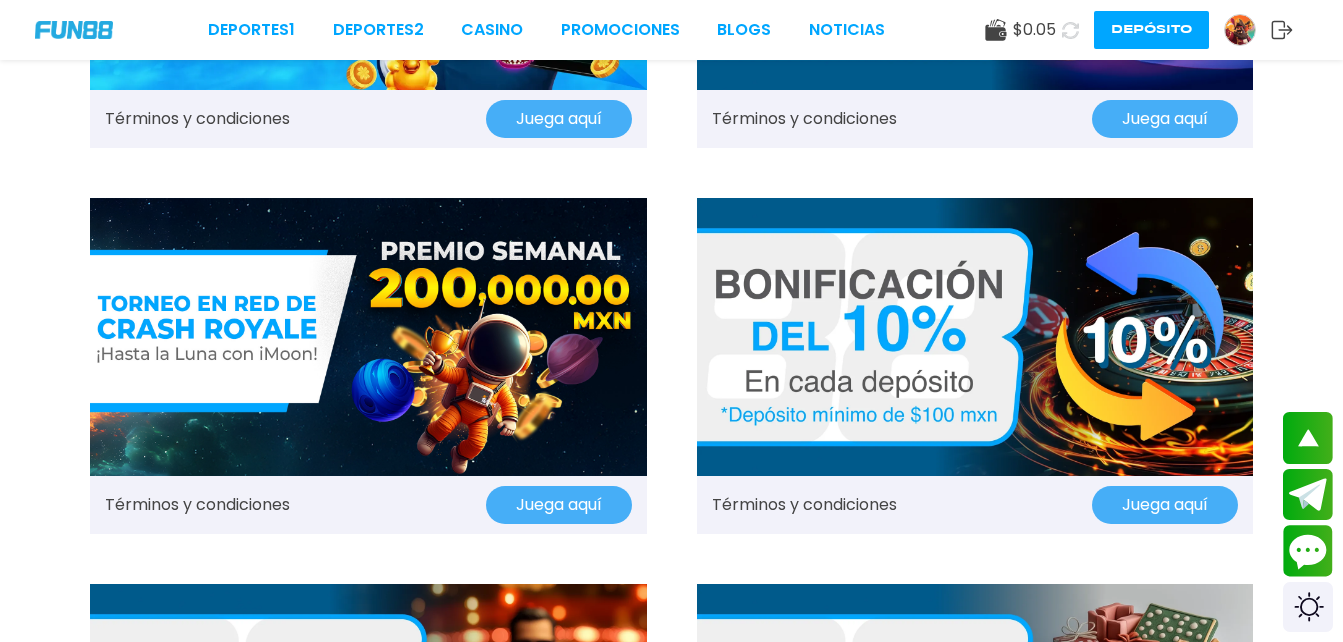 click on "Juega aquí" at bounding box center [559, 505] 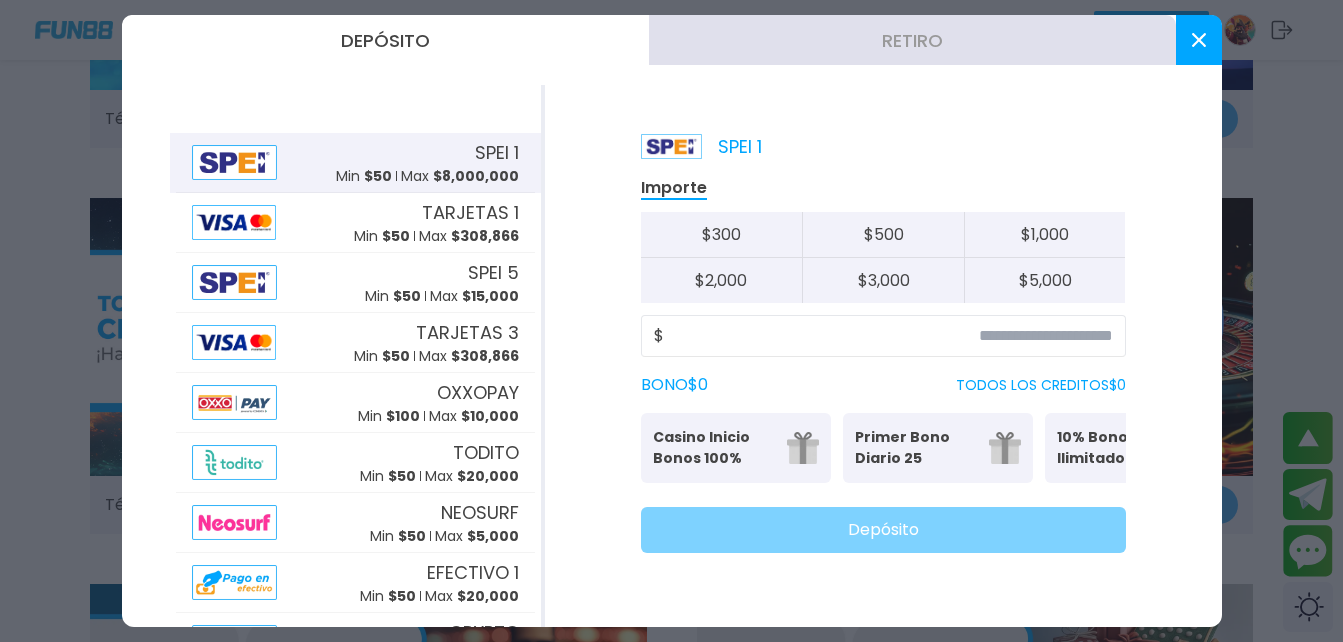 click at bounding box center [1199, 40] 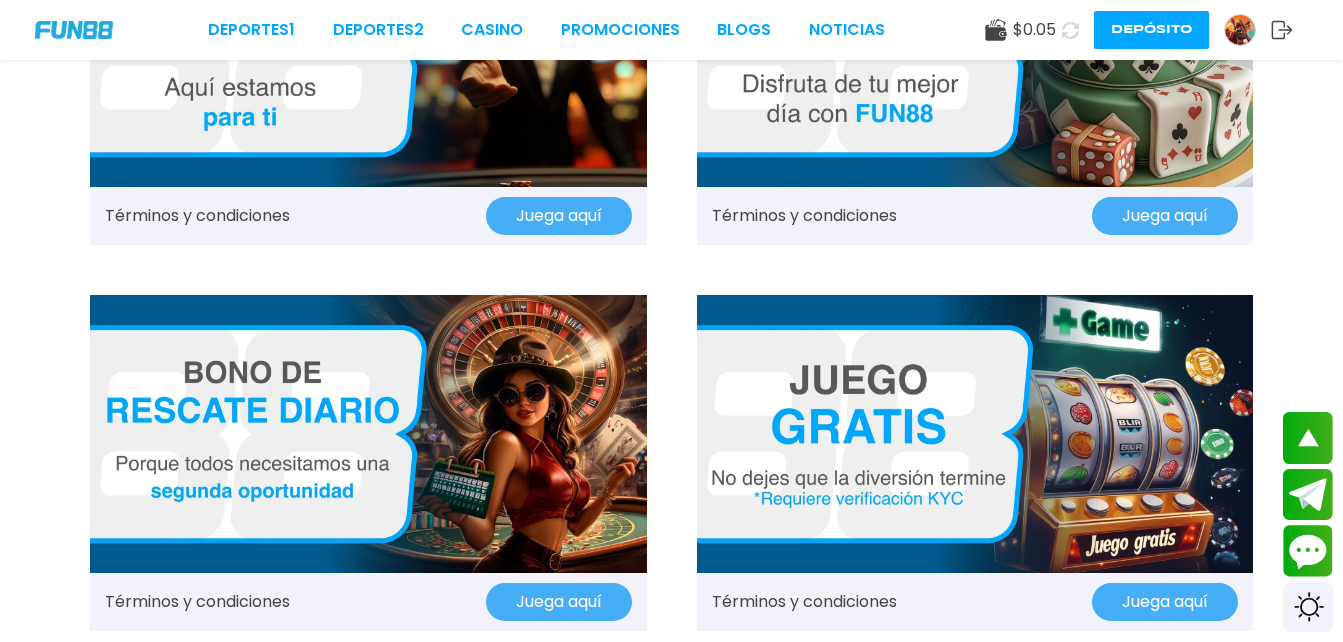 scroll, scrollTop: 1417, scrollLeft: 0, axis: vertical 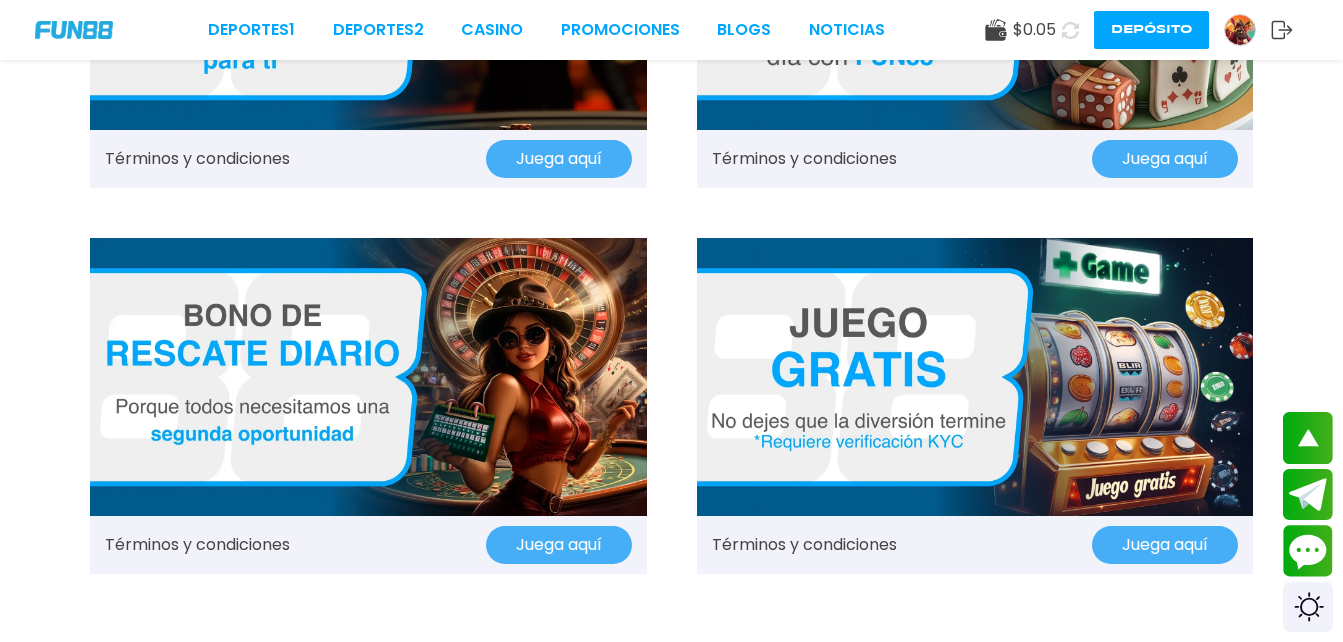 click on "Juega aquí" at bounding box center (1165, 545) 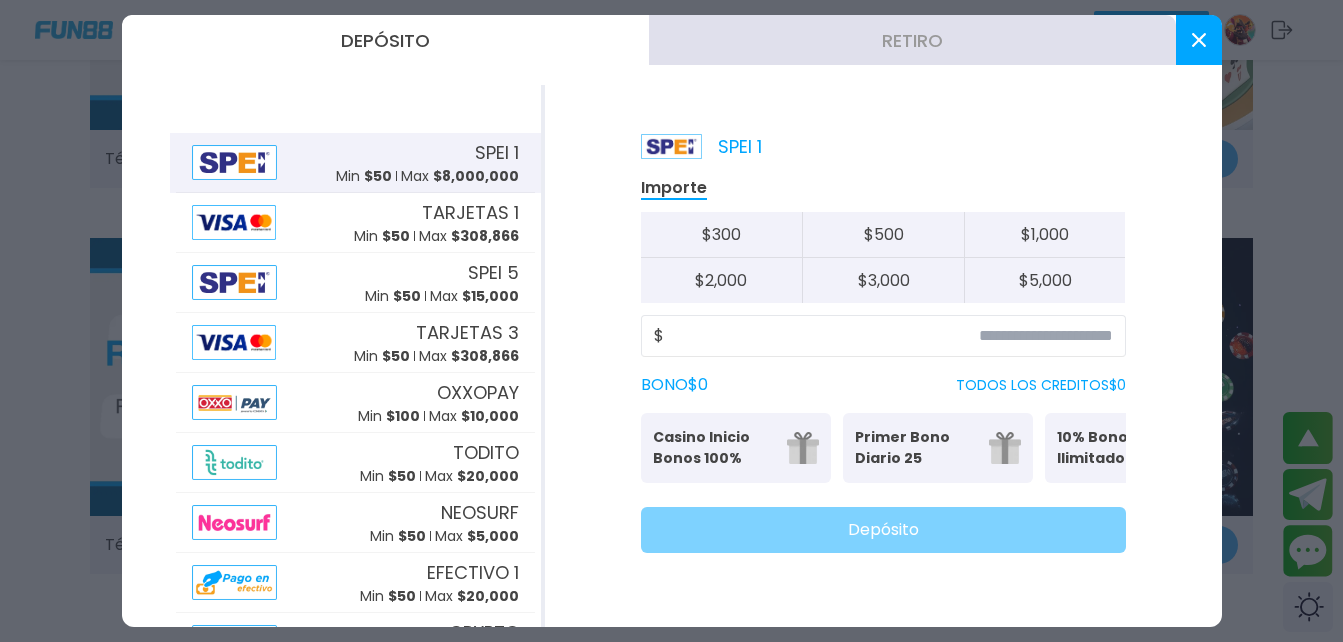 click at bounding box center [1199, 40] 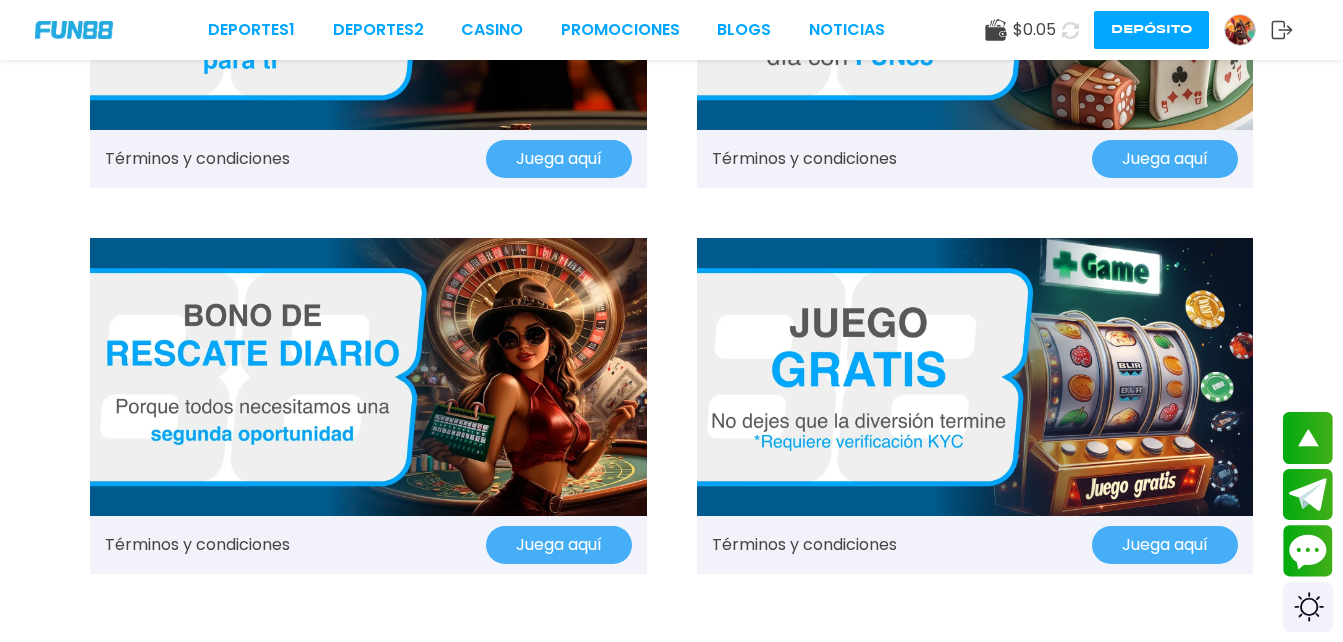 click on "Juega aquí" at bounding box center (559, 545) 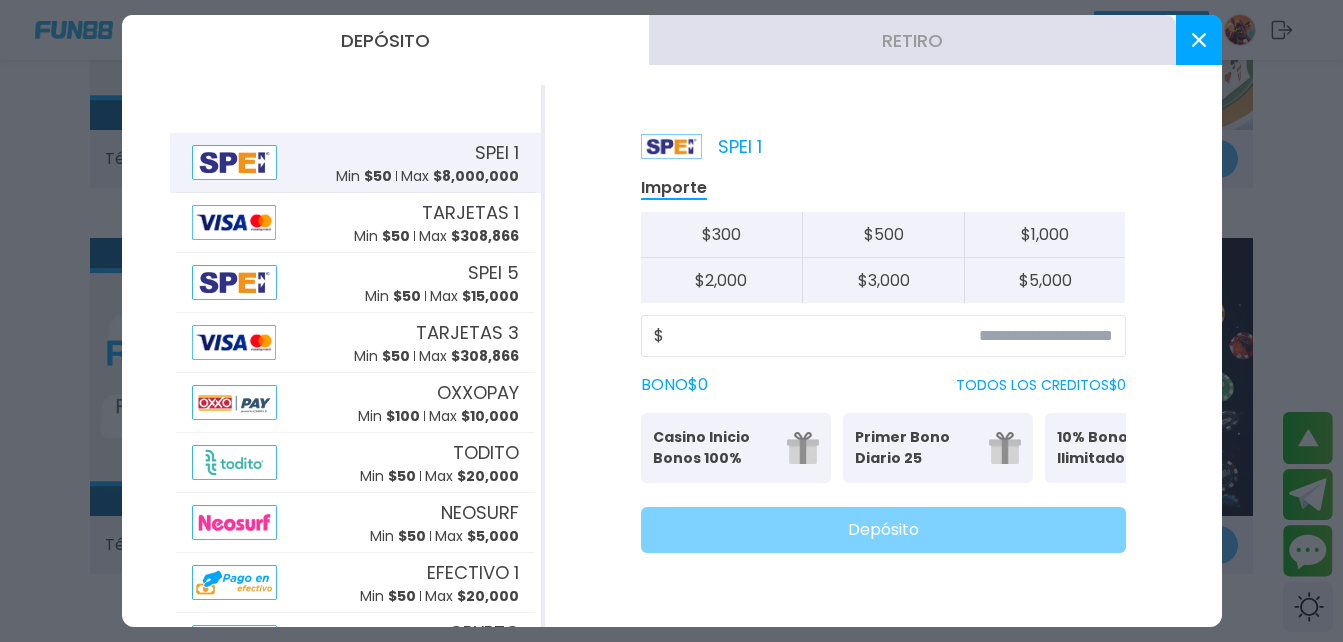 click at bounding box center [1199, 40] 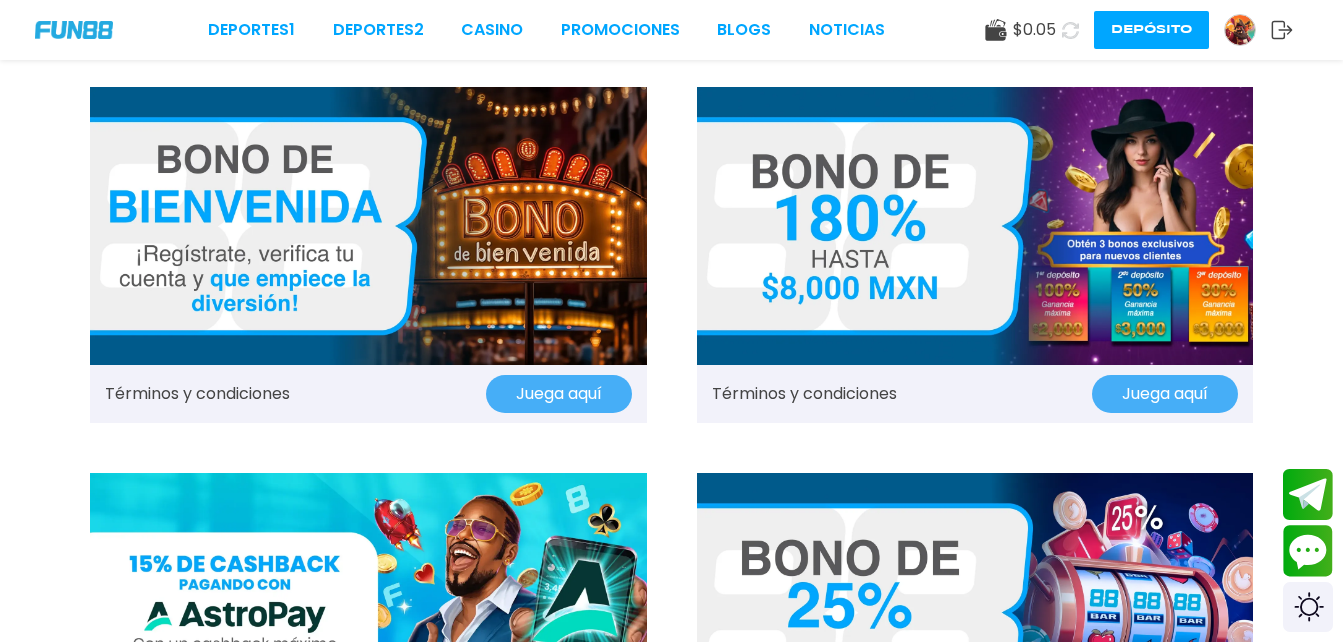 scroll, scrollTop: 0, scrollLeft: 0, axis: both 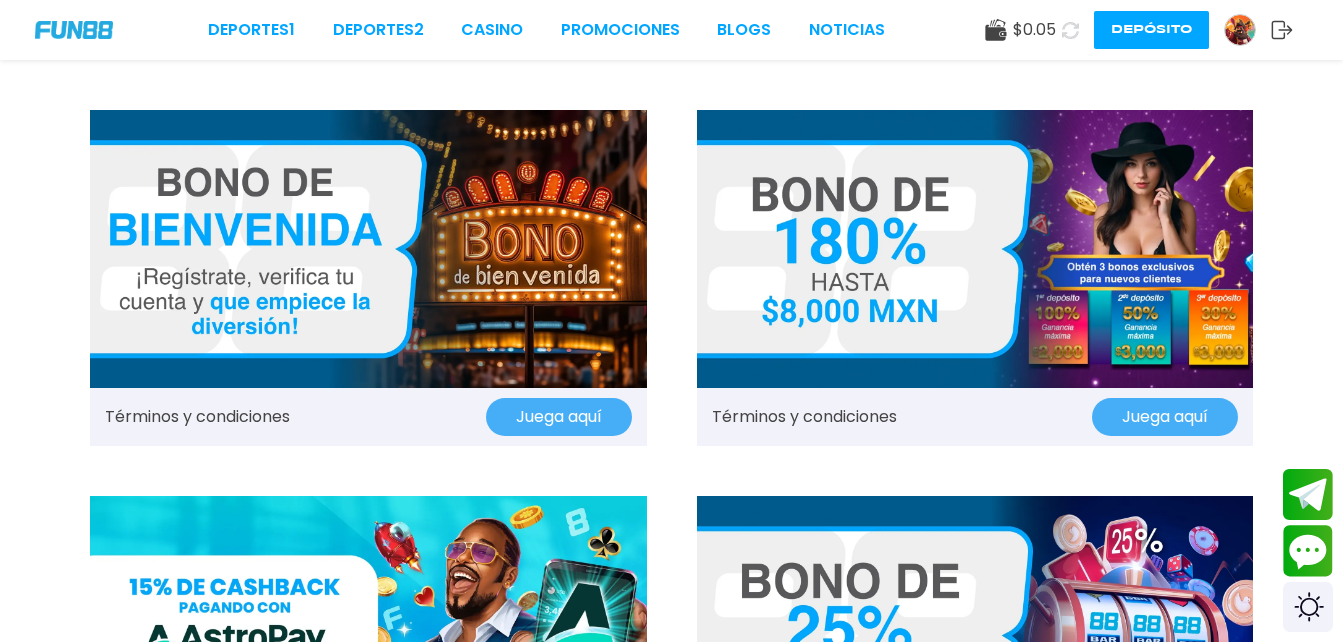 click on "Juega aquí" at bounding box center (559, 417) 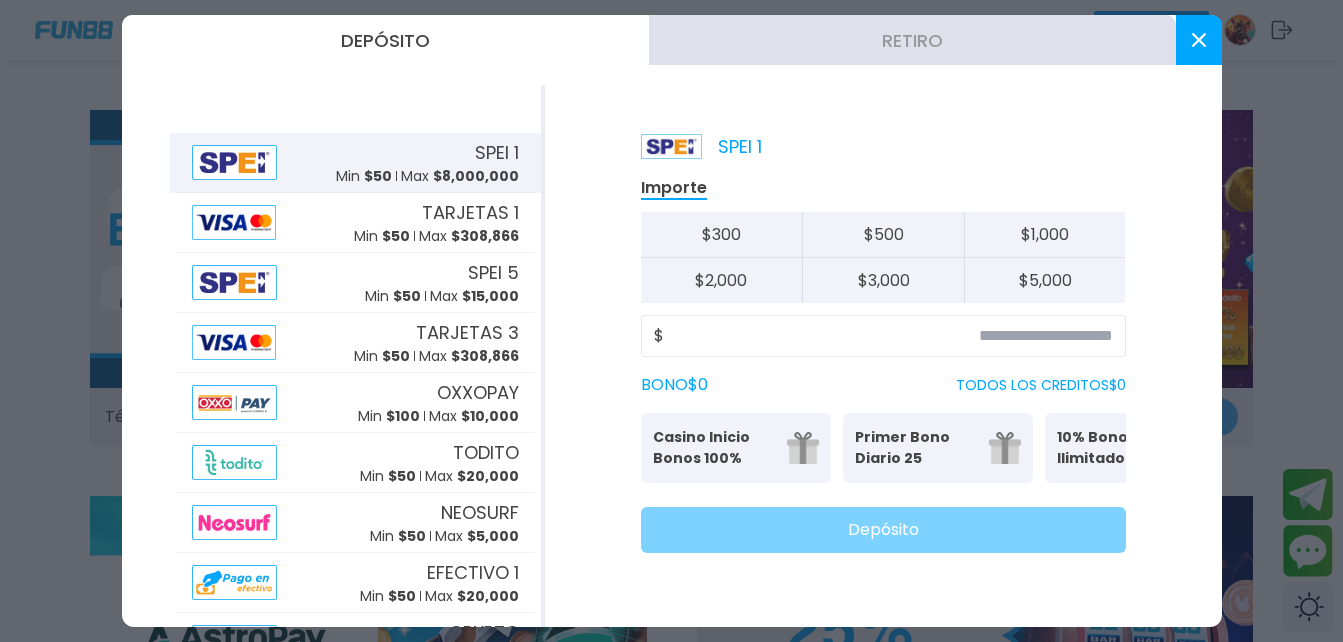 click on "$ 8,000,000" at bounding box center (476, 176) 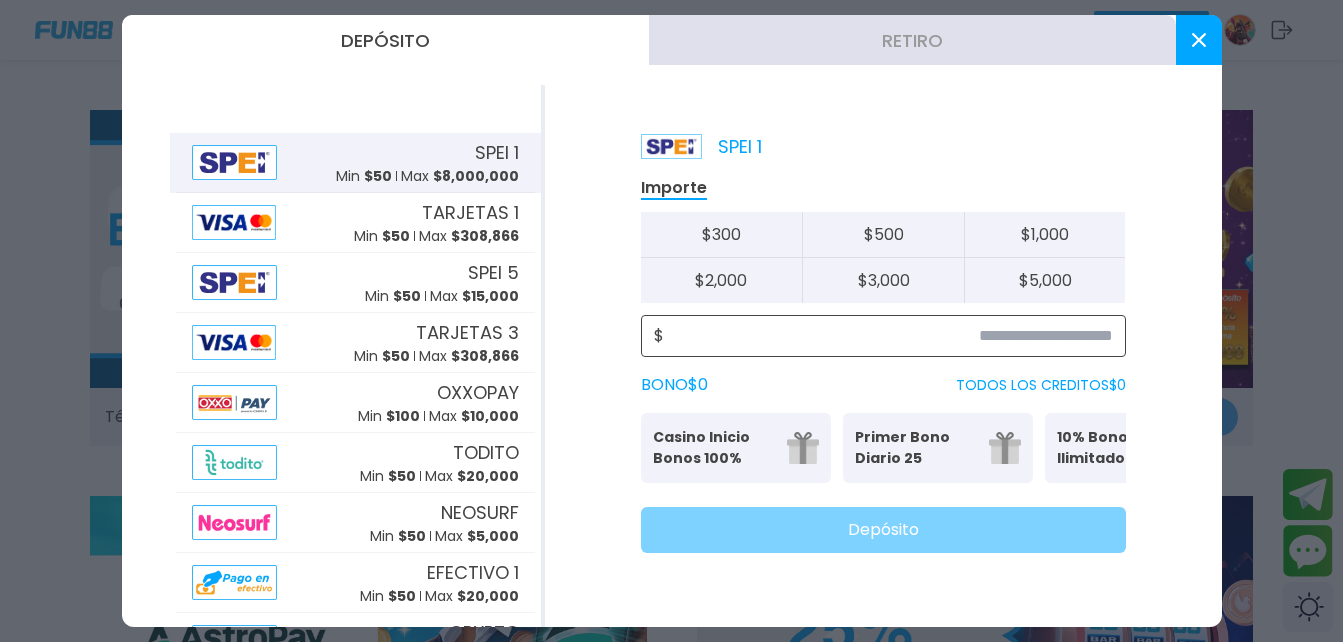 click at bounding box center (888, 336) 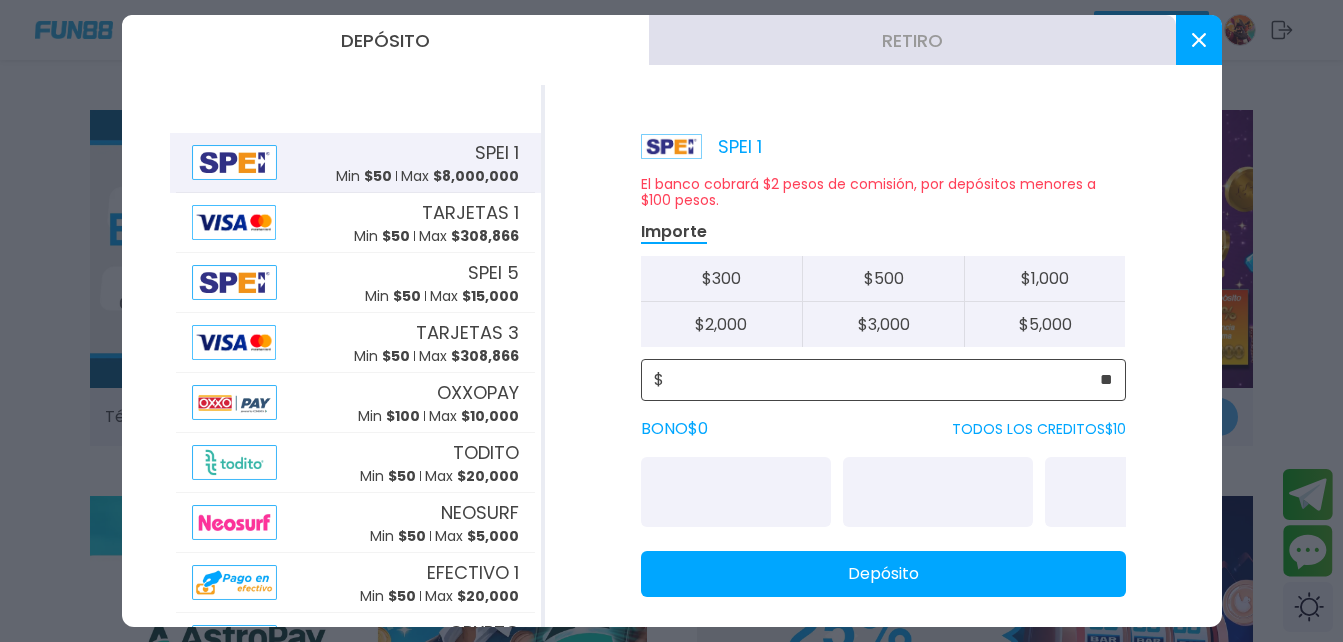 click on "**" at bounding box center (888, 380) 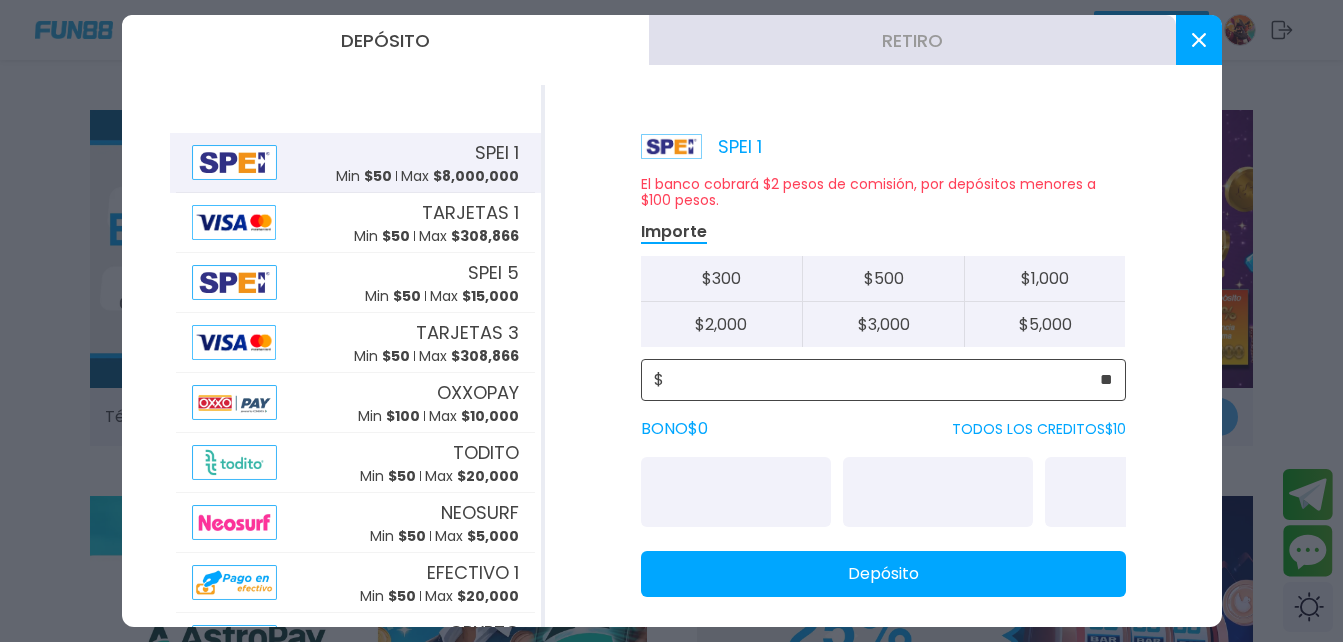 click on "**" at bounding box center (888, 380) 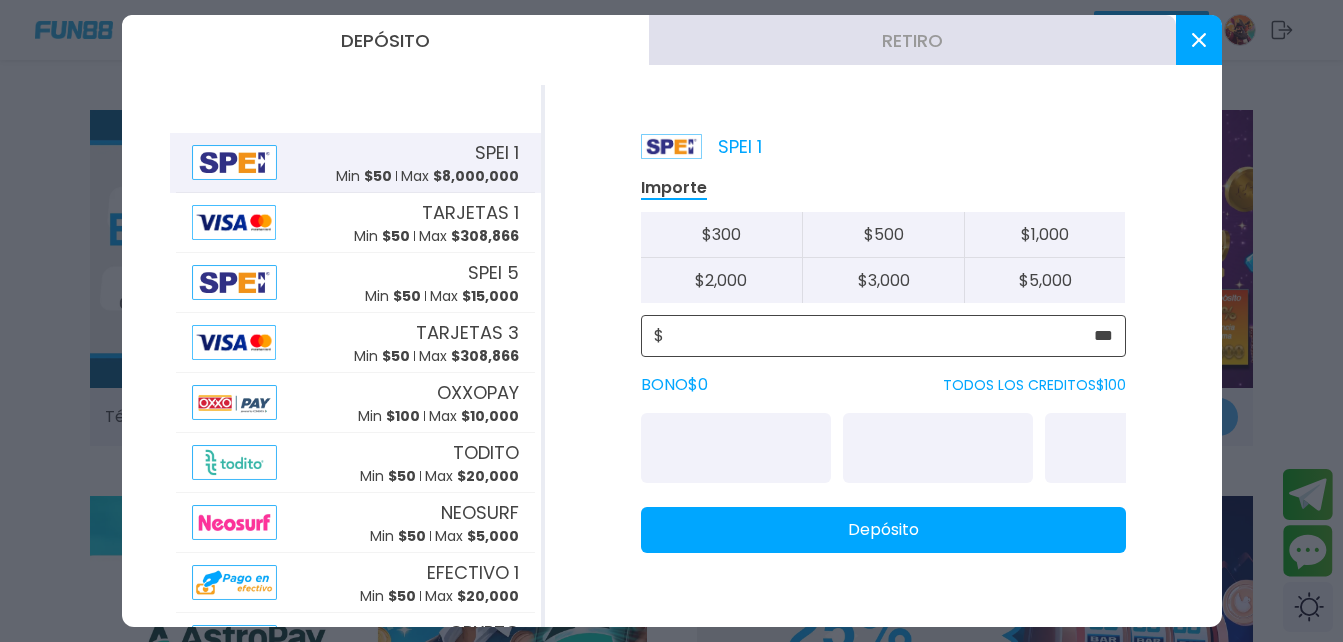 type on "***" 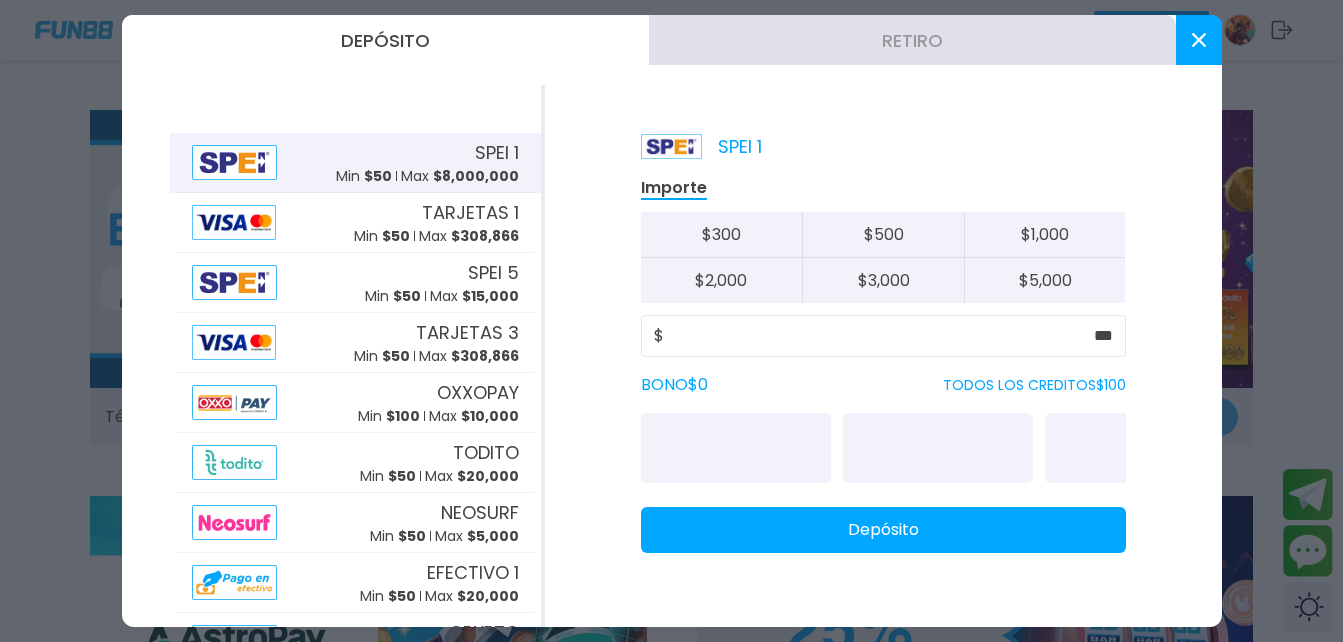 click at bounding box center [736, 448] 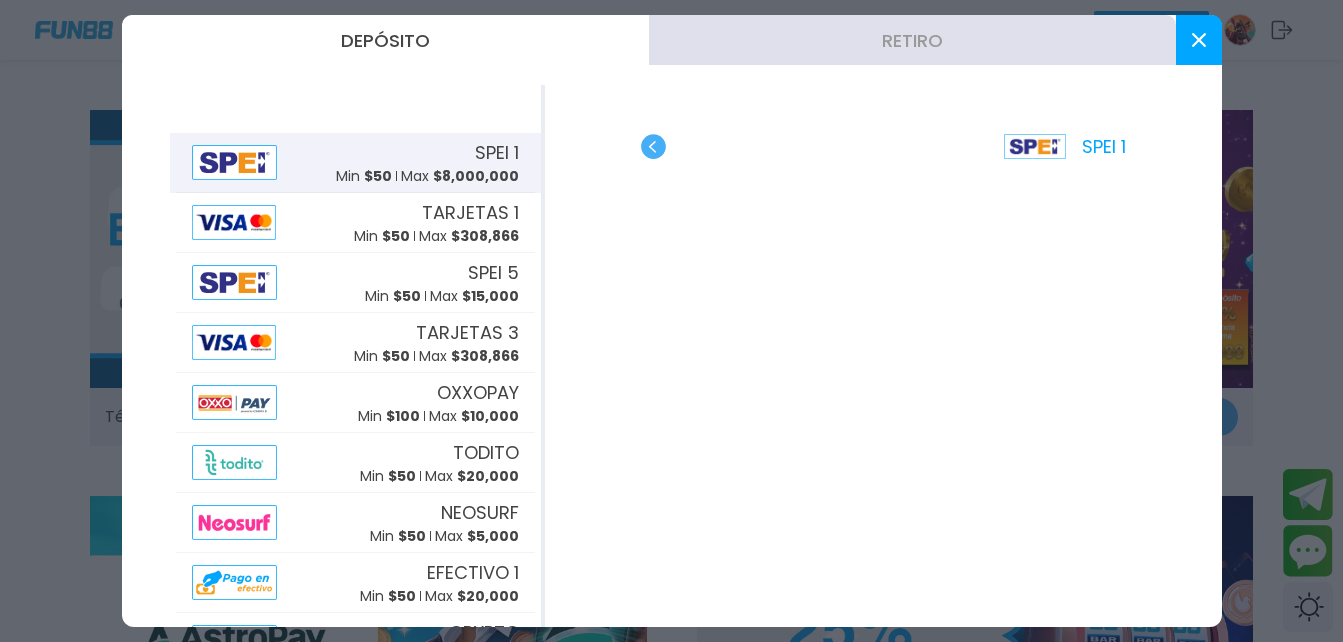 click 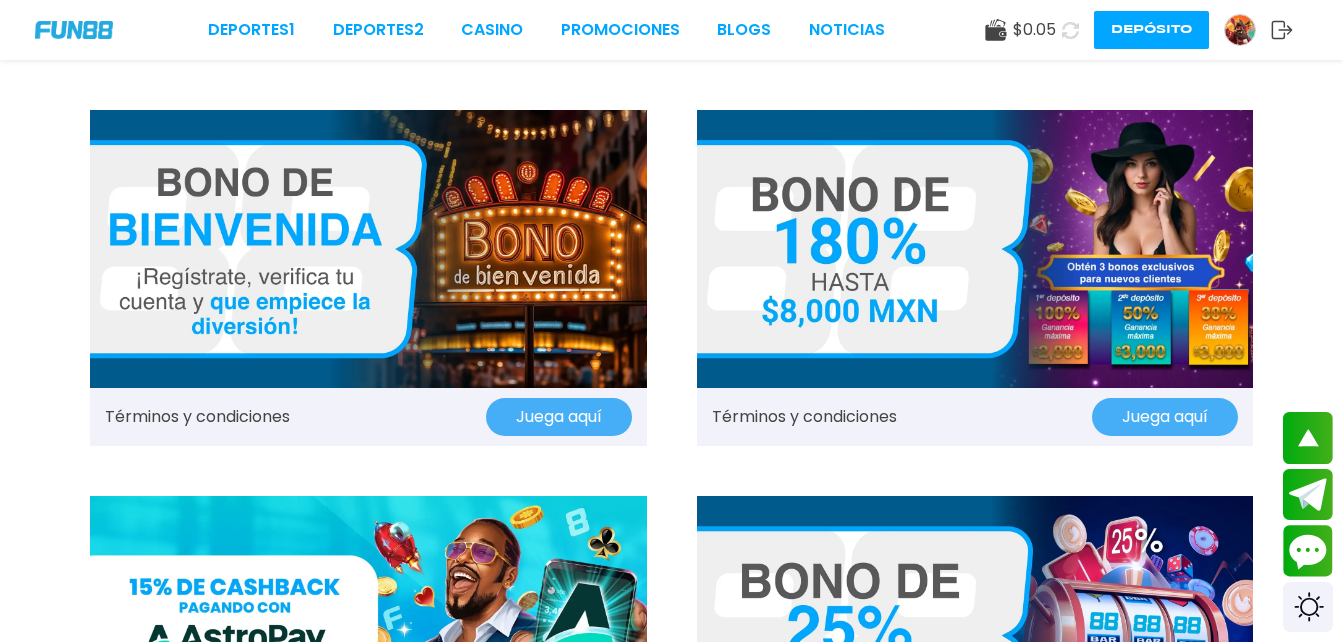 scroll, scrollTop: 561, scrollLeft: 0, axis: vertical 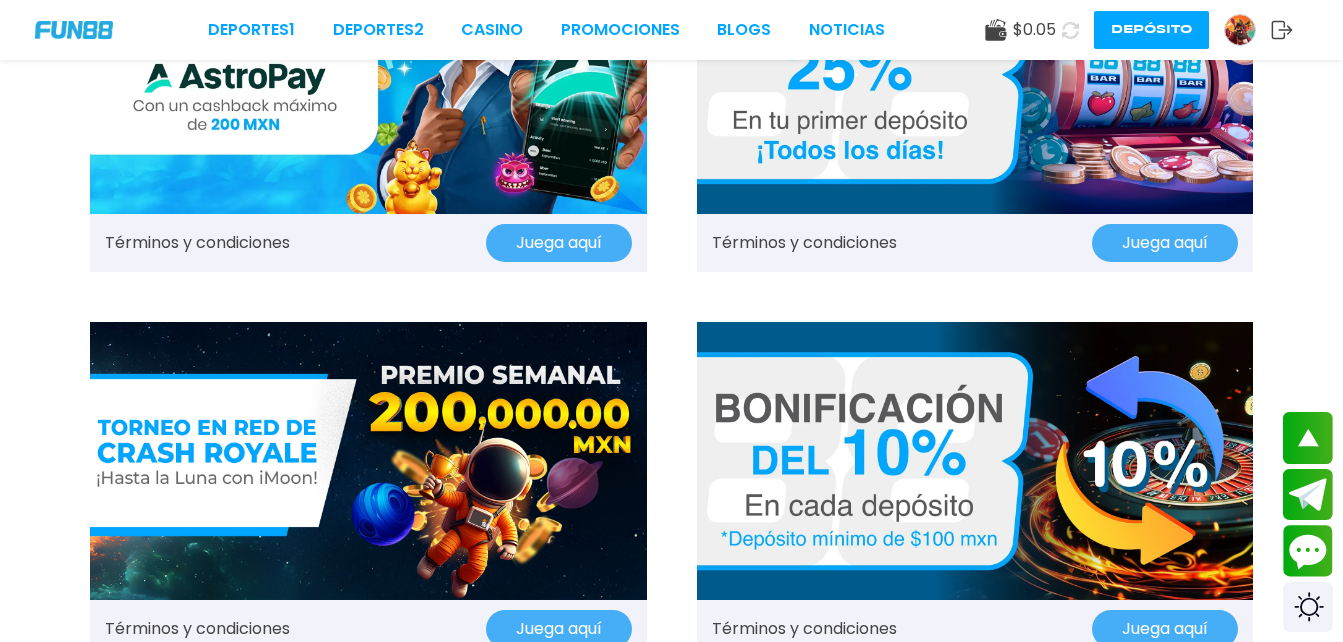 click 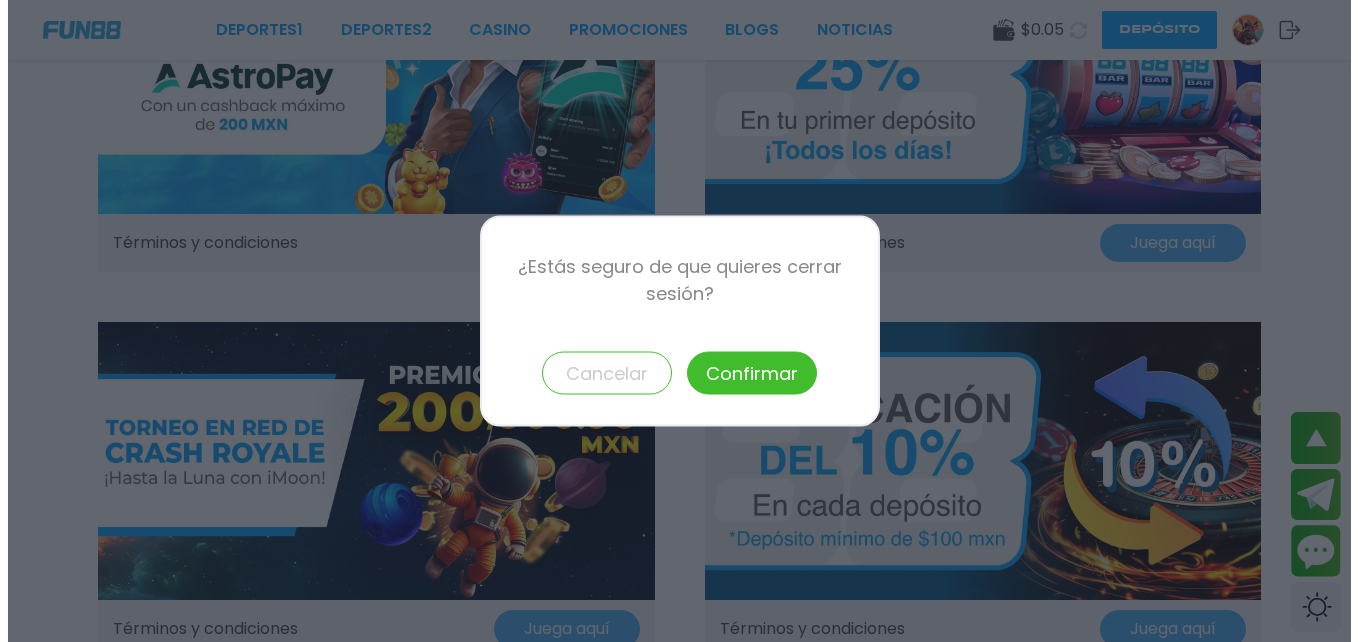scroll, scrollTop: 565, scrollLeft: 0, axis: vertical 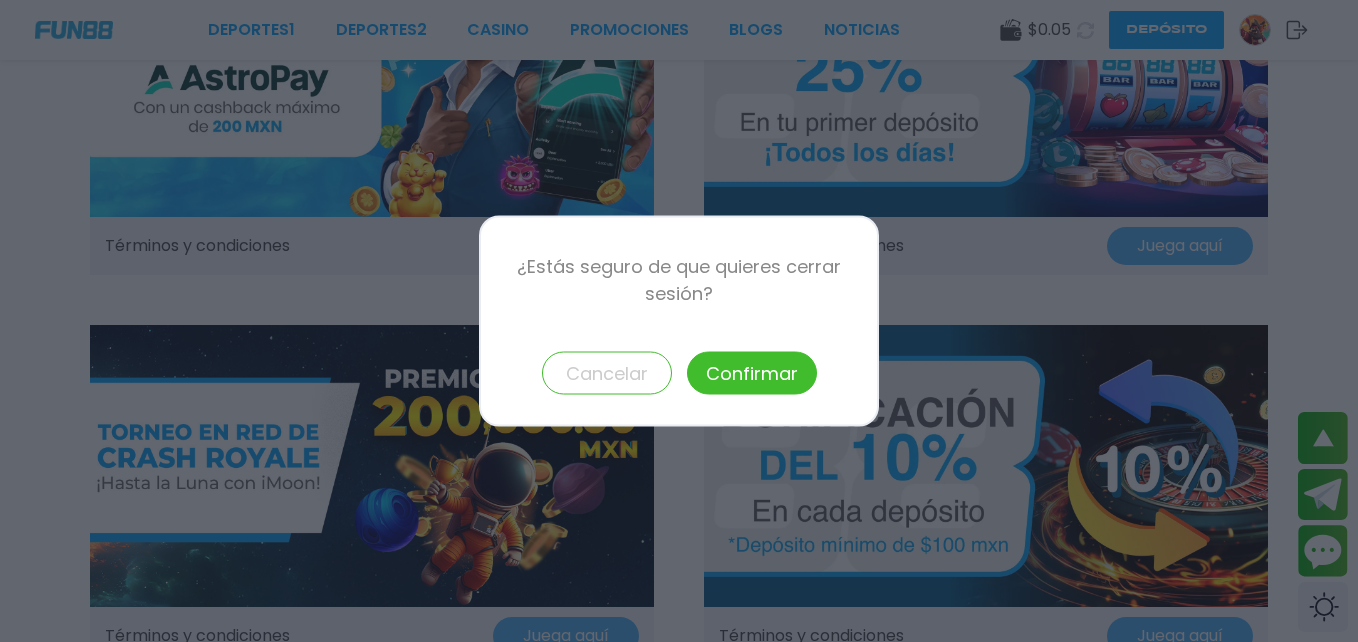 click on "Confirmar" at bounding box center (752, 373) 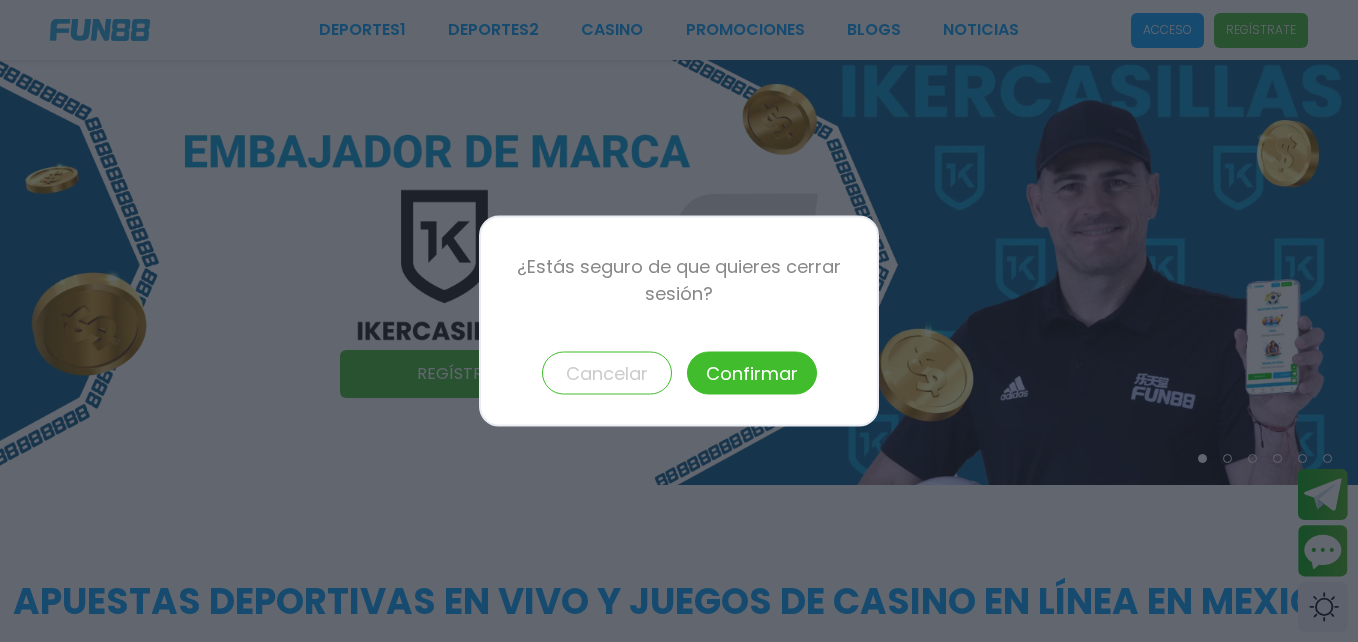 scroll, scrollTop: 0, scrollLeft: 0, axis: both 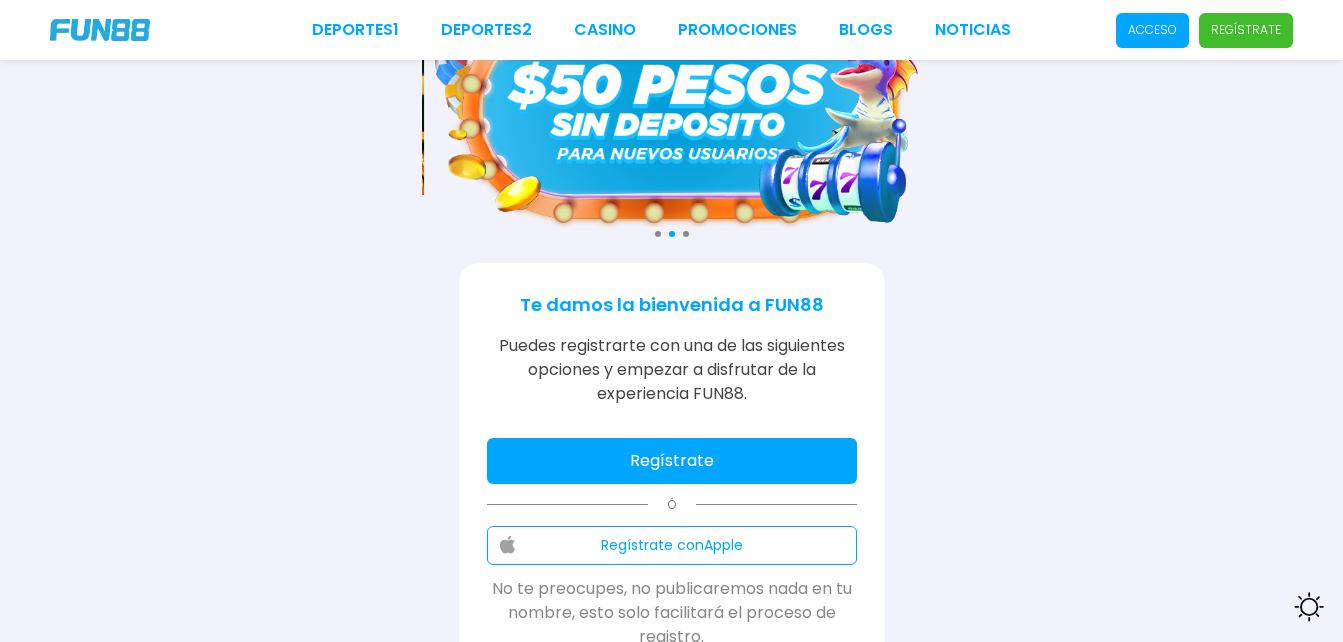 click on "Regístrate" at bounding box center (672, 461) 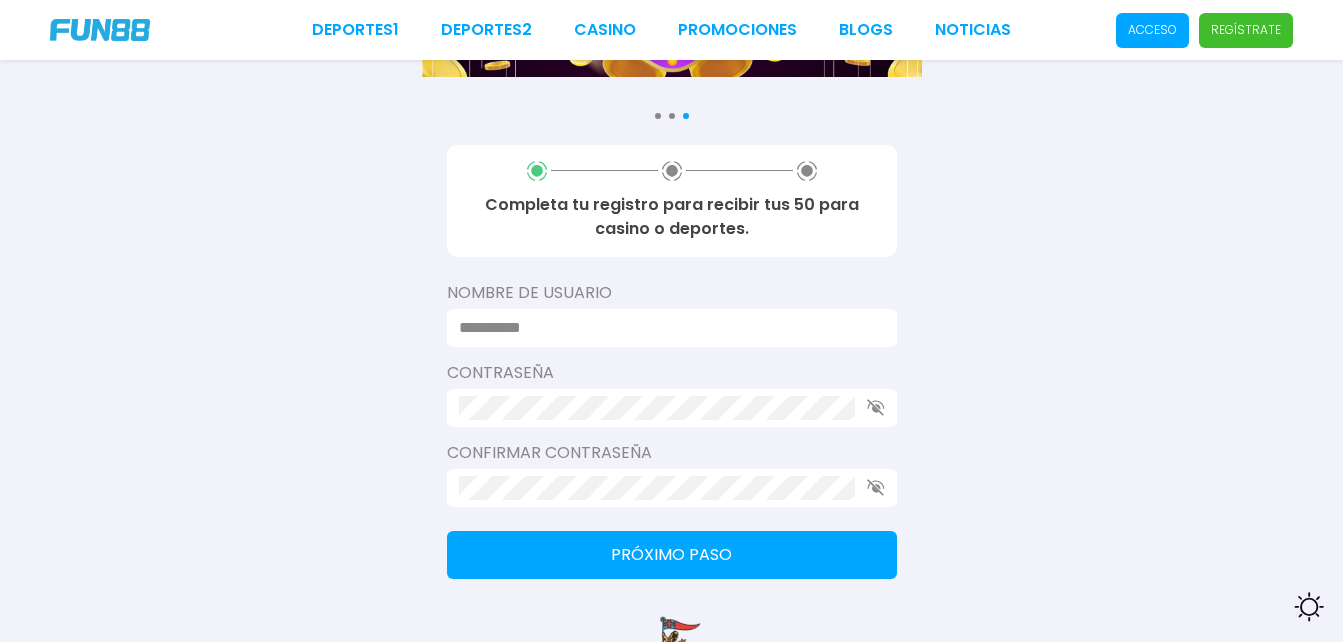 scroll, scrollTop: 227, scrollLeft: 0, axis: vertical 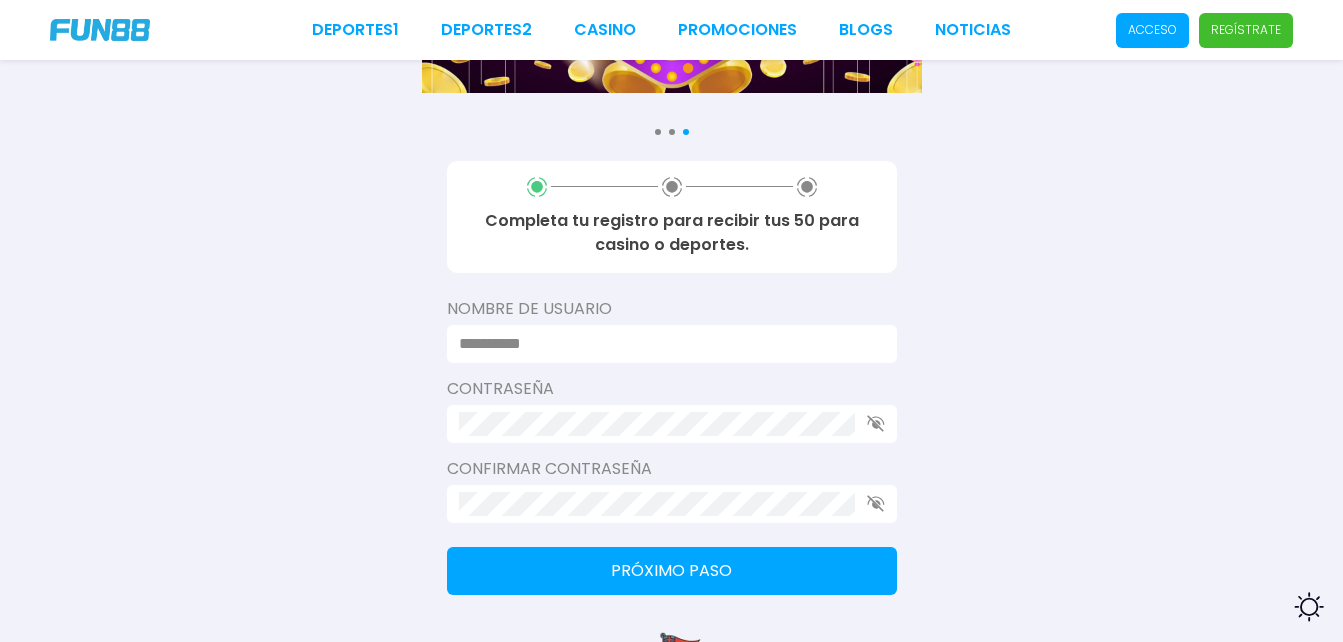 click at bounding box center [666, 344] 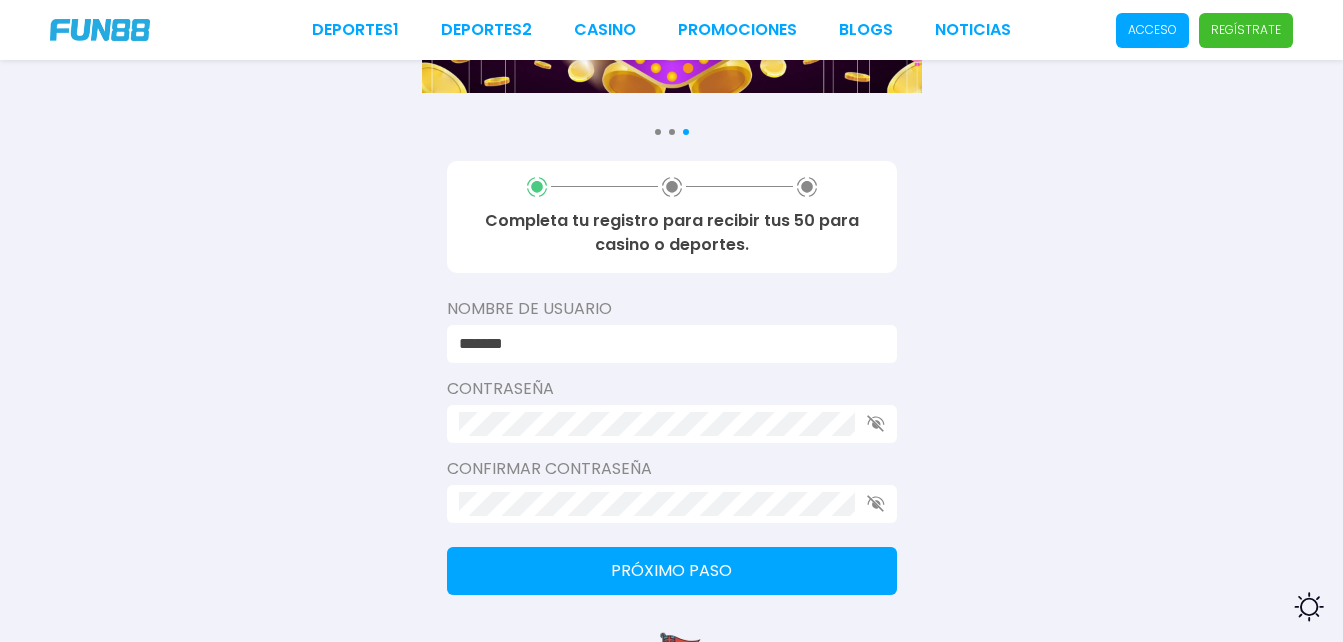 type on "*******" 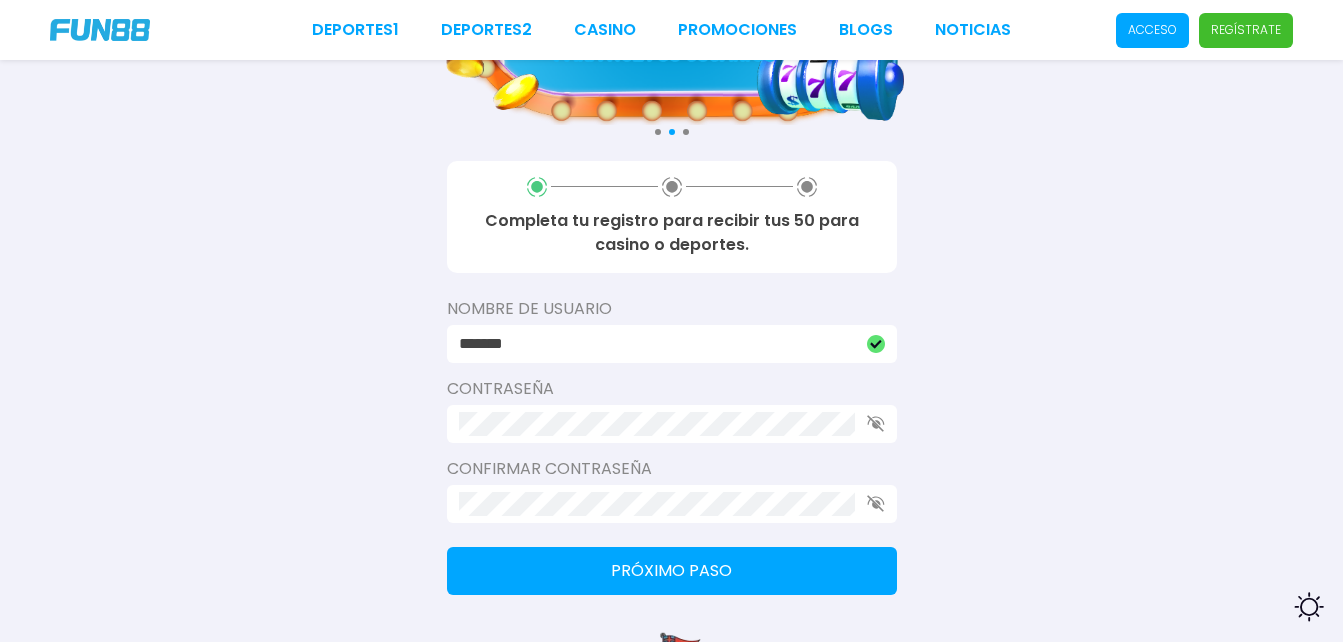 click on "Próximo paso" at bounding box center [672, 571] 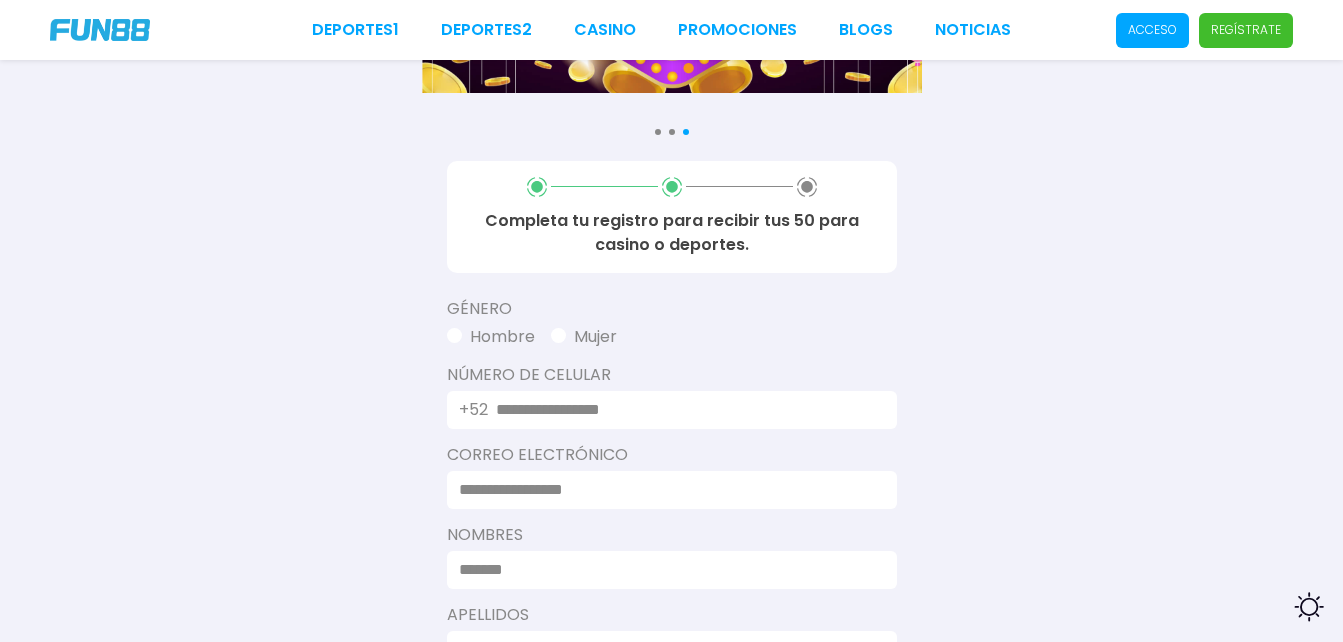 click at bounding box center (684, 410) 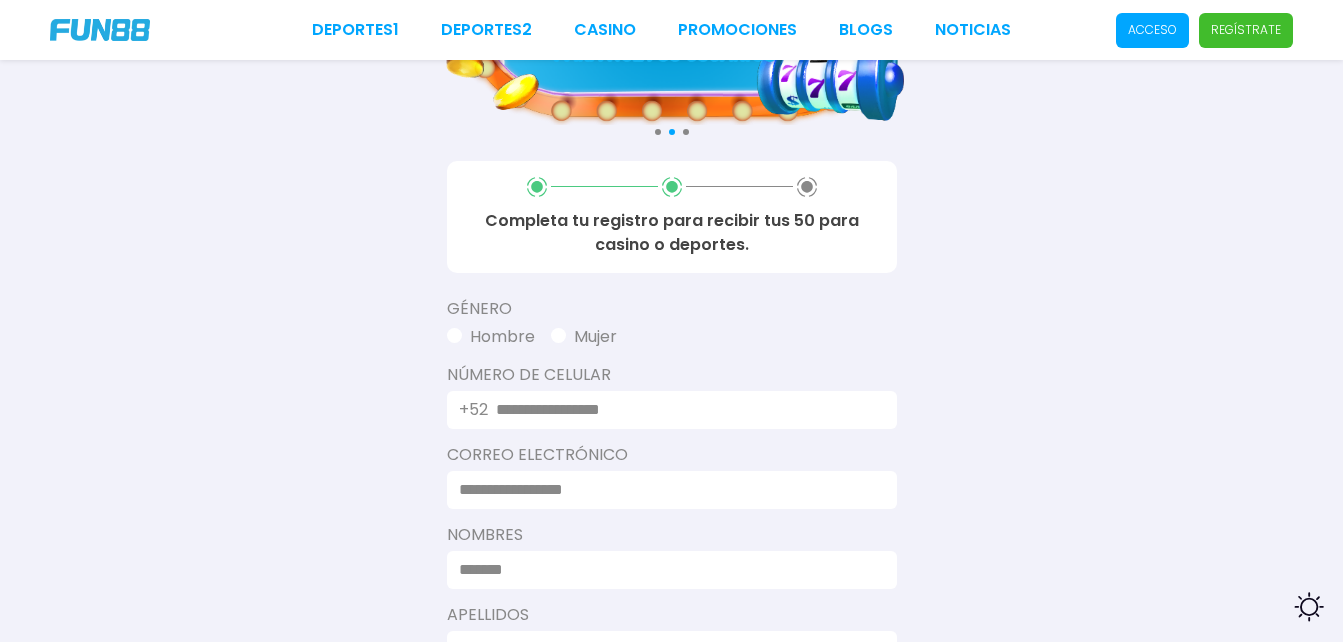 click at bounding box center [684, 410] 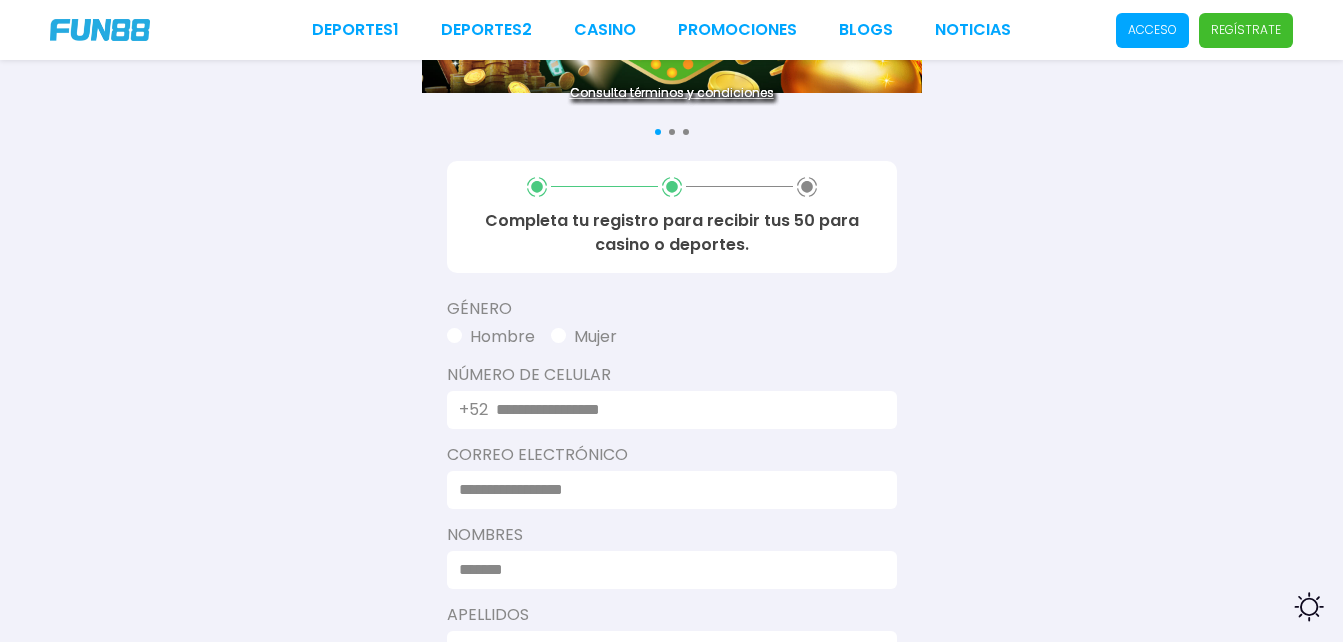 type on "*****" 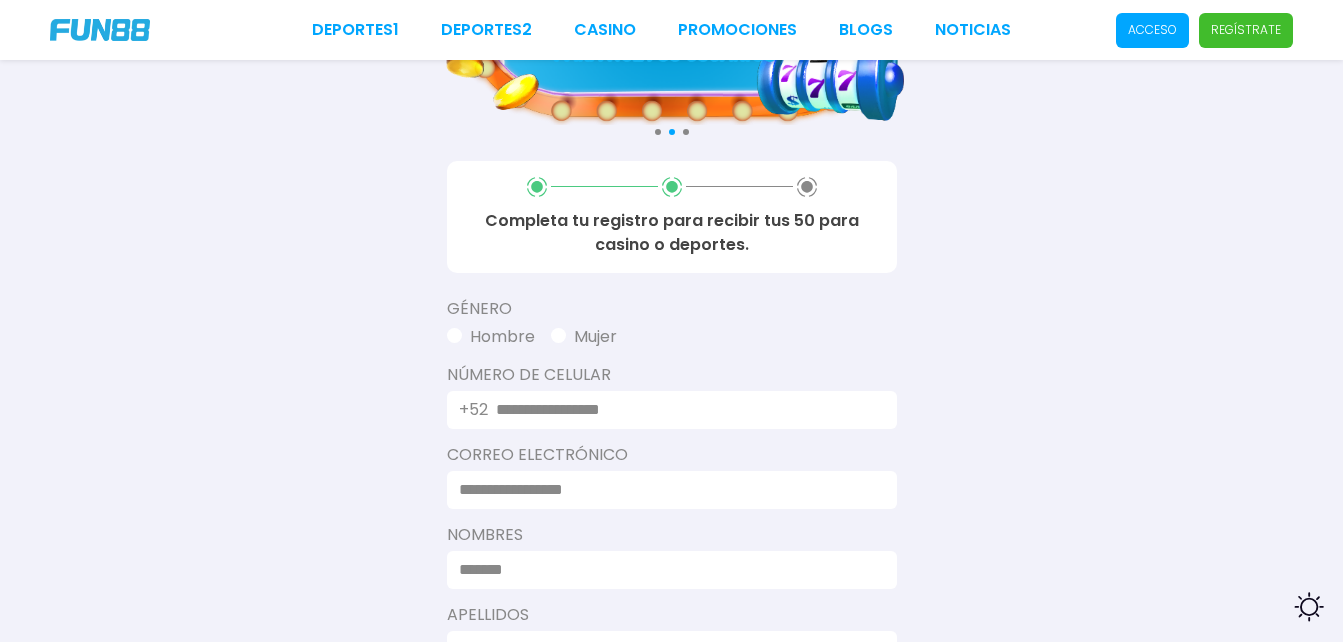 type 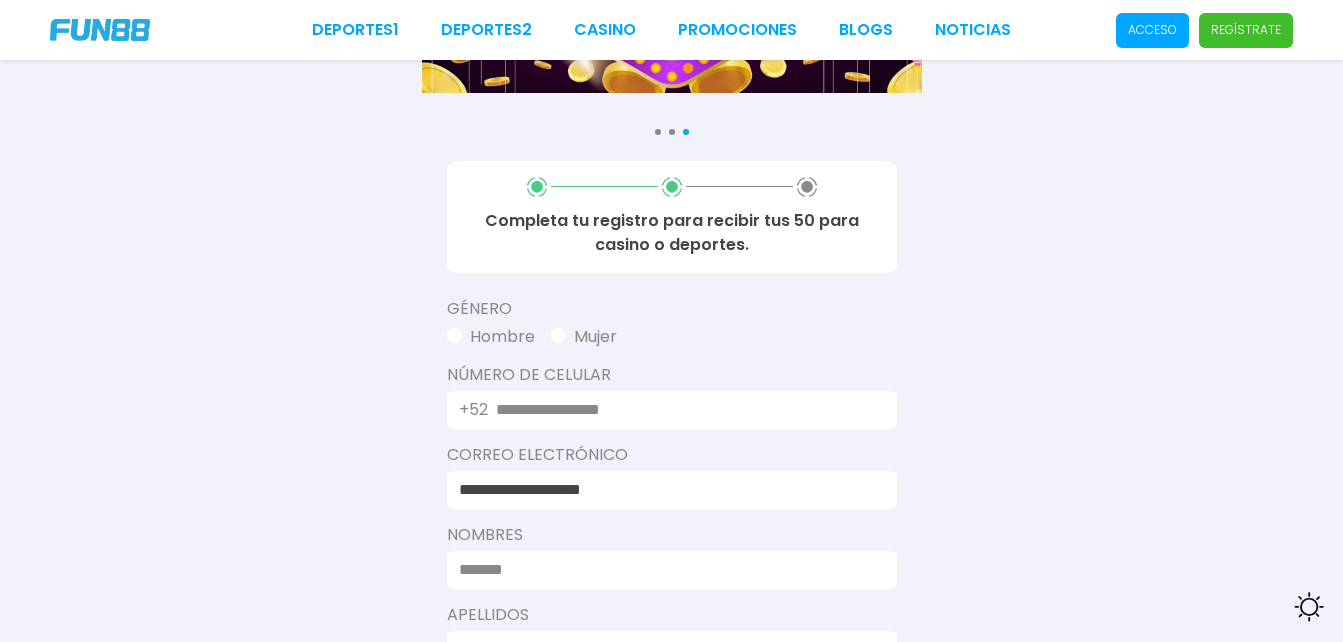 click at bounding box center [684, 410] 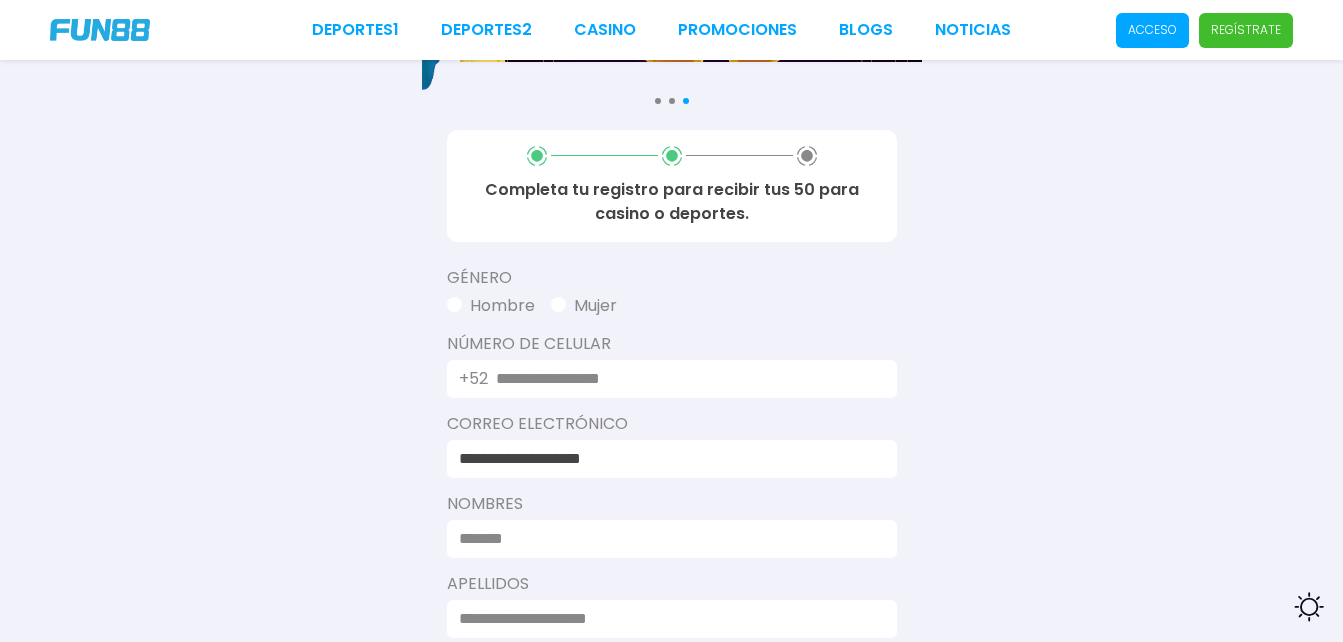 scroll, scrollTop: 362, scrollLeft: 0, axis: vertical 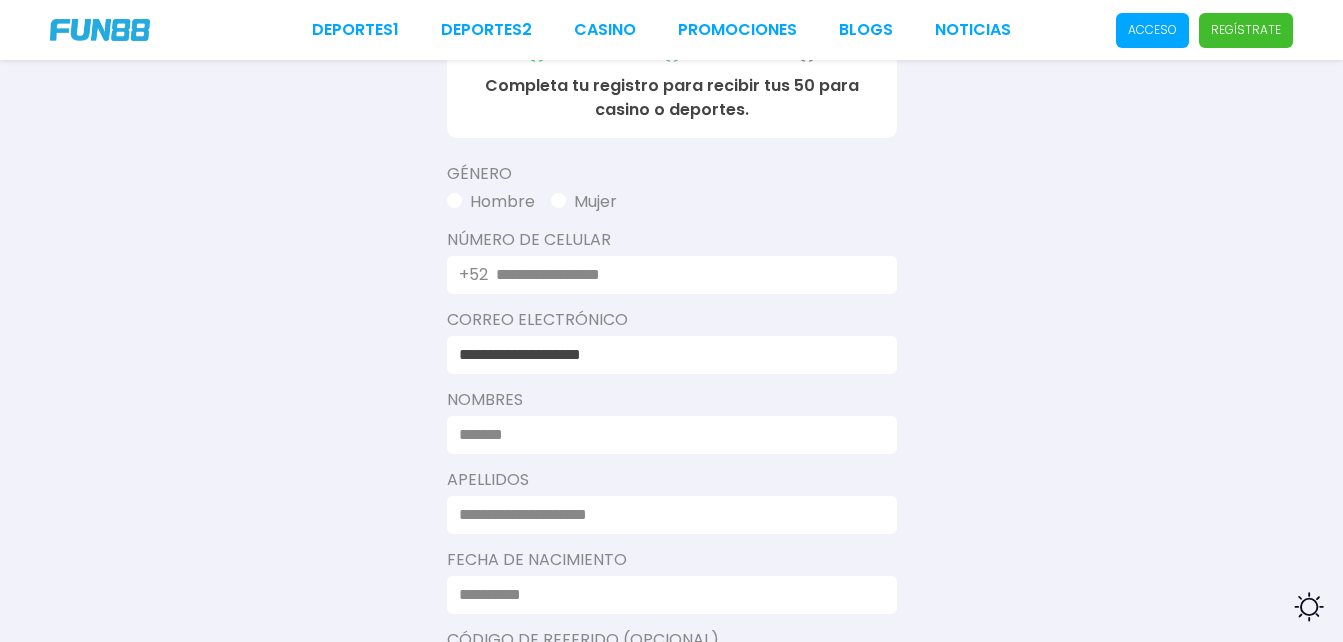 type on "**********" 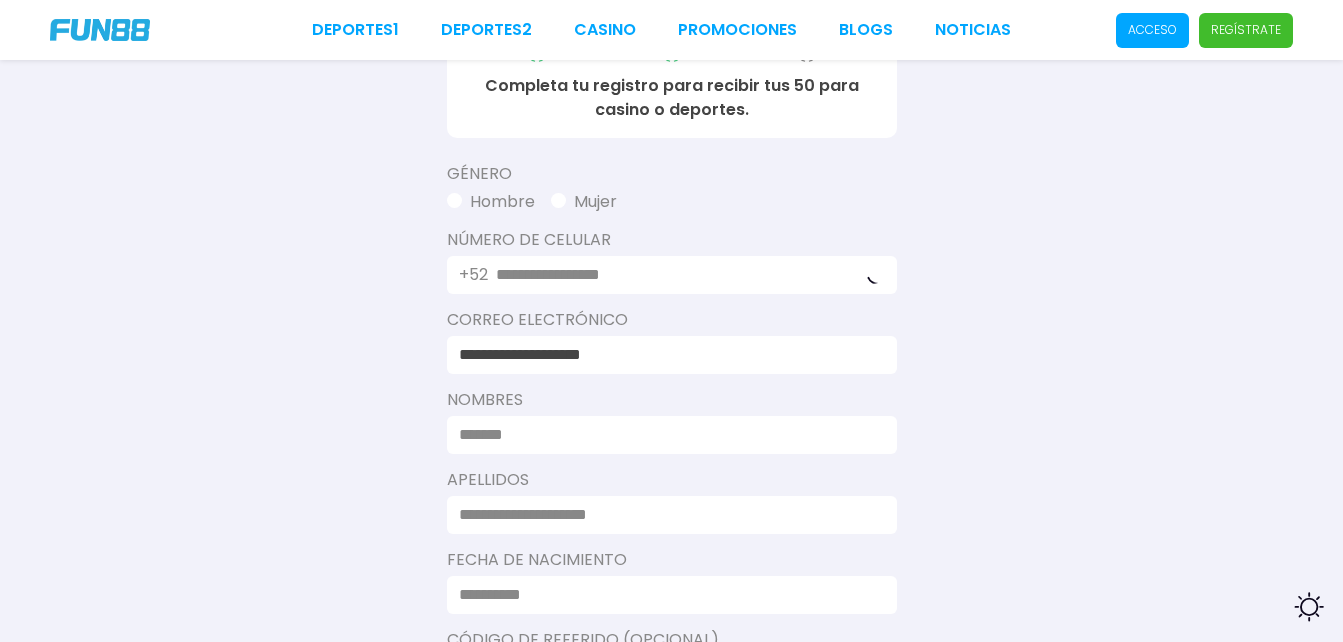 click on "Mujer" at bounding box center [584, 202] 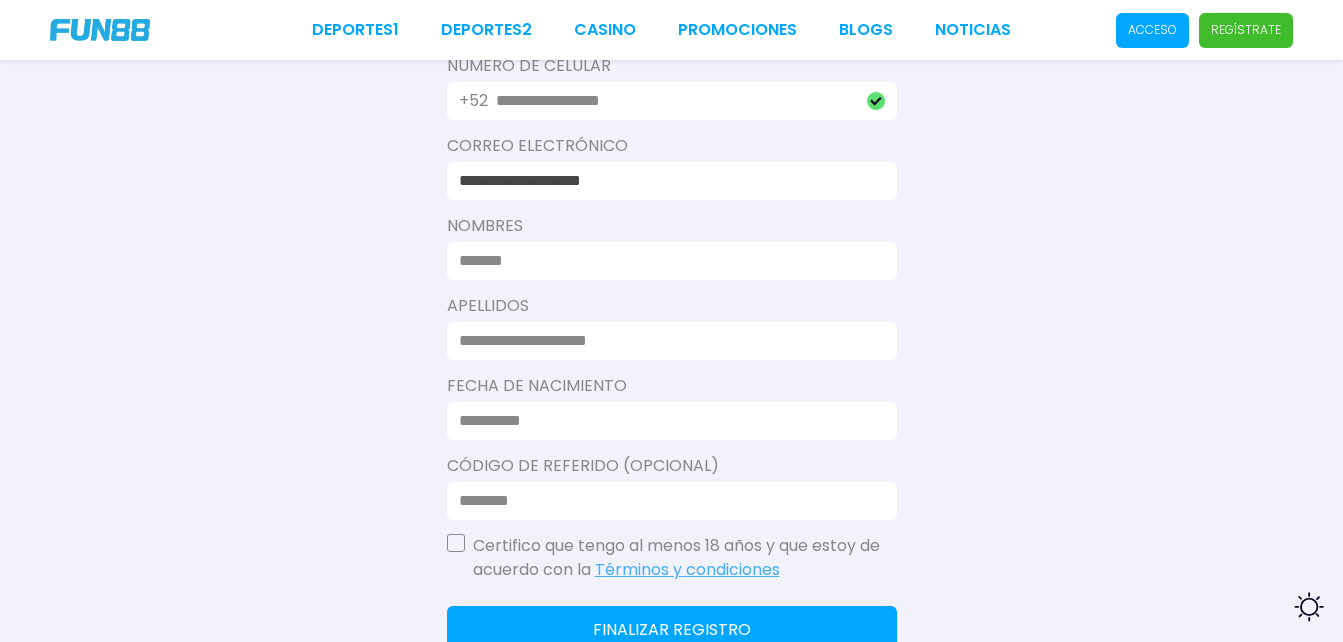 scroll, scrollTop: 541, scrollLeft: 0, axis: vertical 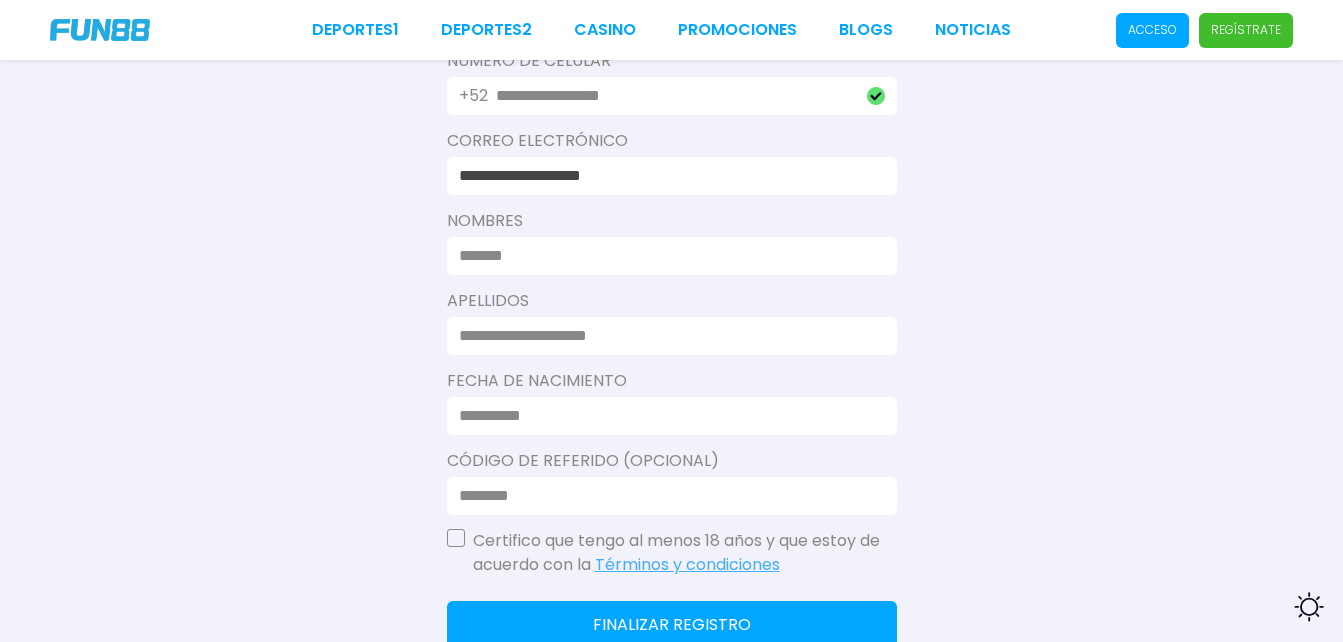 click at bounding box center (666, 256) 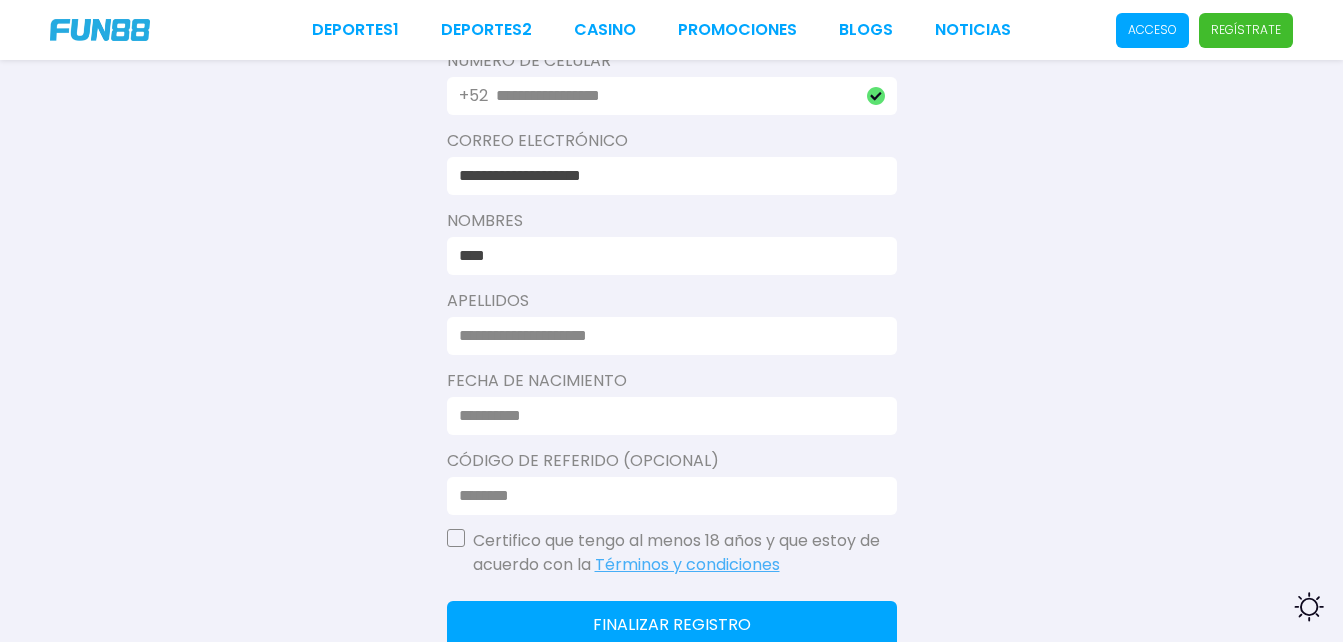 type on "****" 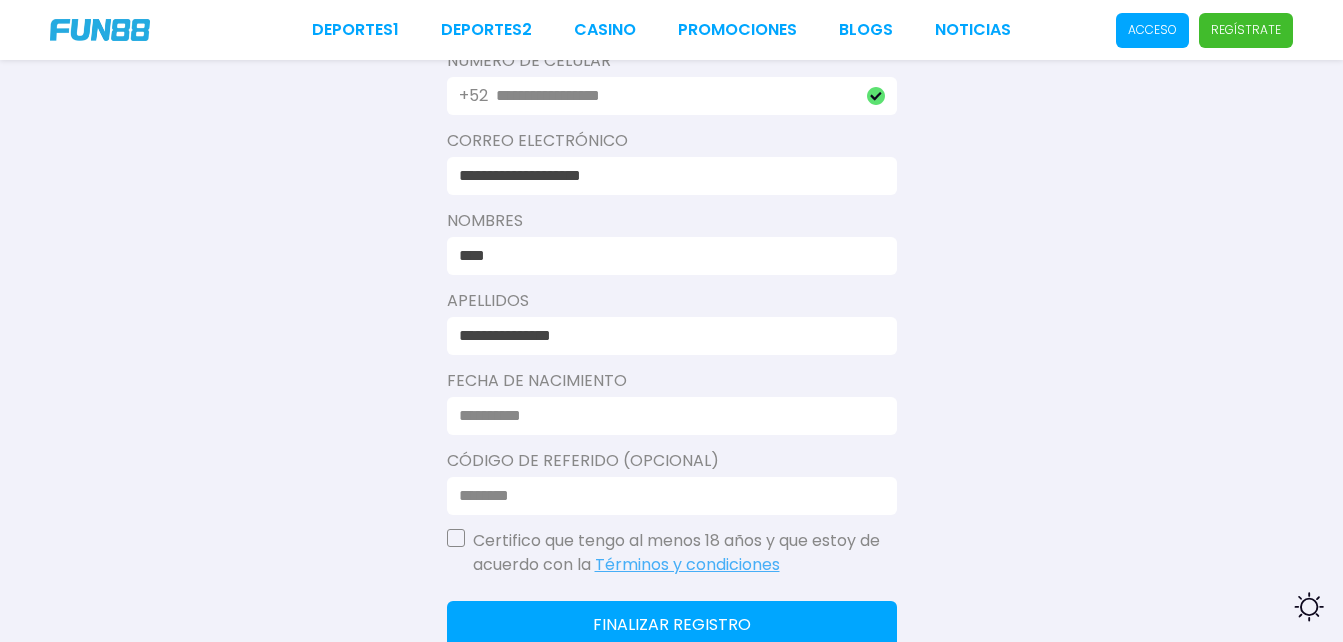 type on "**********" 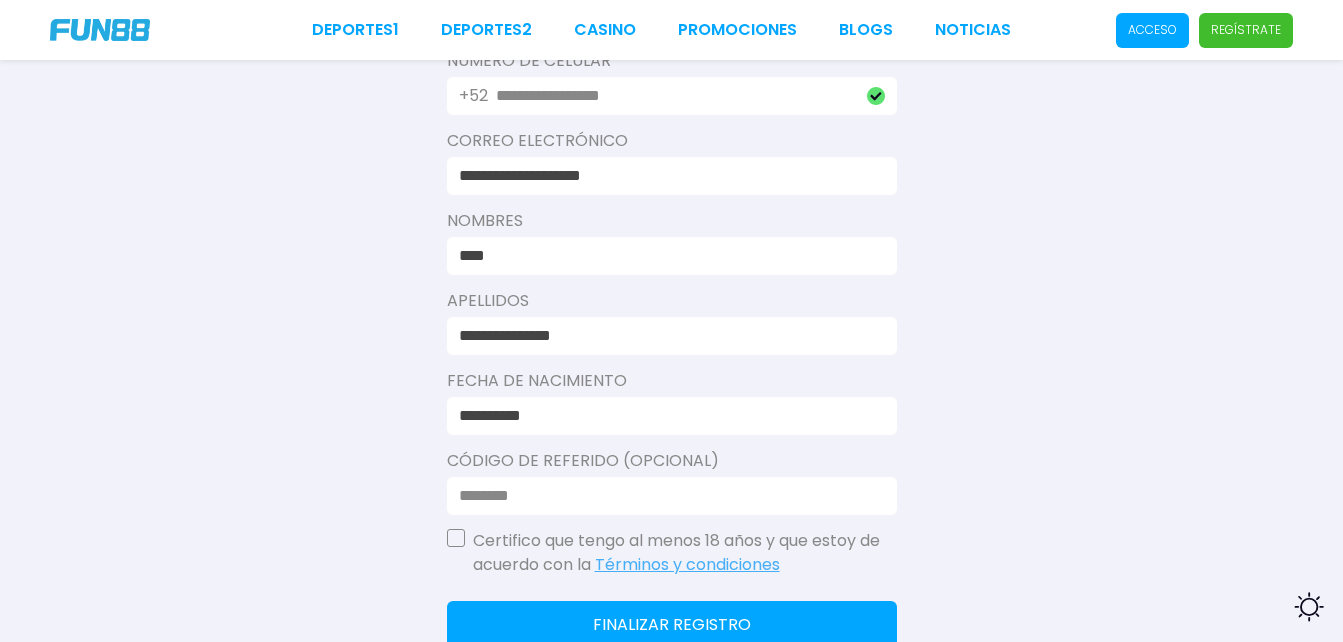 type on "**********" 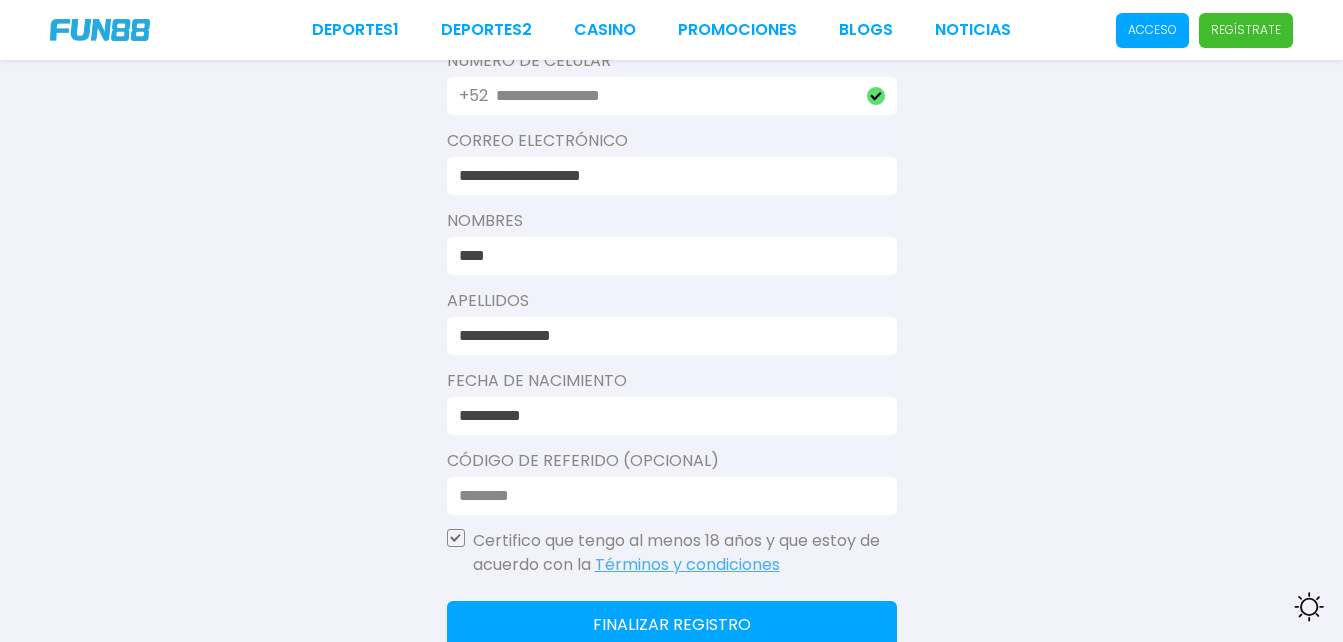 click on "Finalizar registro" 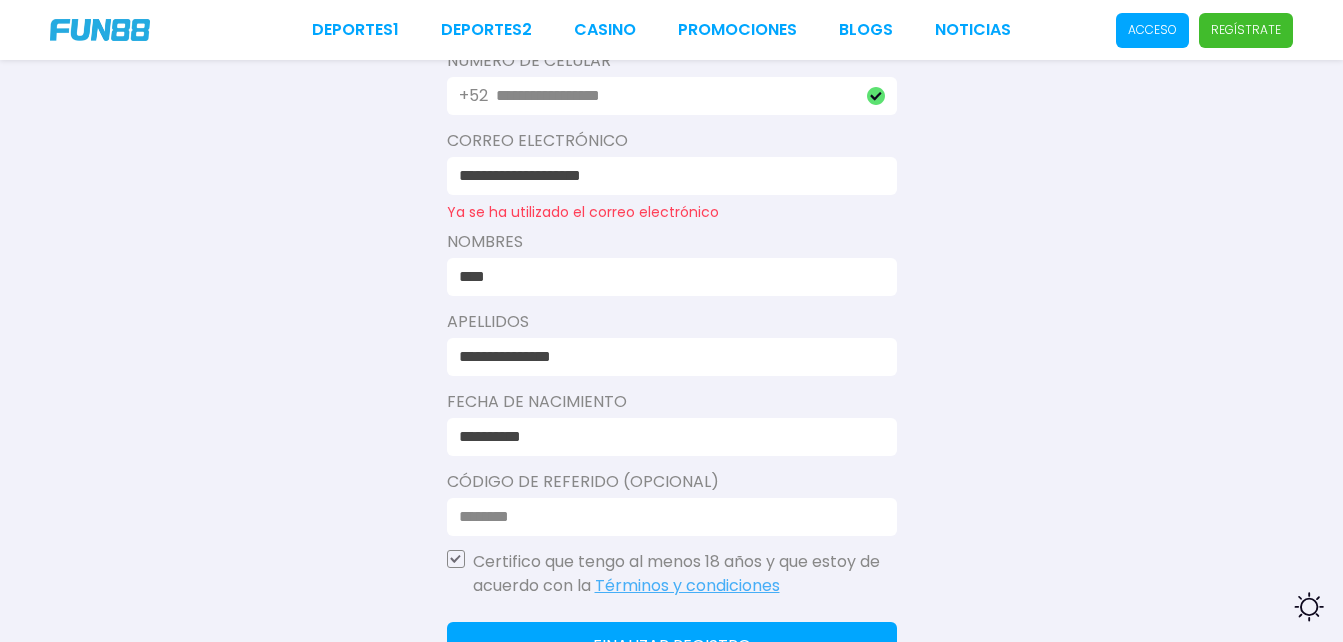 click on "**********" at bounding box center [666, 176] 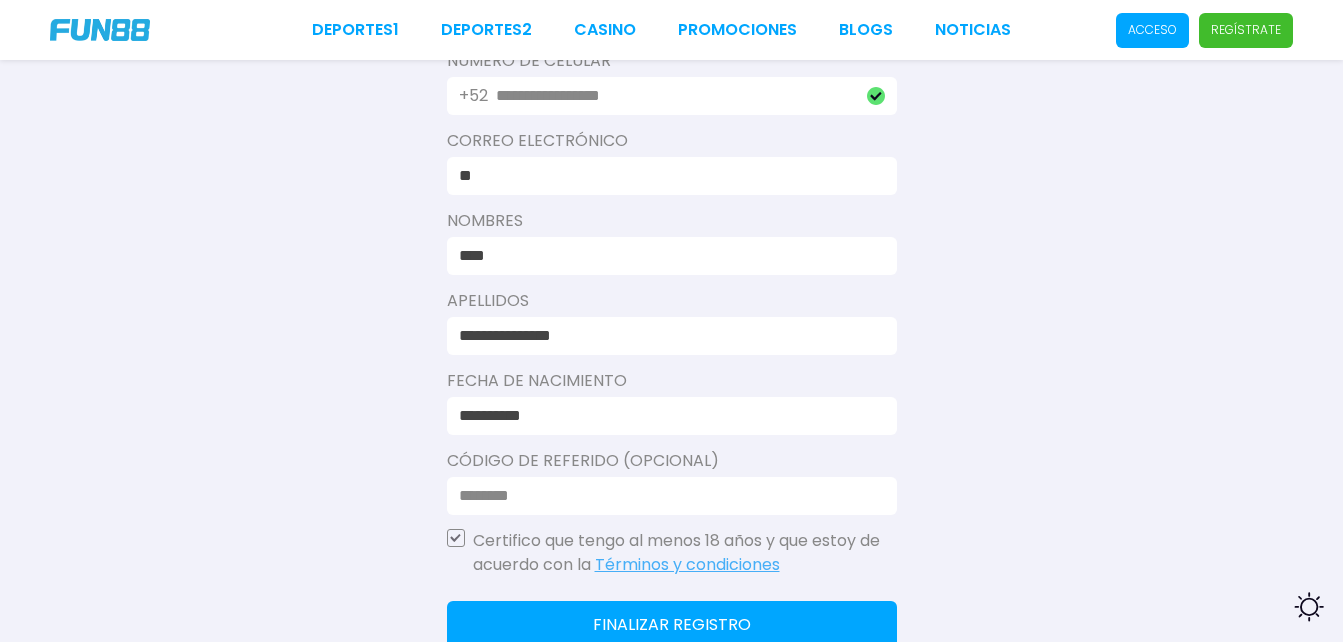 type on "*" 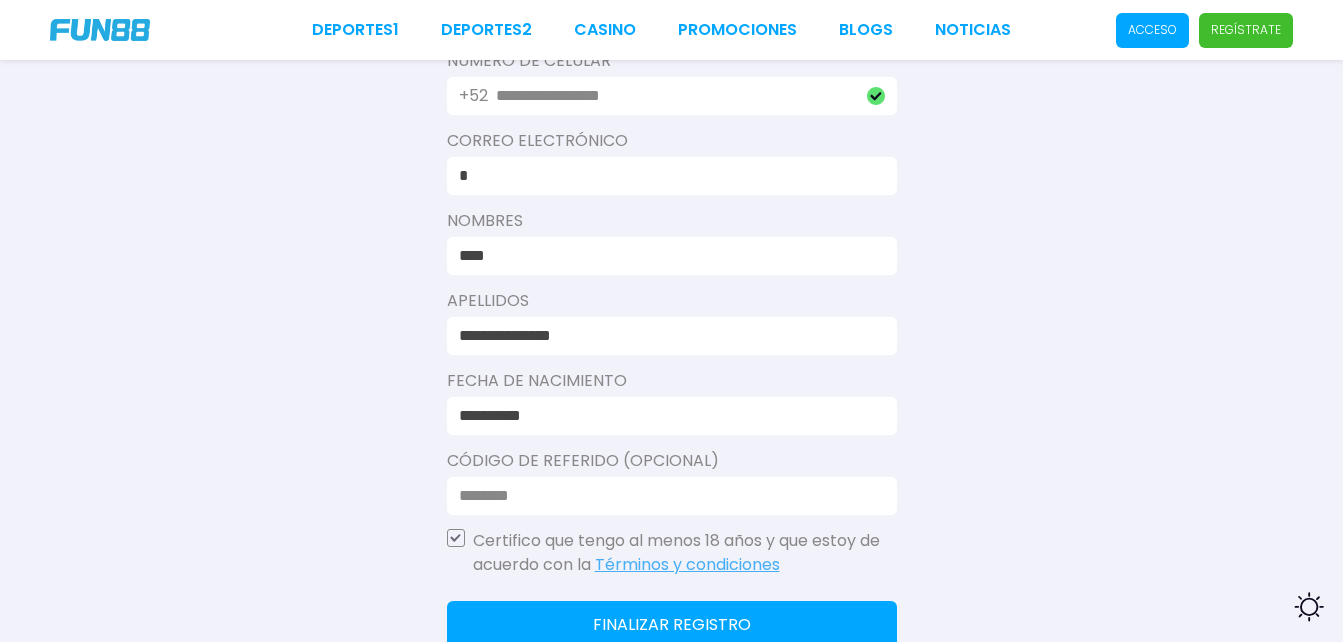 type on "**********" 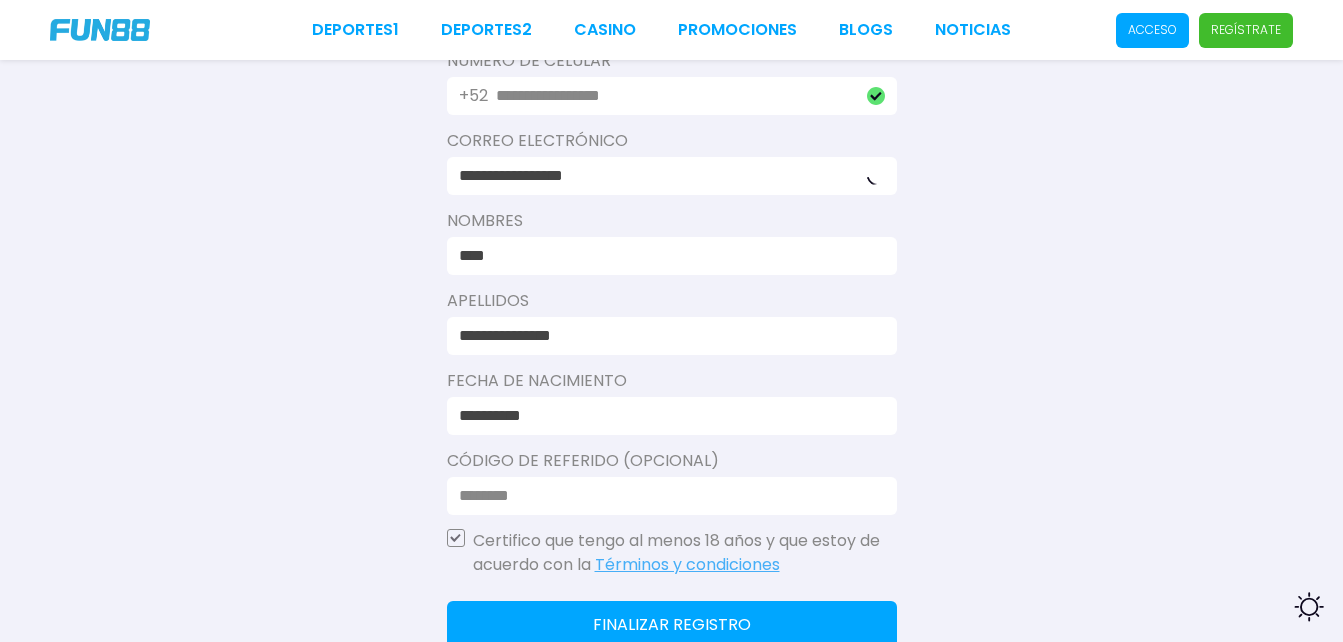 click on "Finalizar registro" 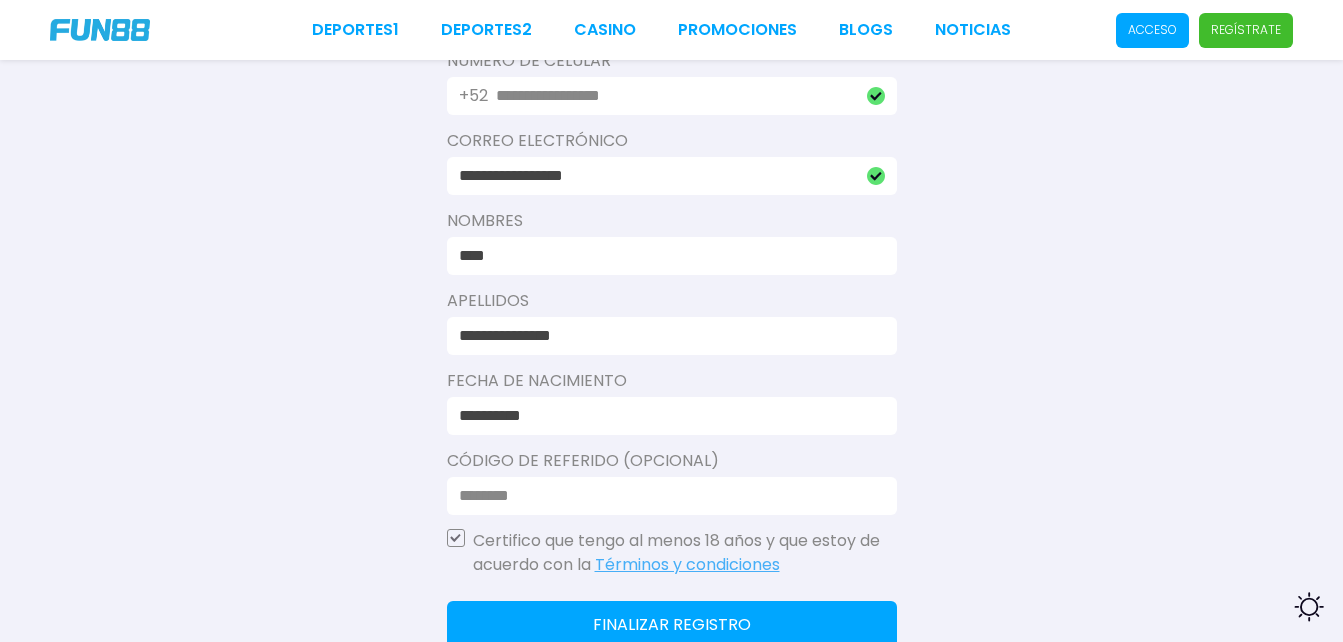 click on "Finalizar registro" 